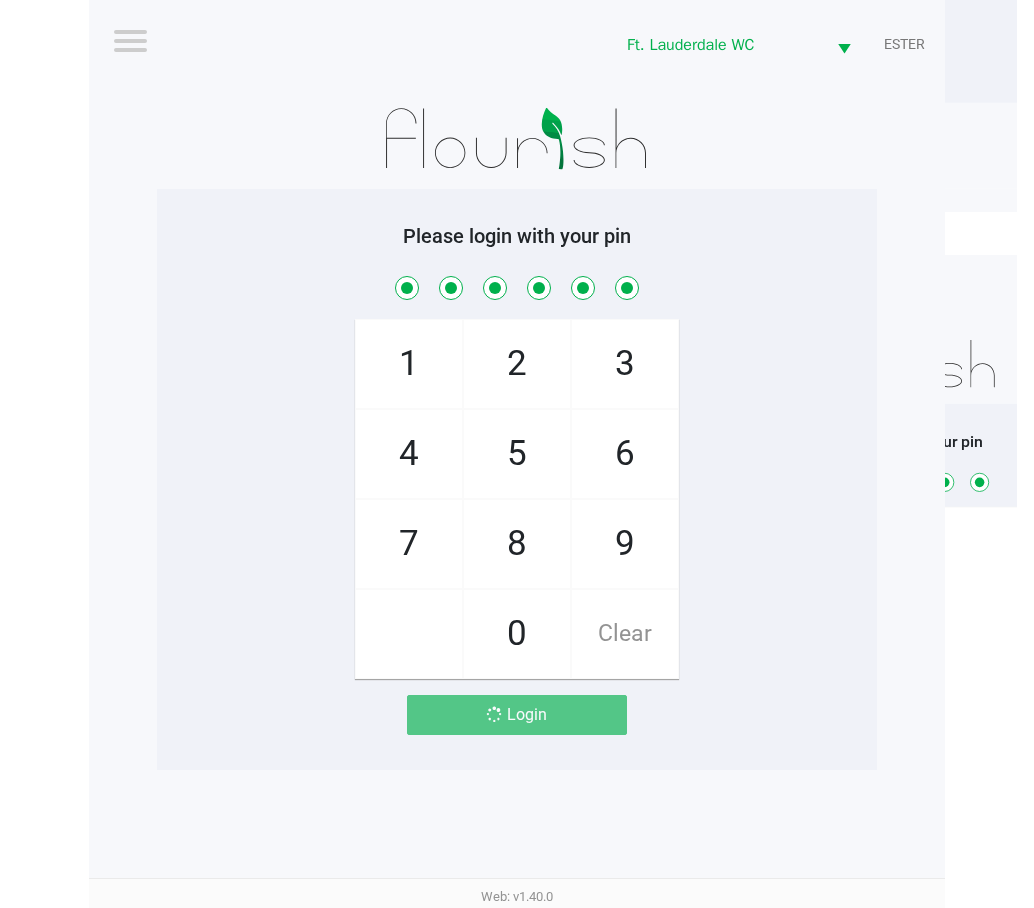 scroll, scrollTop: 0, scrollLeft: 0, axis: both 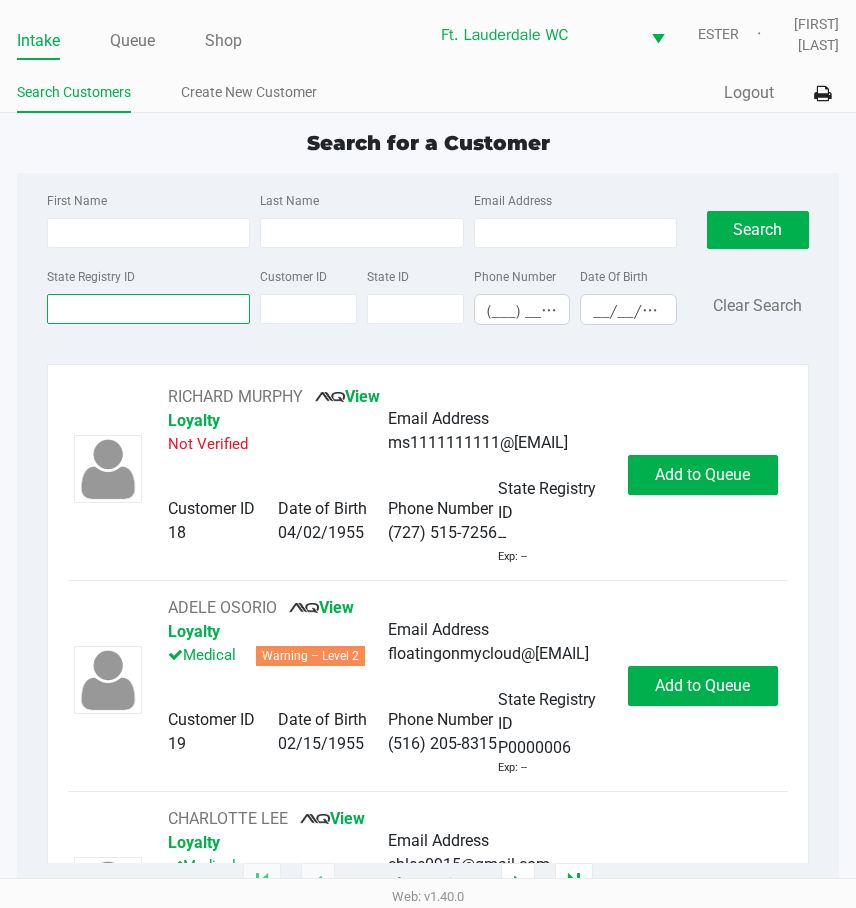 click on "State Registry ID" at bounding box center (148, 309) 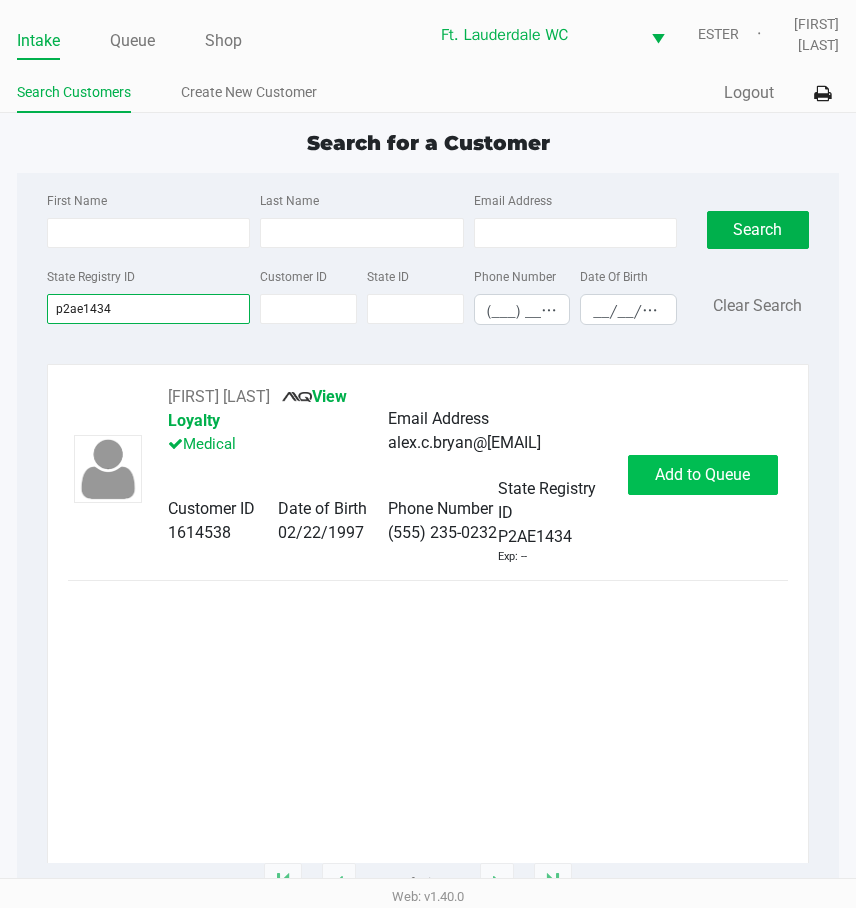 type on "p2ae1434" 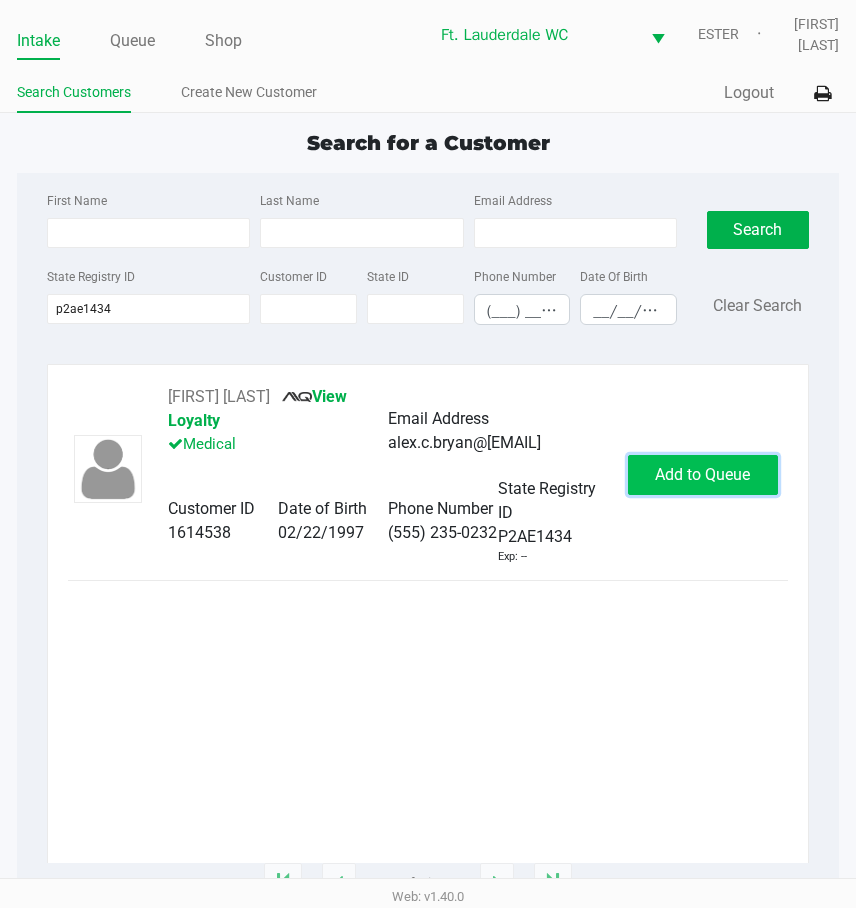 click on "Add to Queue" 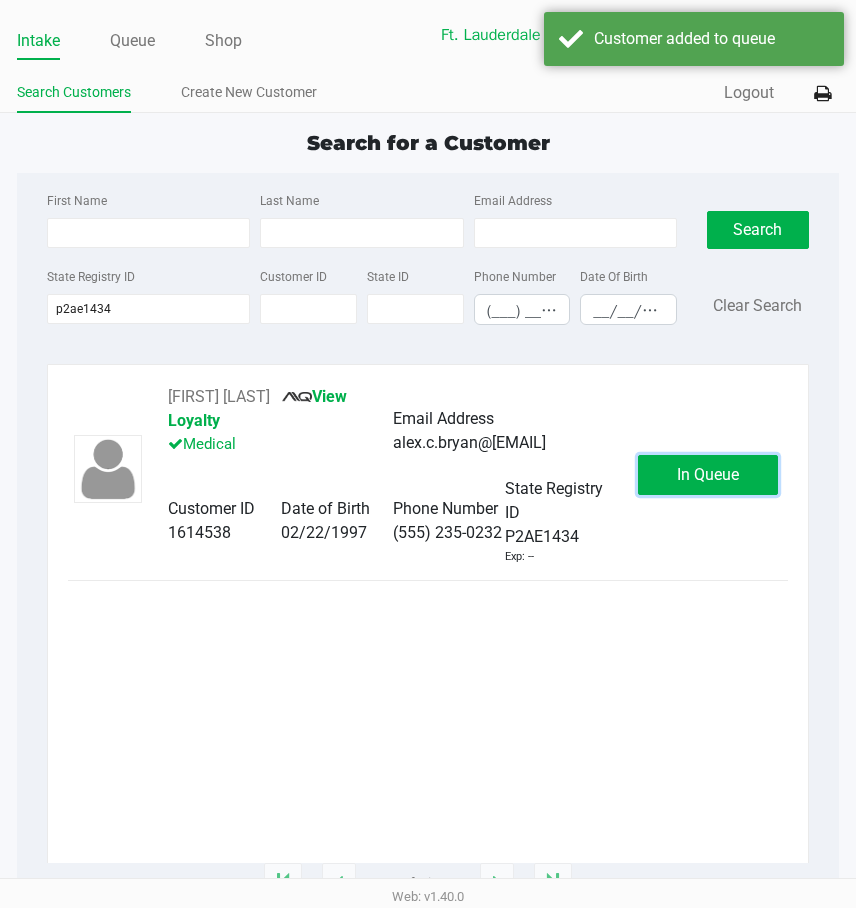 click on "In Queue" 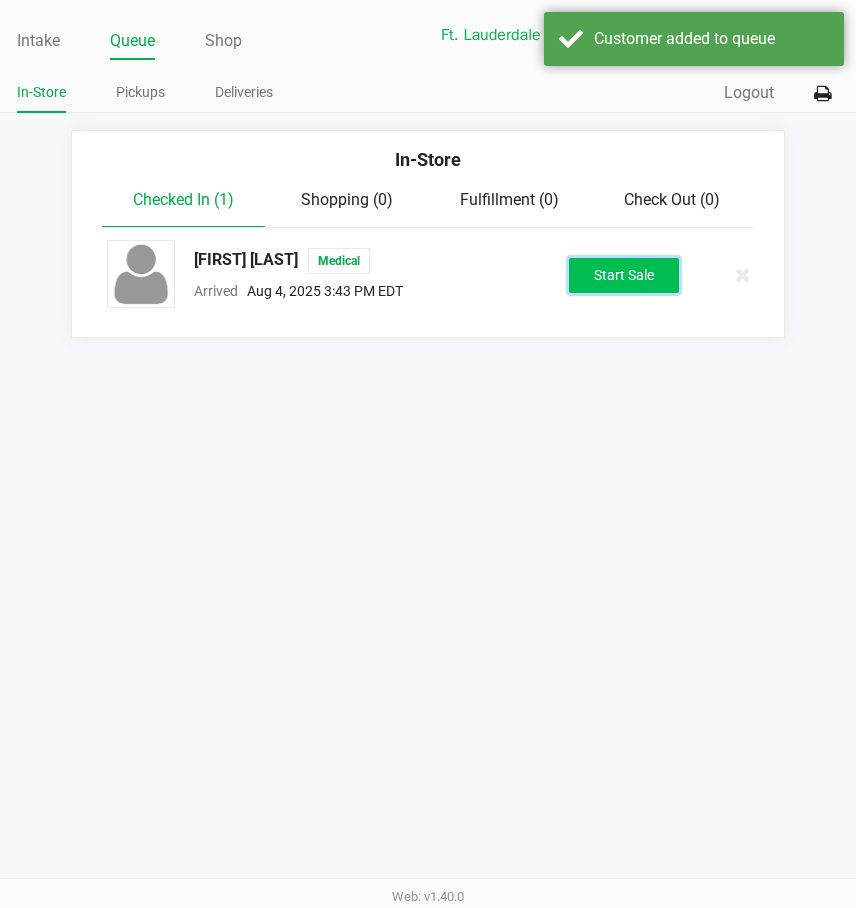 click on "Start Sale" 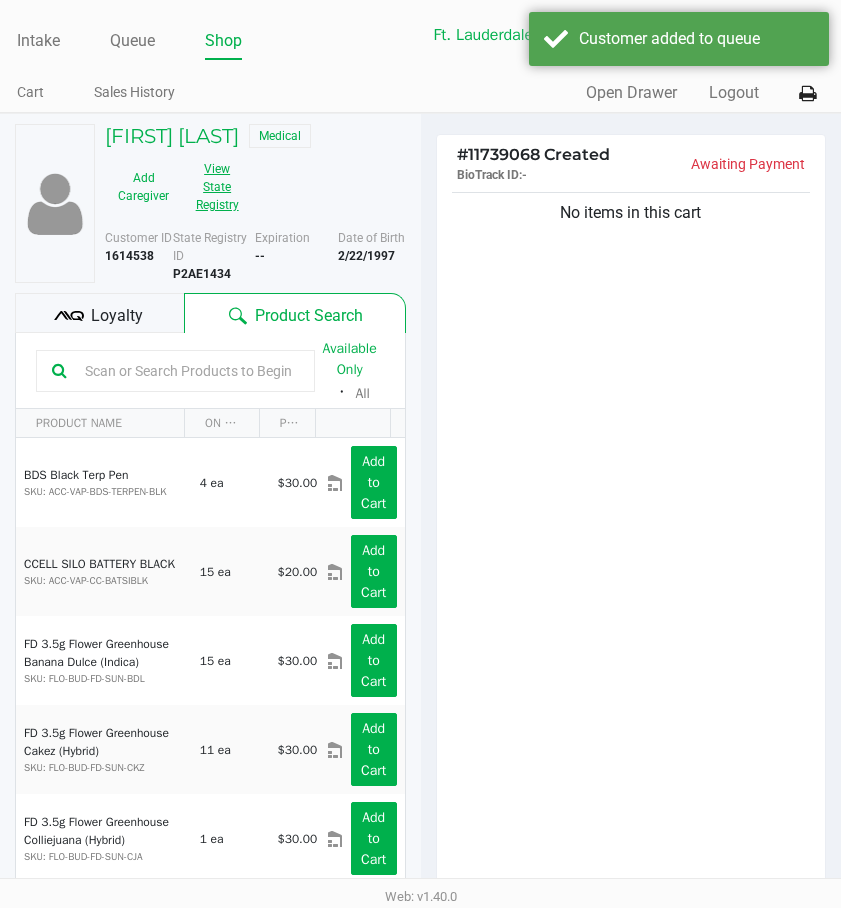 click on "View State Registry" 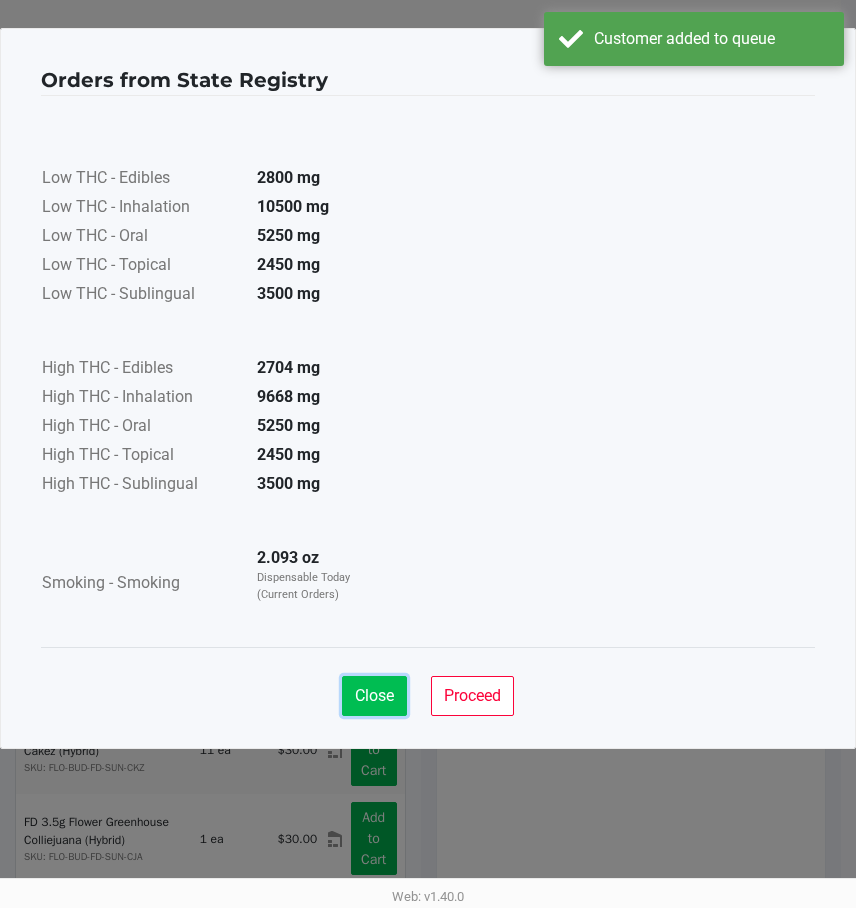 click on "Close" 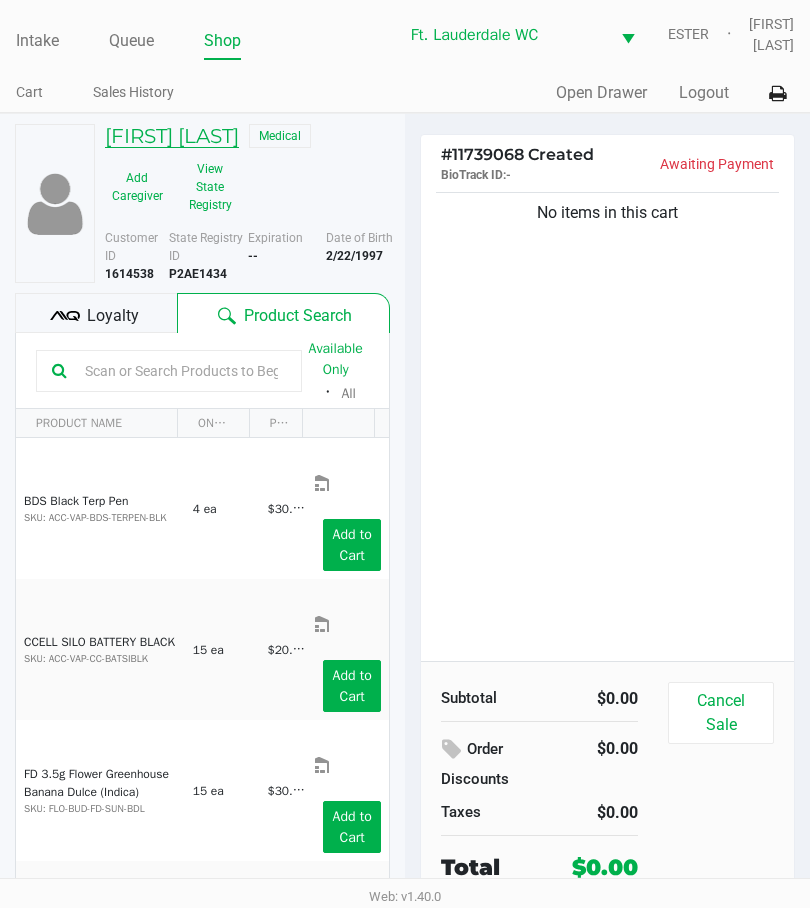 click on "[FIRST] [LAST]" 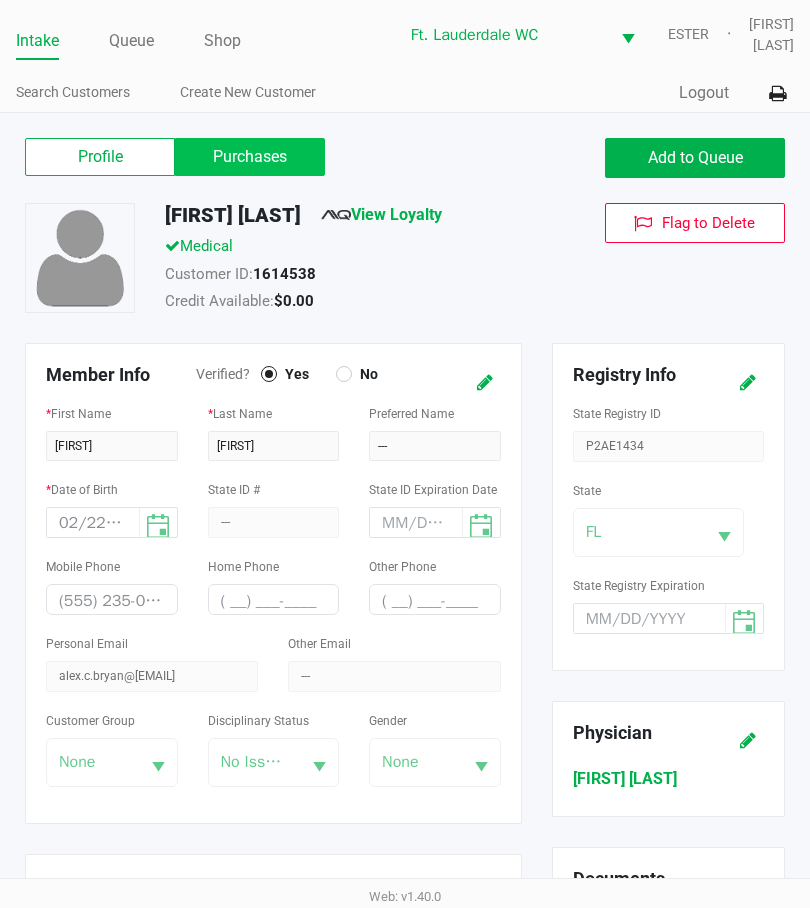 click on "Purchases" 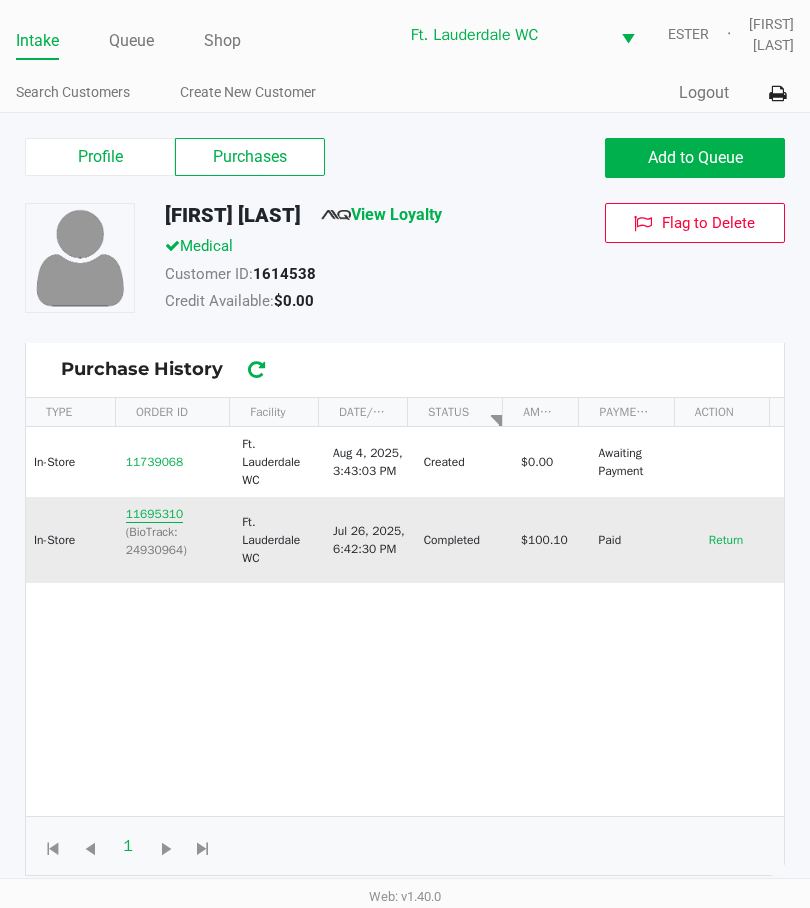 click on "11695310" 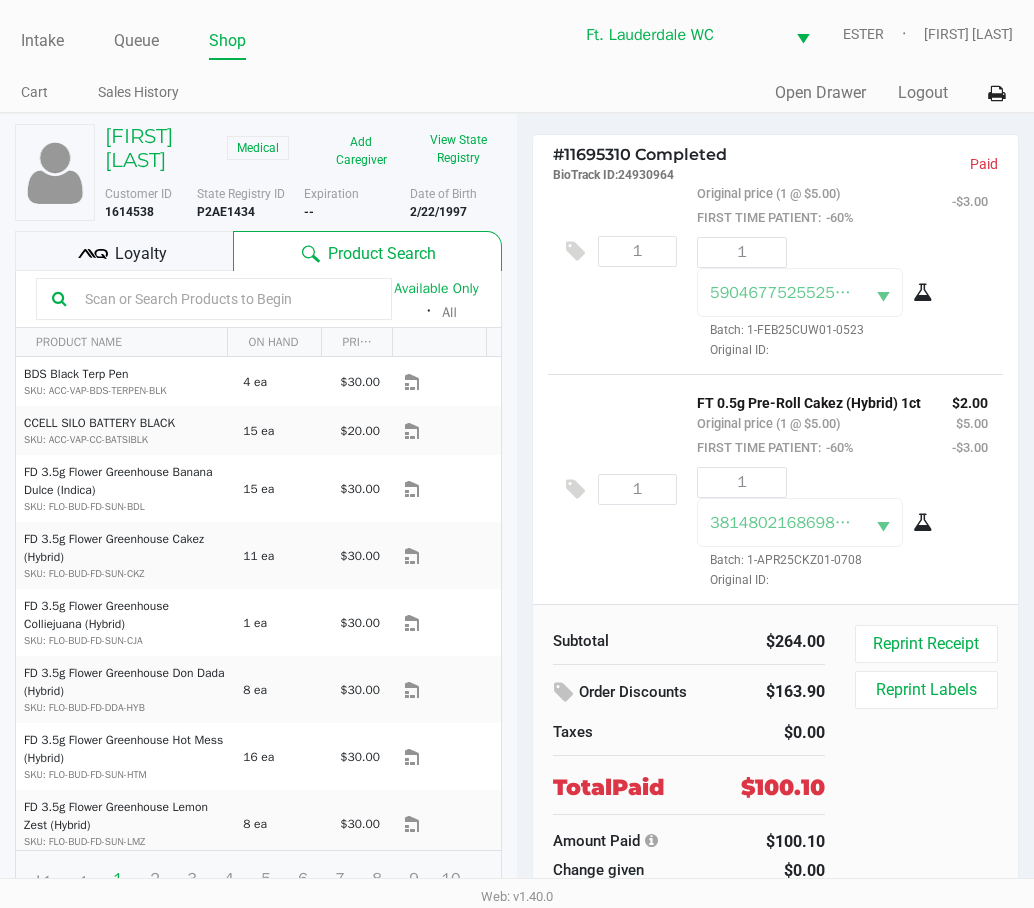 scroll, scrollTop: 1799, scrollLeft: 0, axis: vertical 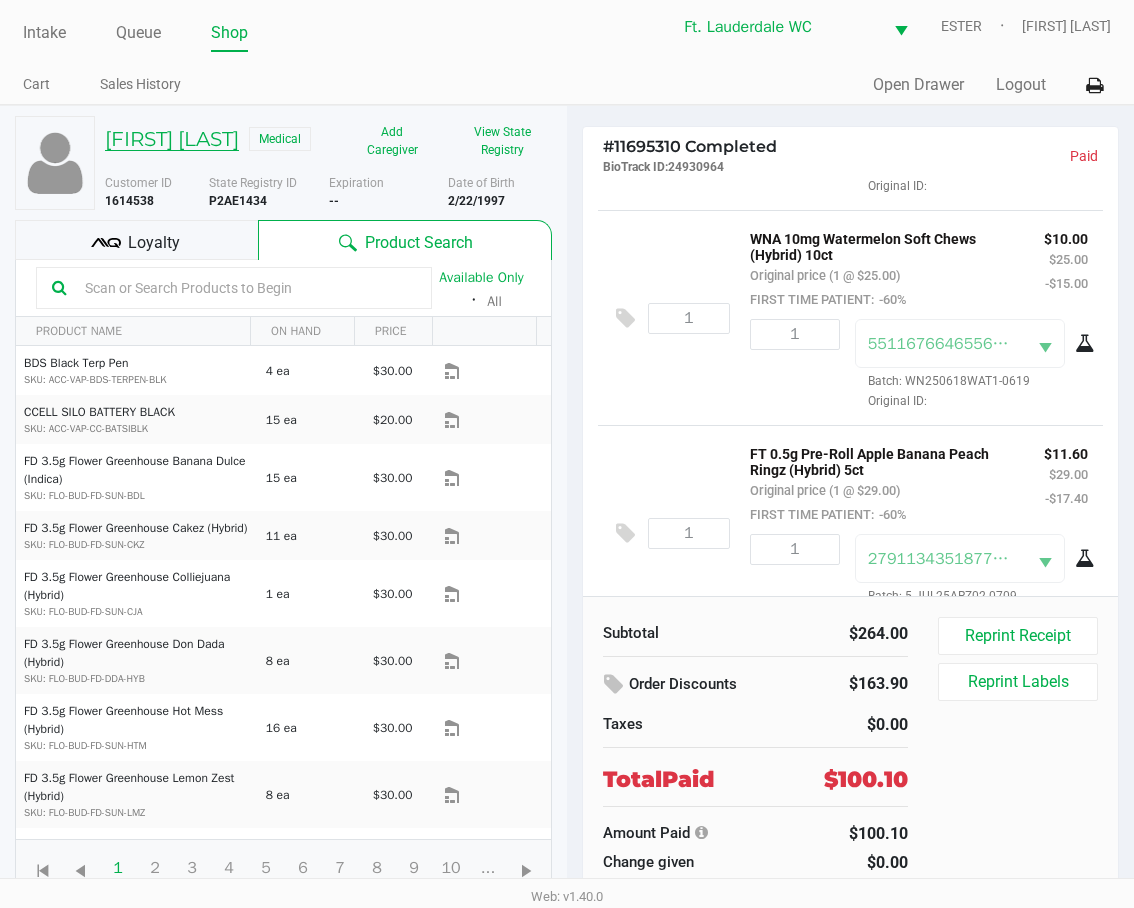 click on "[FIRST] [LAST]" 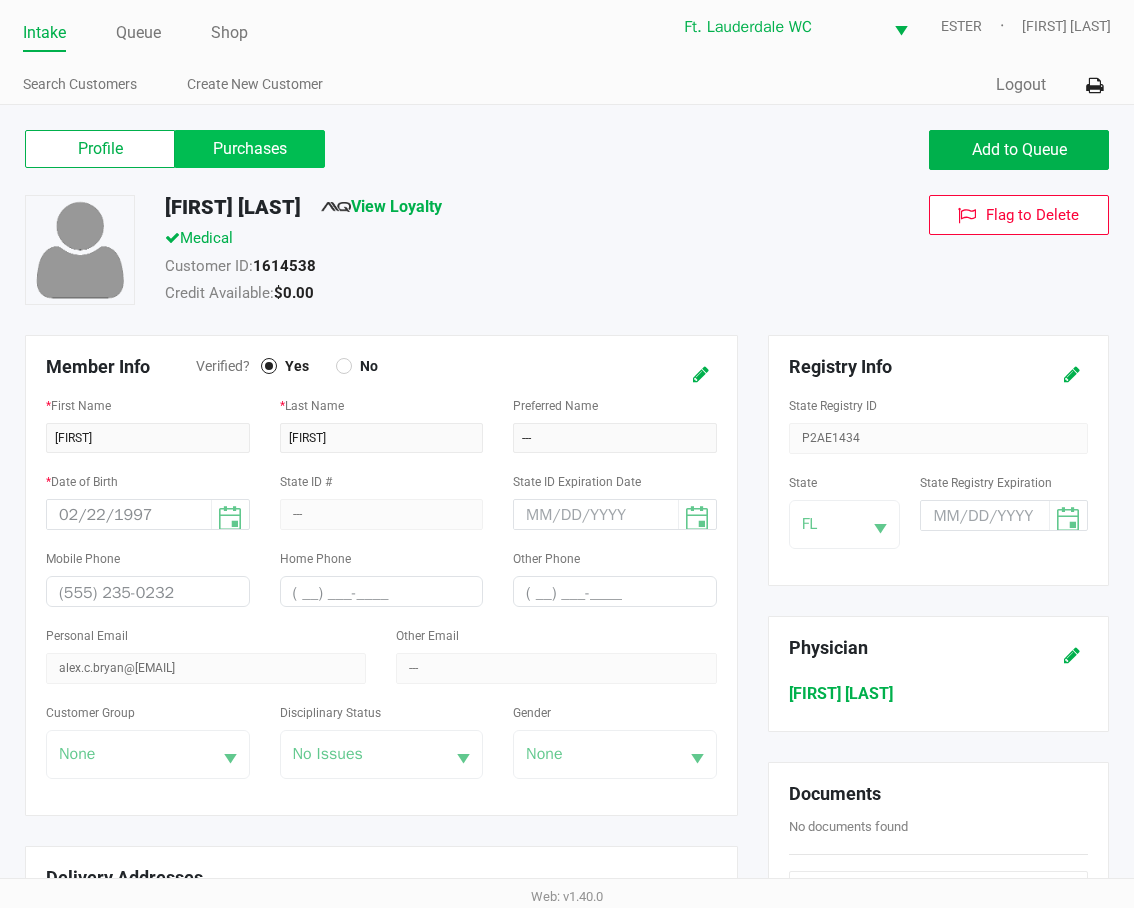 click on "Purchases" 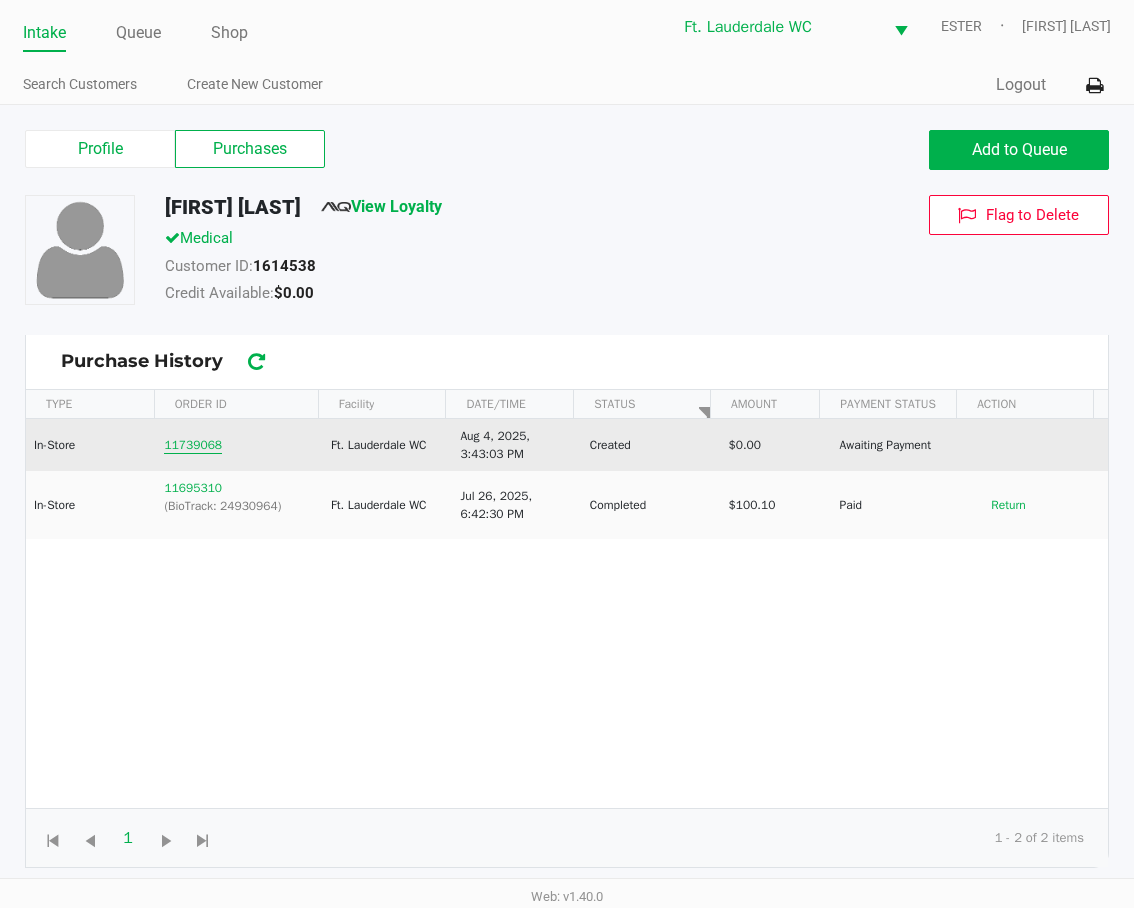 click on "11739068" 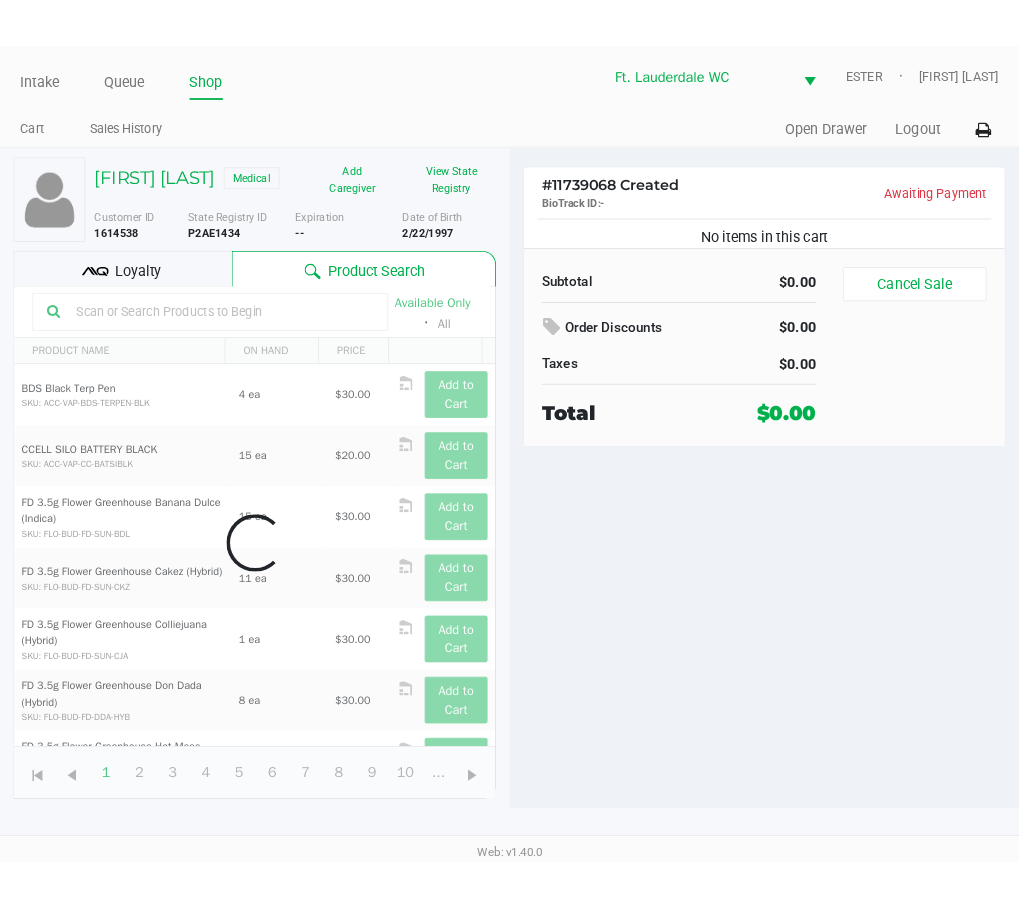 scroll, scrollTop: 0, scrollLeft: 0, axis: both 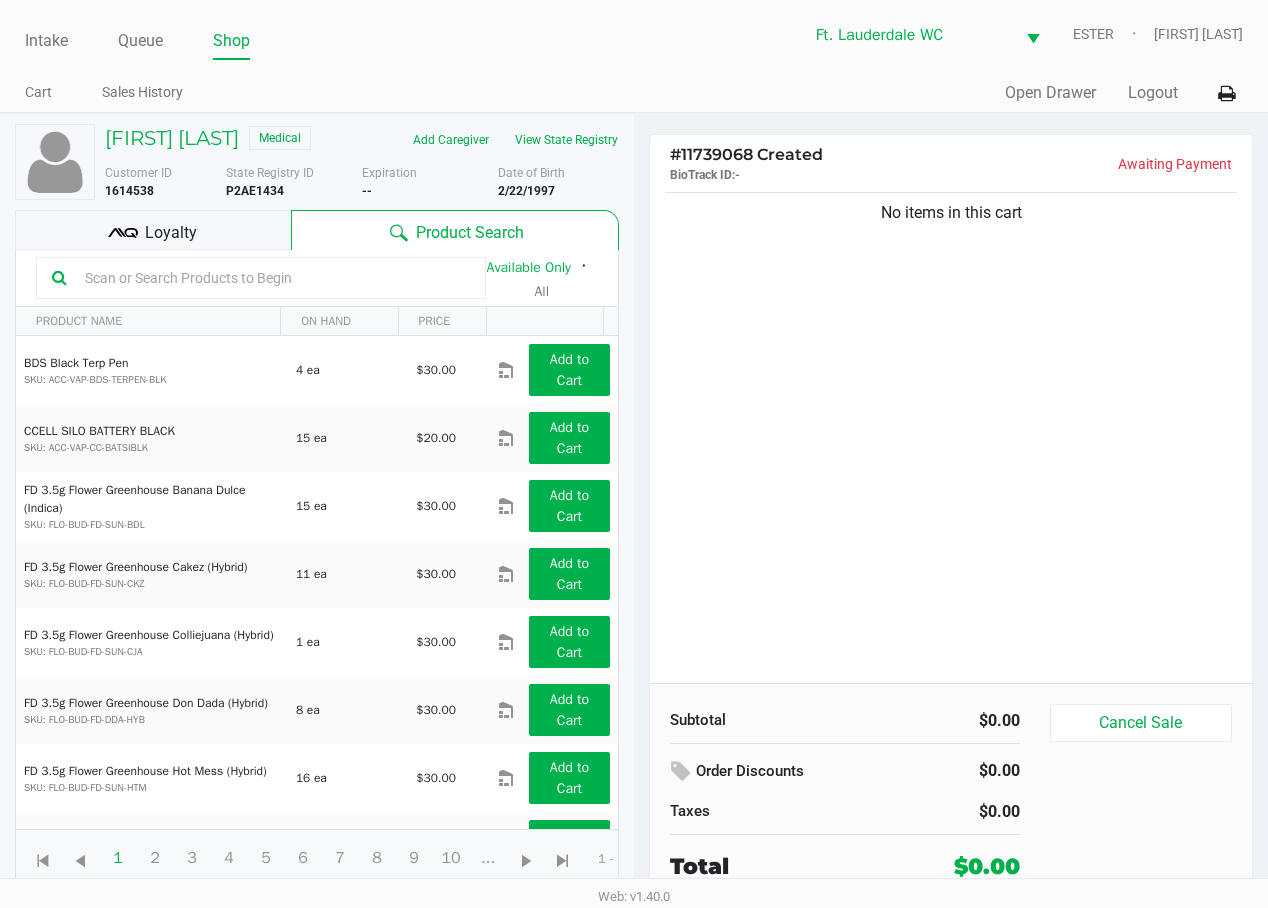 click on "No items in this cart" 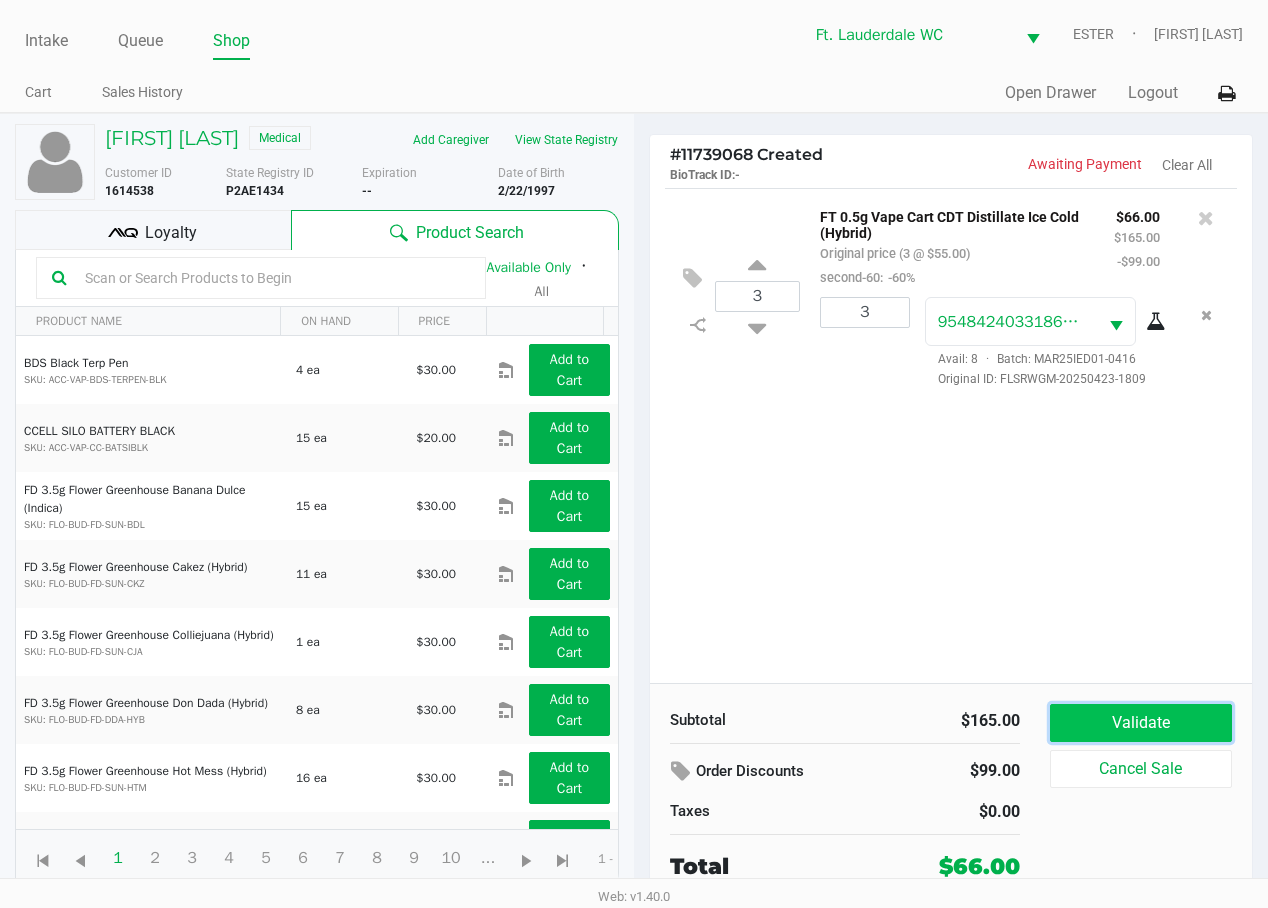 click on "Validate" 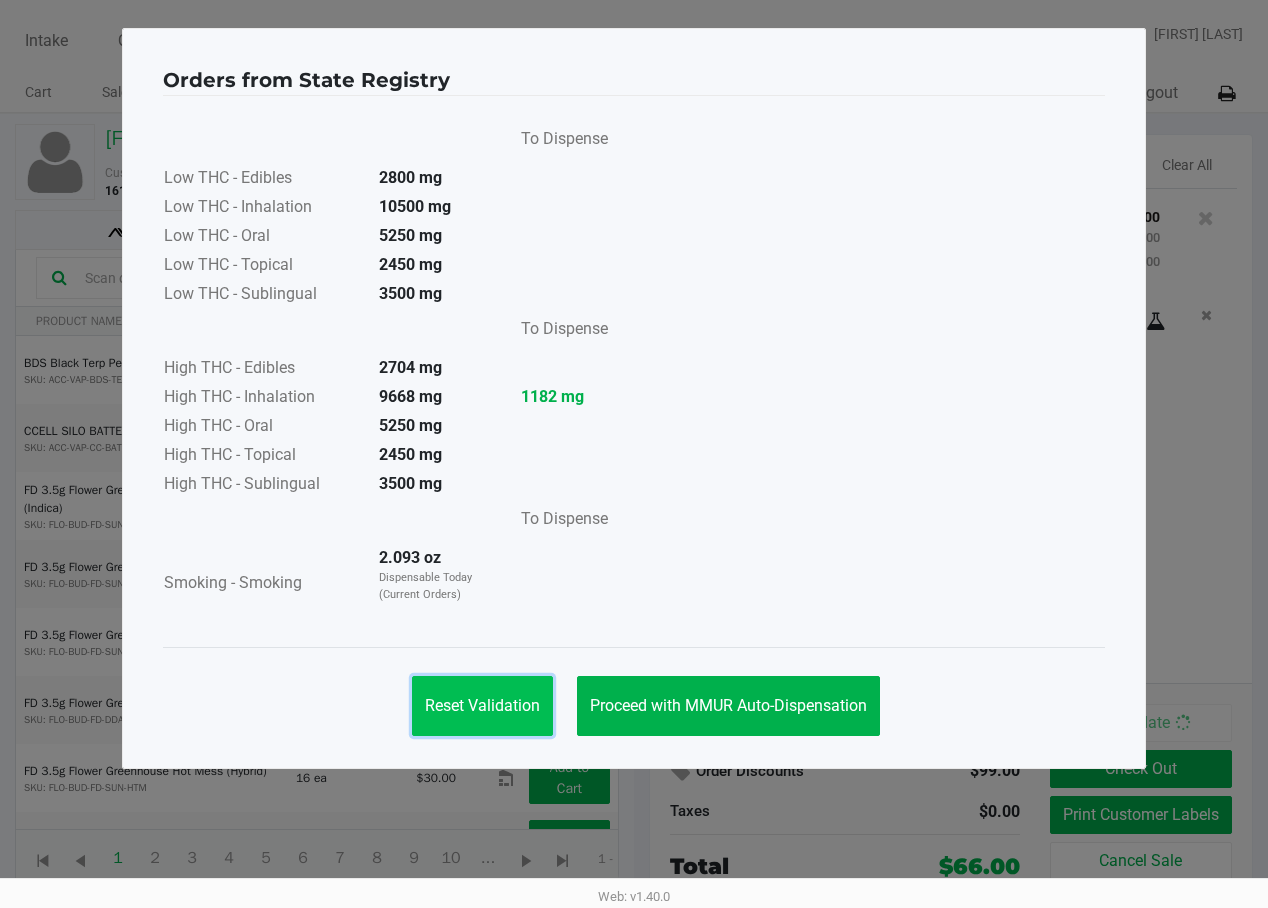 click on "Reset Validation" 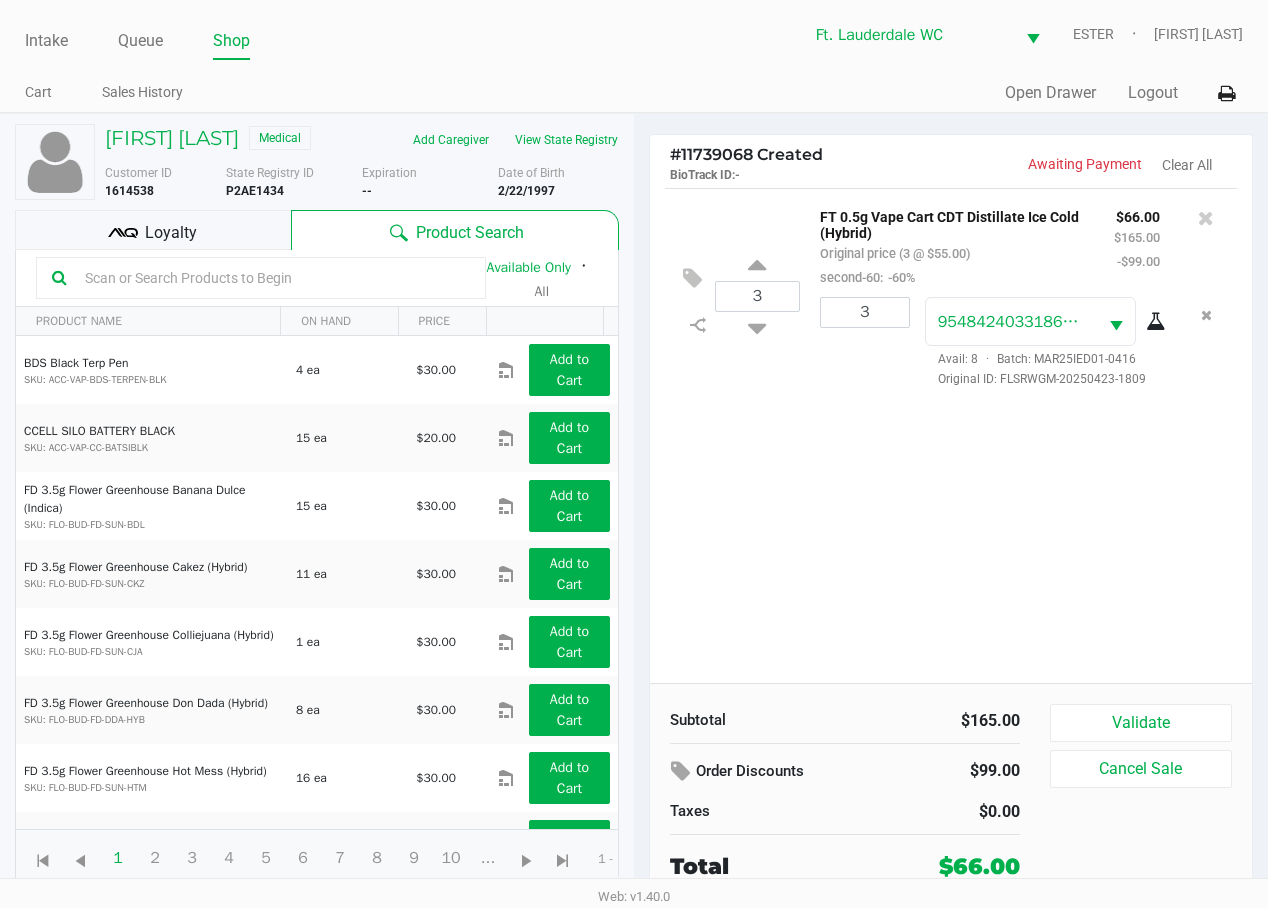 click on "3 FT 0.5g Vape Cart CDT Distillate Ice Cold (Hybrid) Original price (3 @ $55.00) second-60: -60% $66.00 $165.00 -$99.00 3 9548424033186738 Avail: 8 · Batch: MAR25IED01-0416 Original ID: FLSRWGM-20250423-1809" 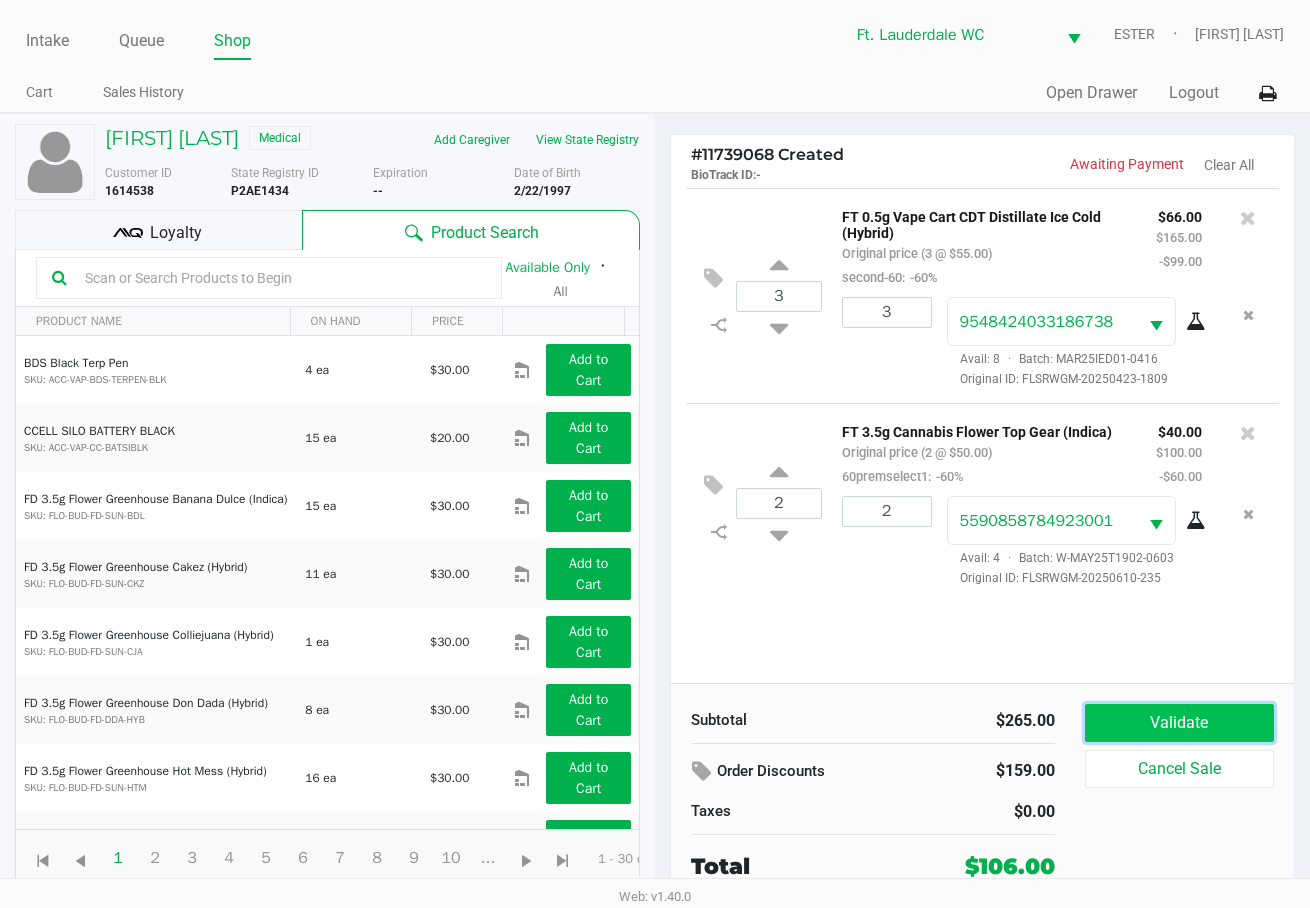 click on "Validate" 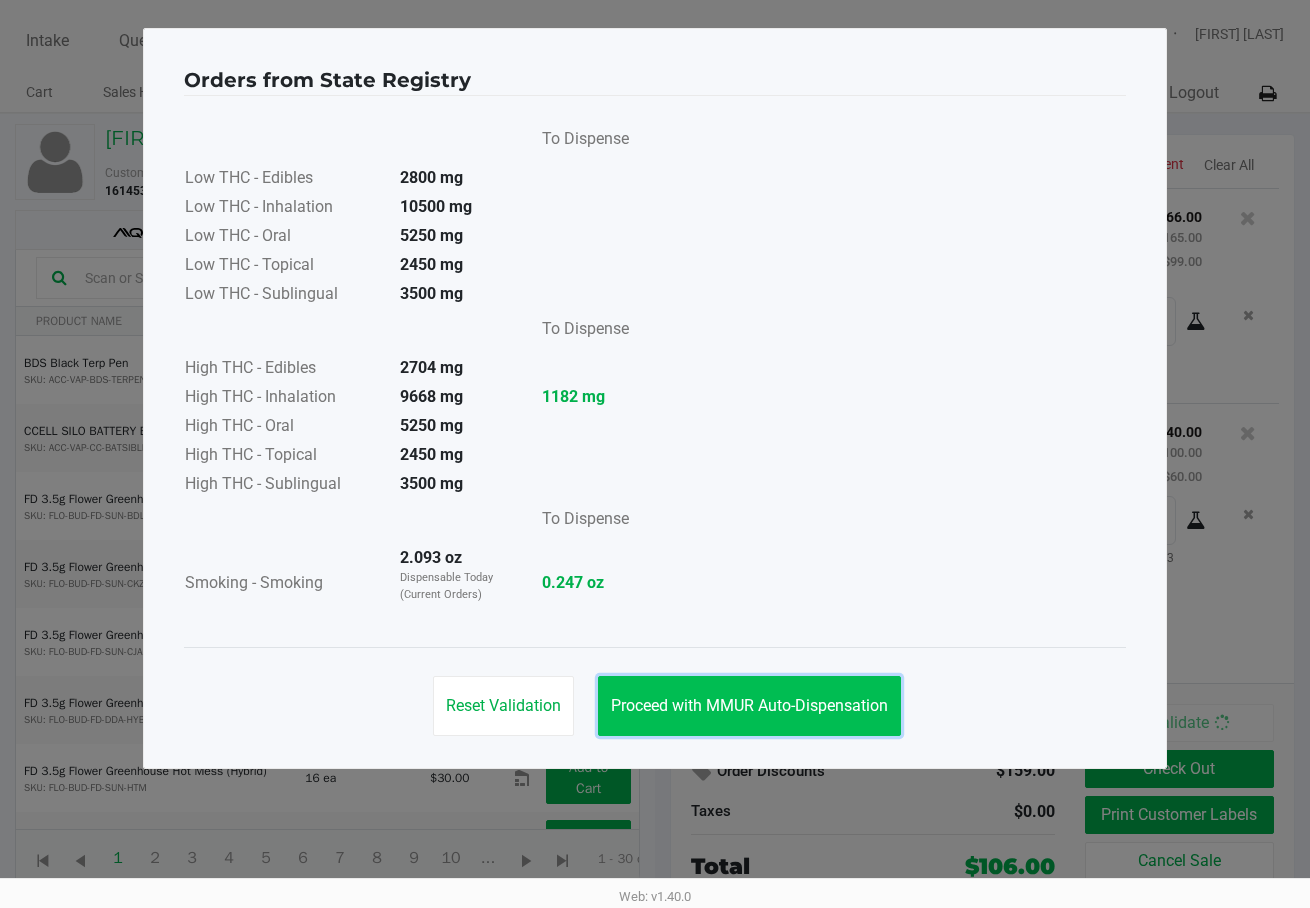 click on "Proceed with MMUR Auto-Dispensation" 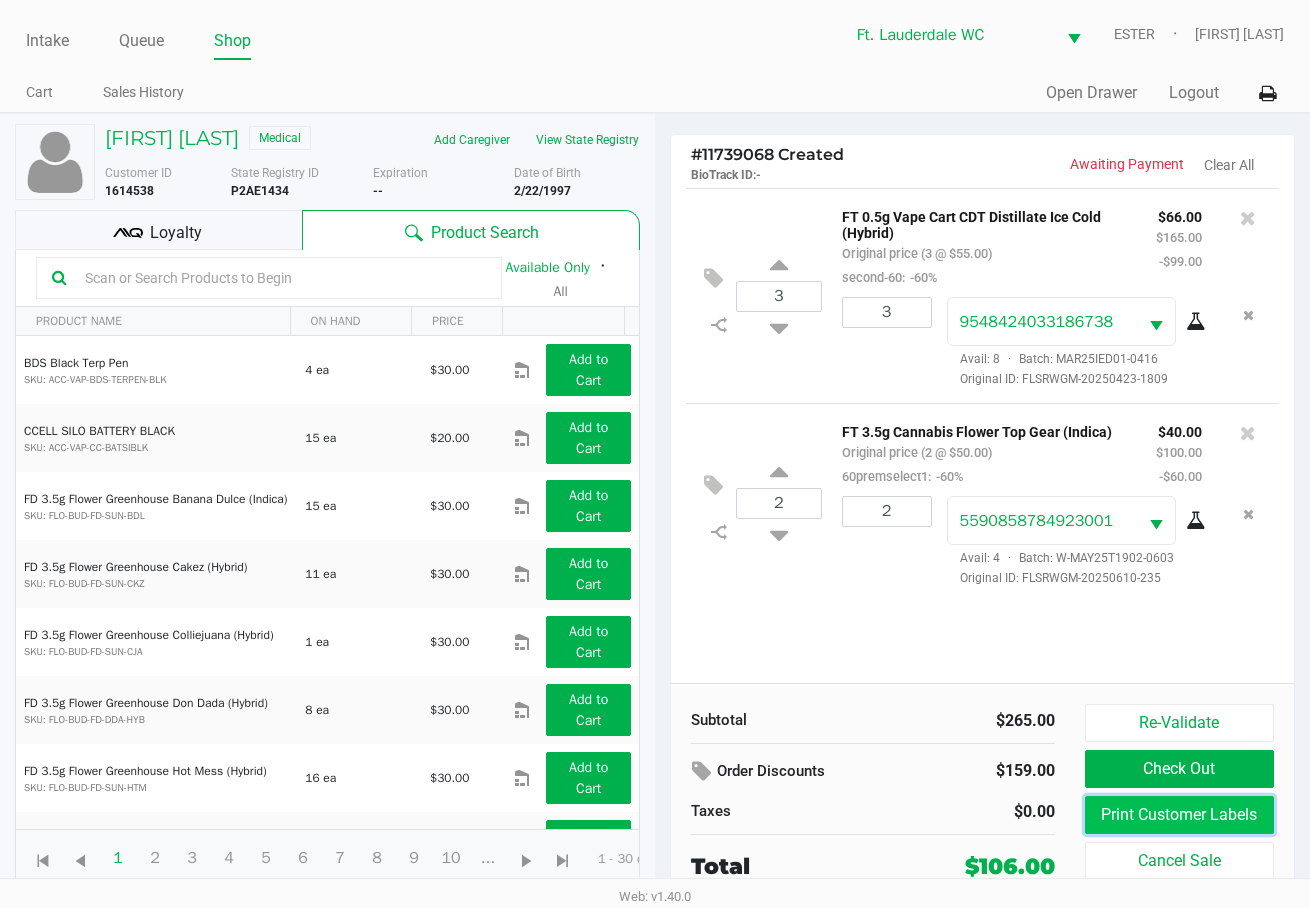 click on "Print Customer Labels" 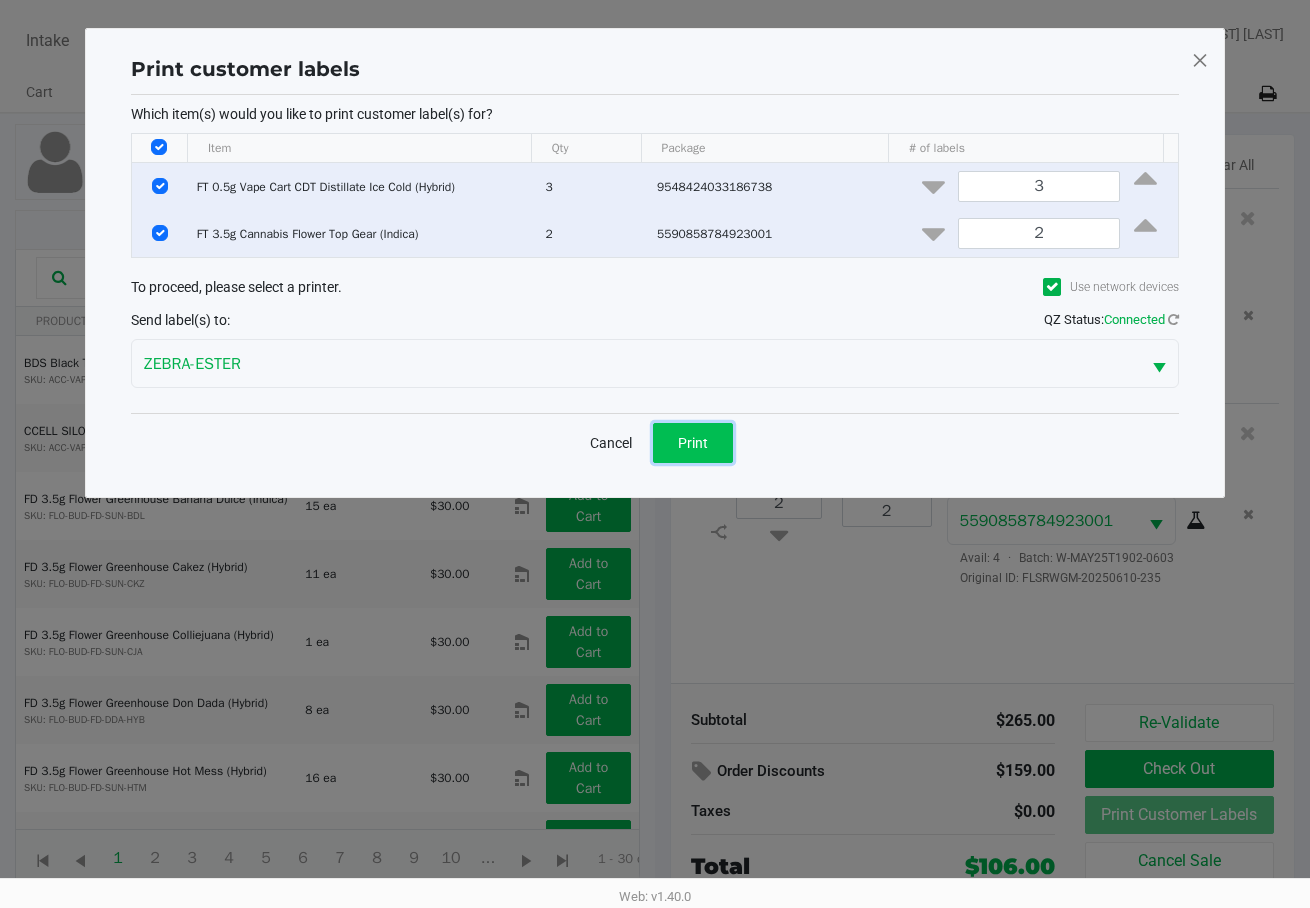 click on "Print" 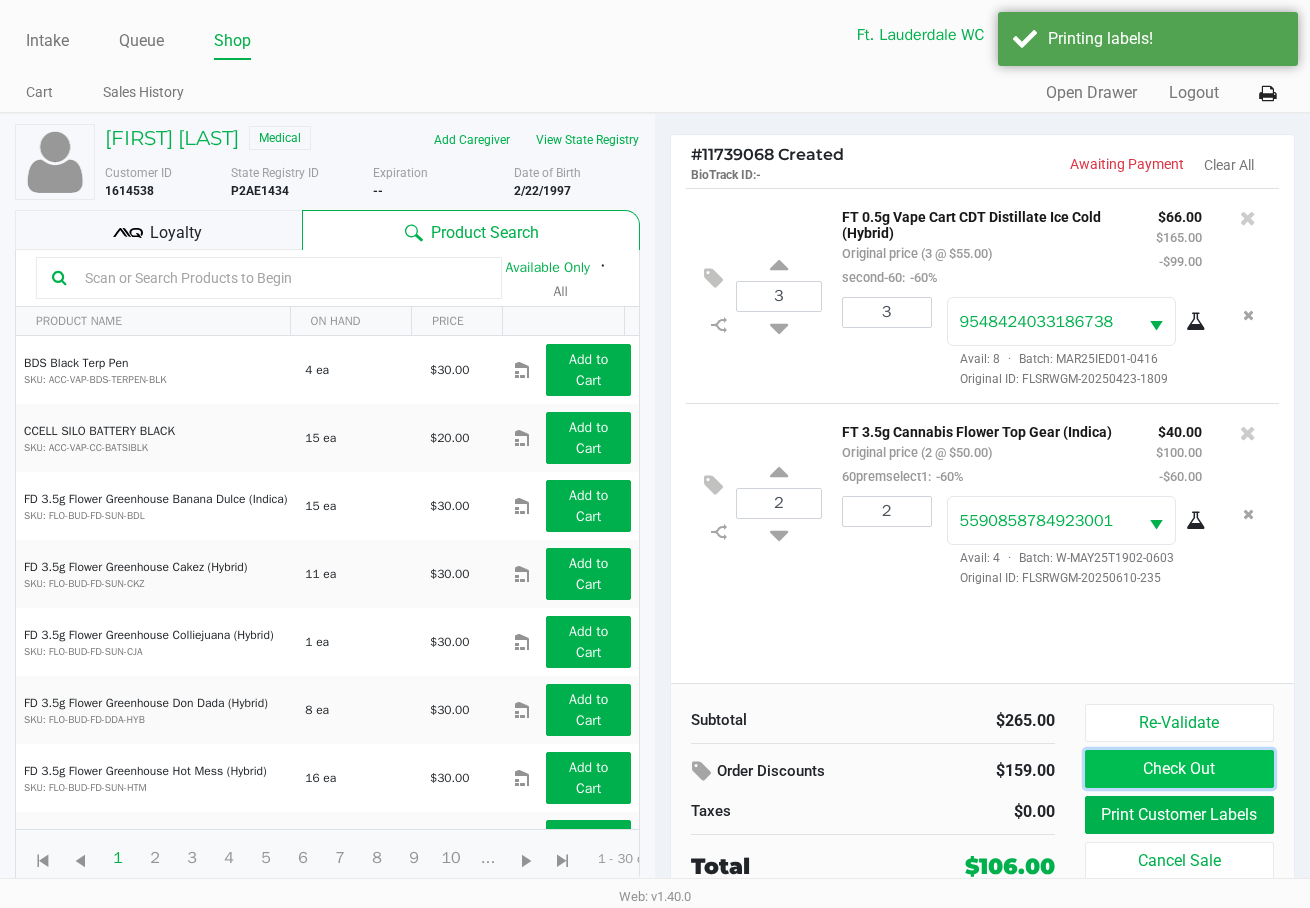 click on "Check Out" 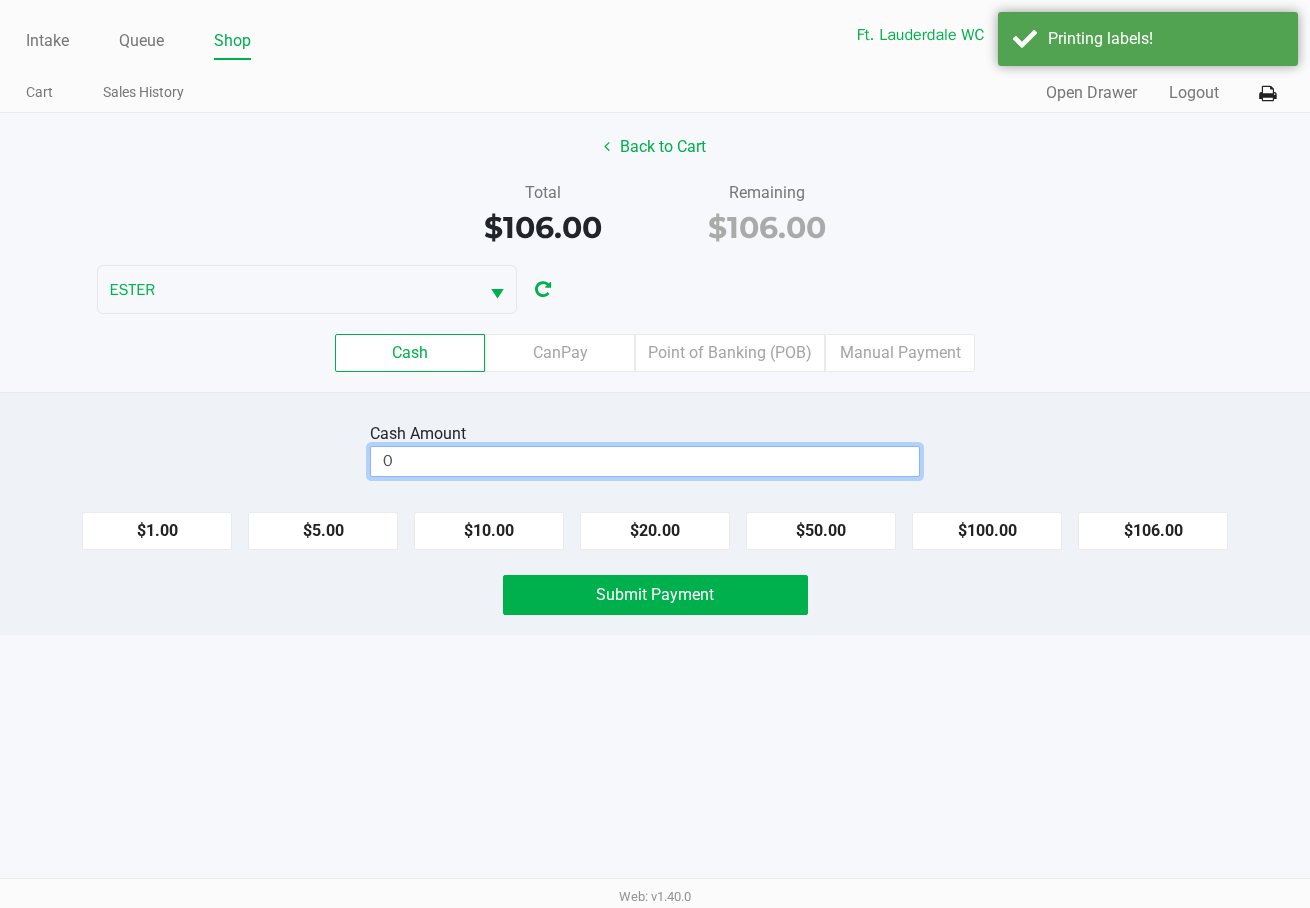 click on "0" at bounding box center [645, 461] 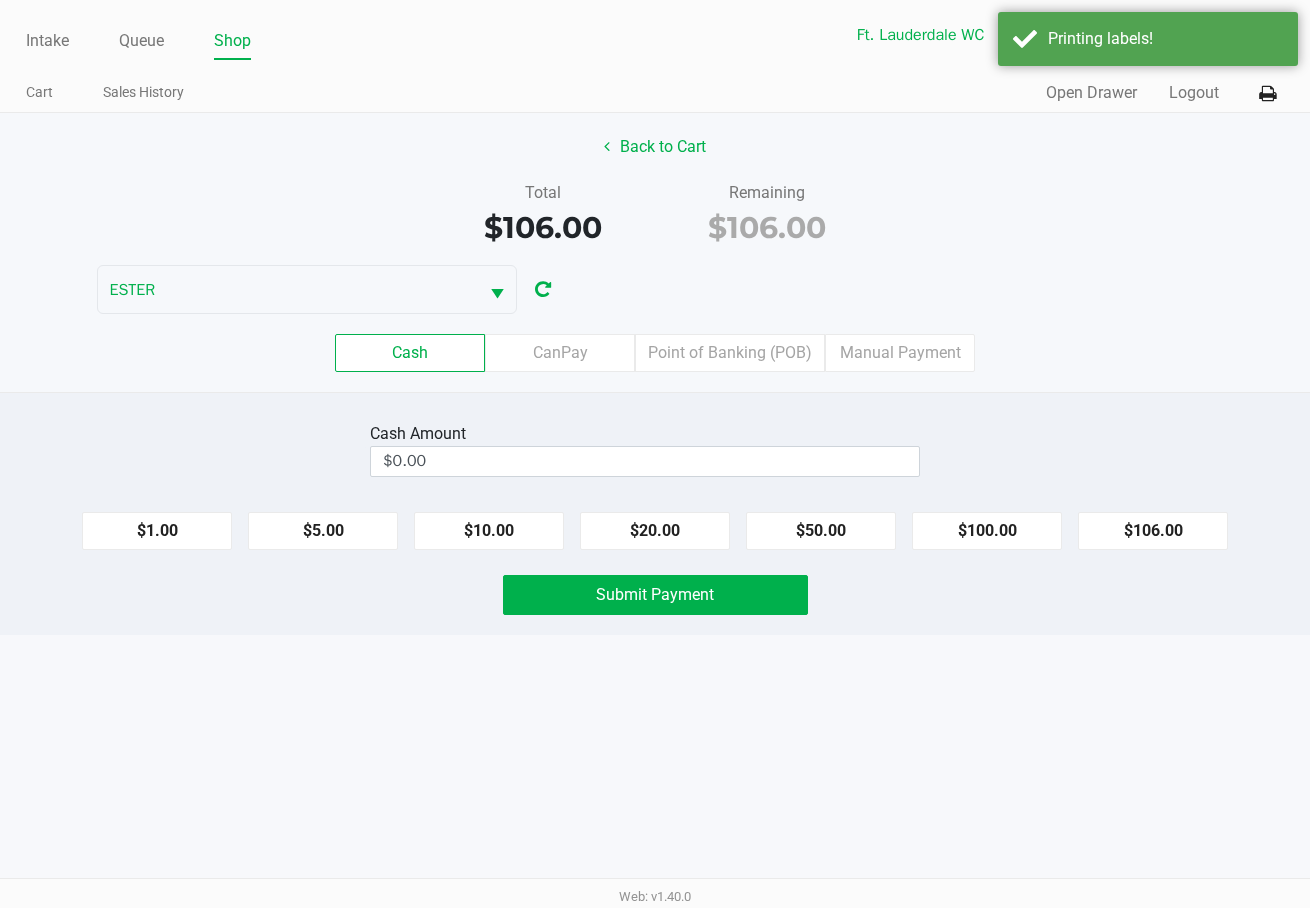 click on "Back to Cart Total $106.00 Remaining $106.00 ESTER Cash CanPay Point of Banking (POB) Manual Payment" 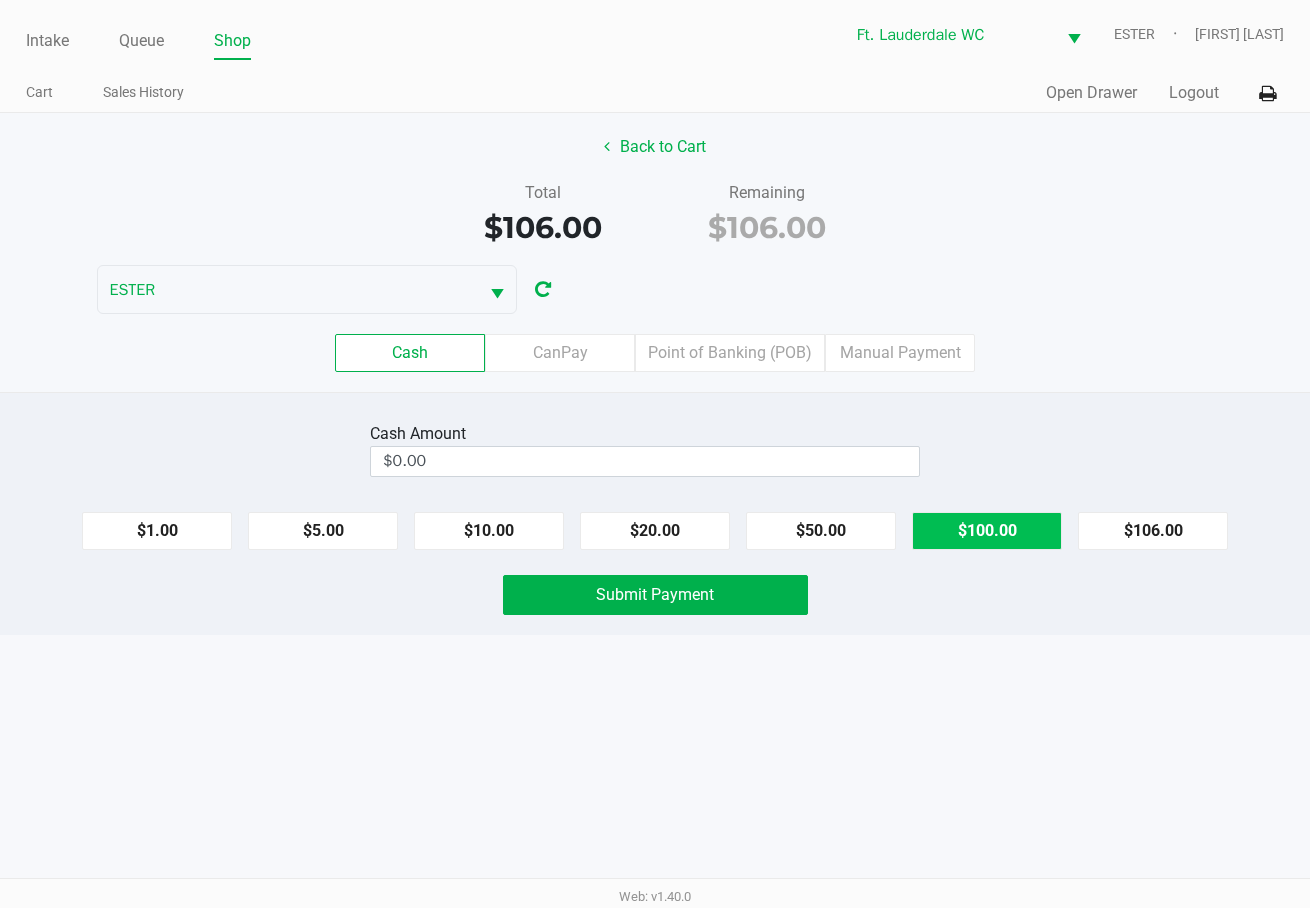 click on "$100.00" 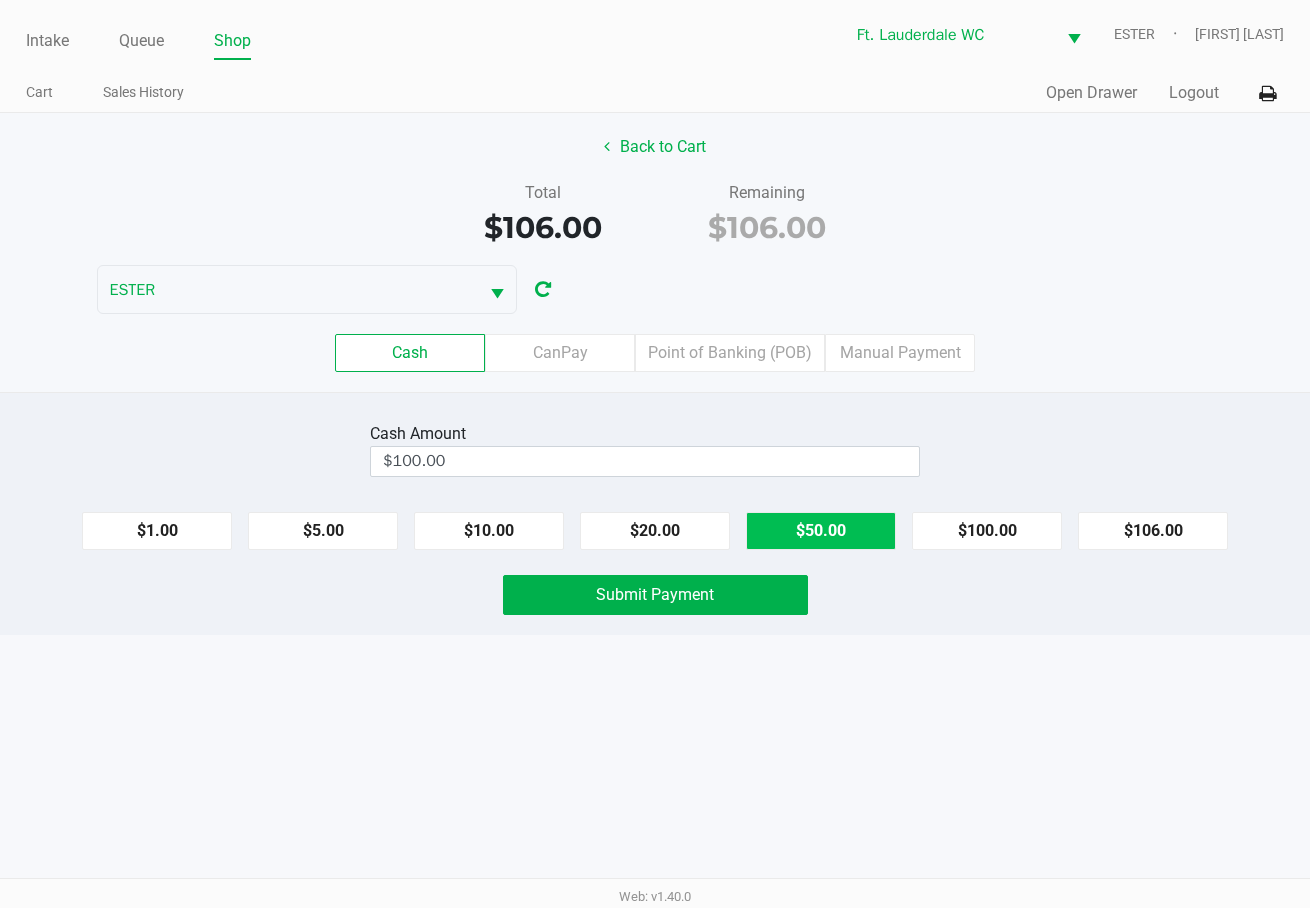 click on "$50.00" 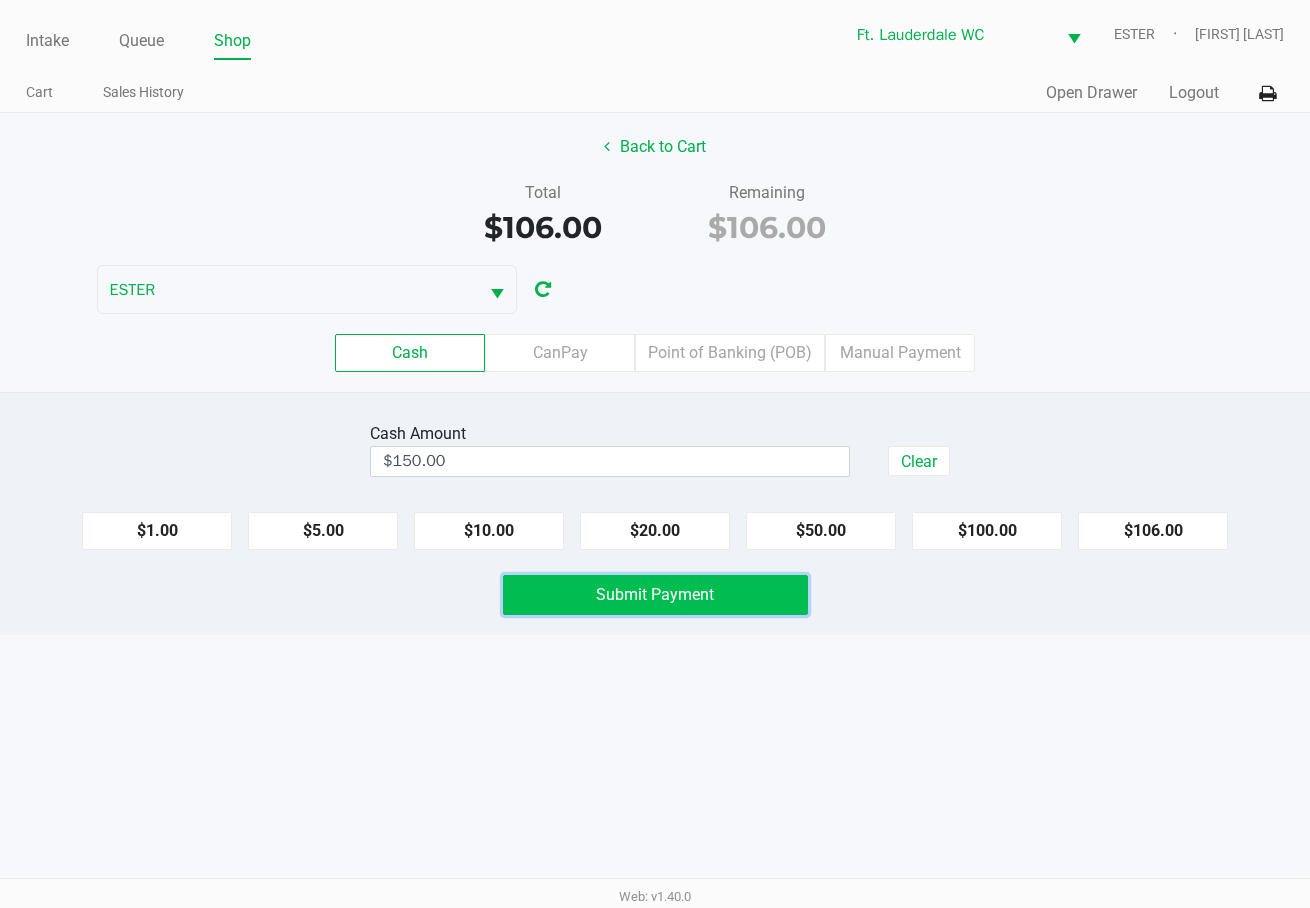 click on "Submit Payment" 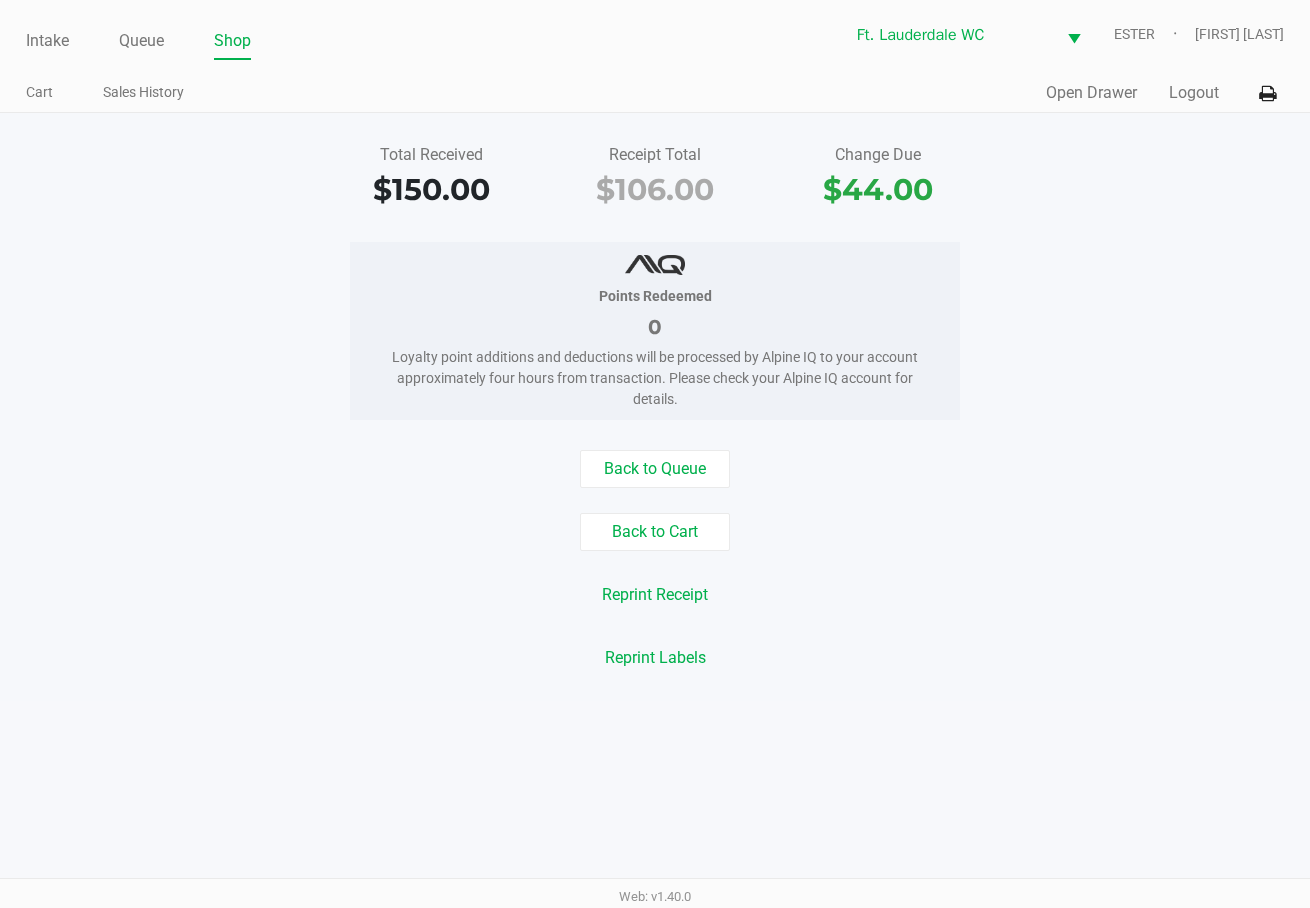click on "Back to Queue" 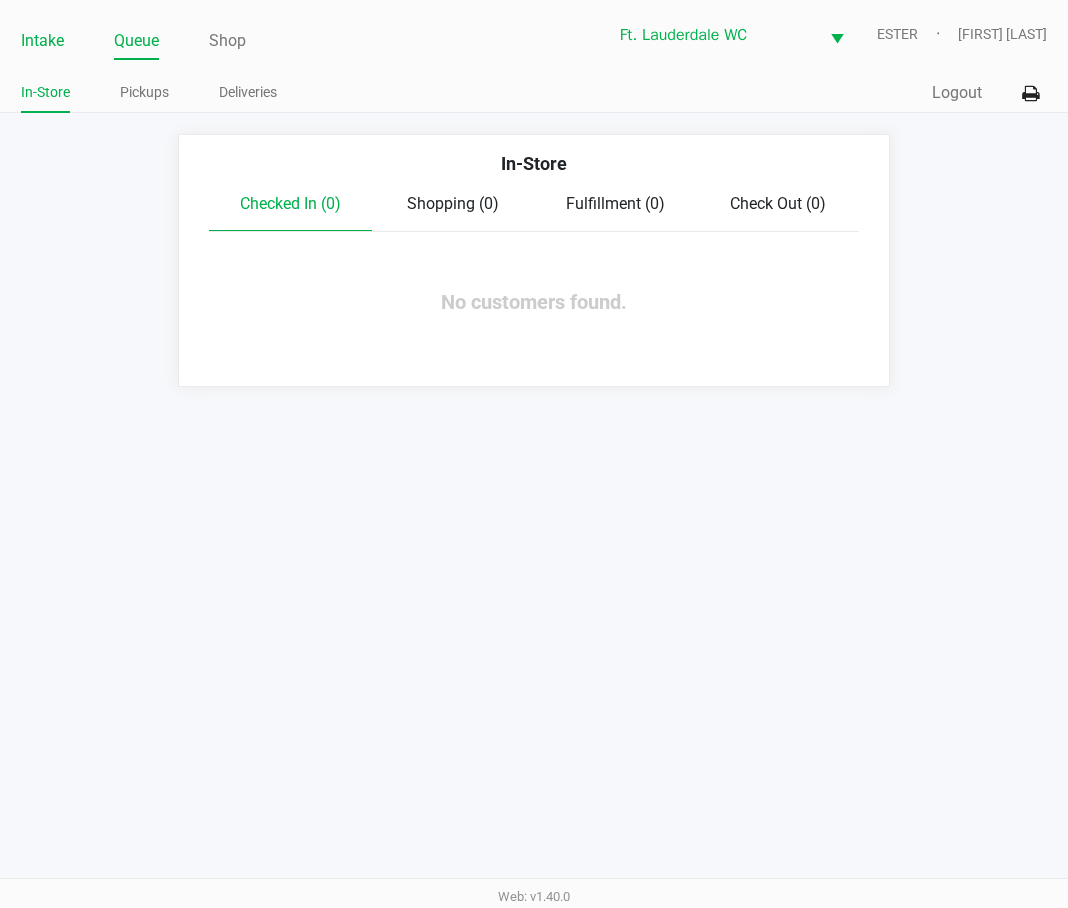 click on "Intake" 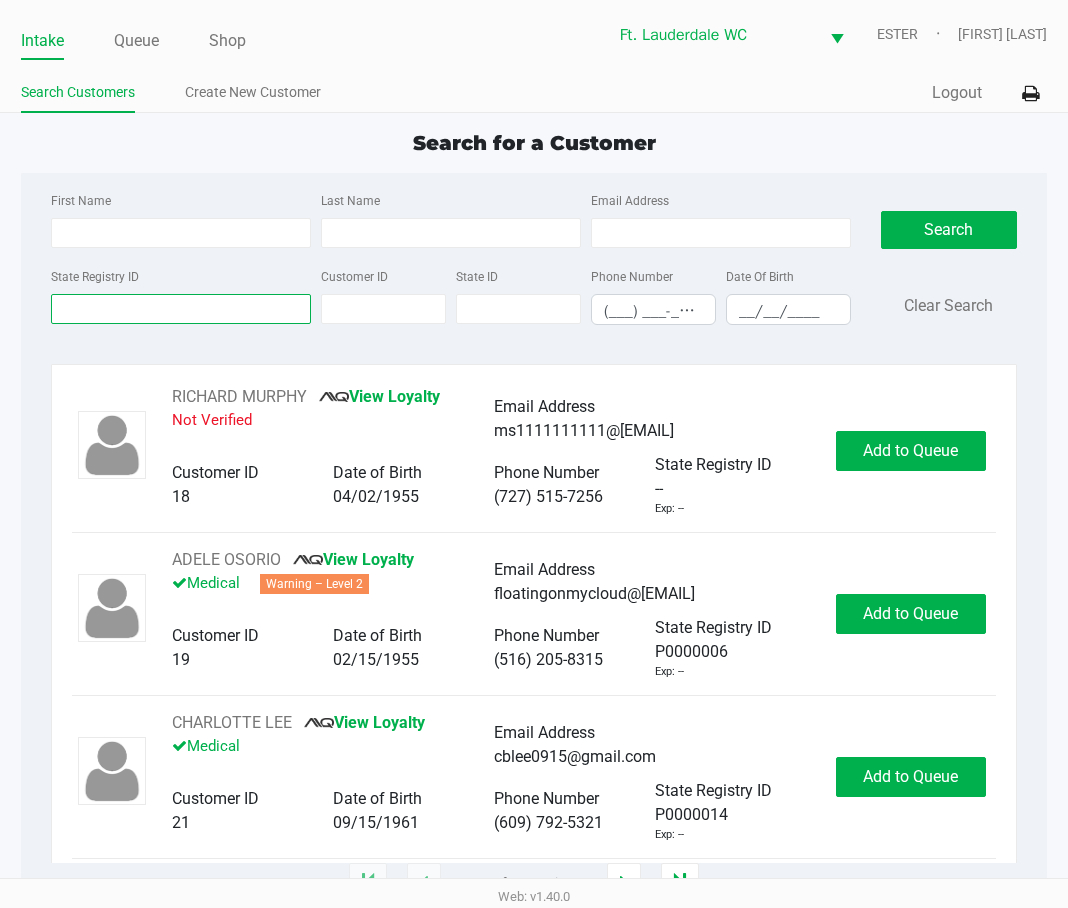 click on "State Registry ID" at bounding box center [181, 309] 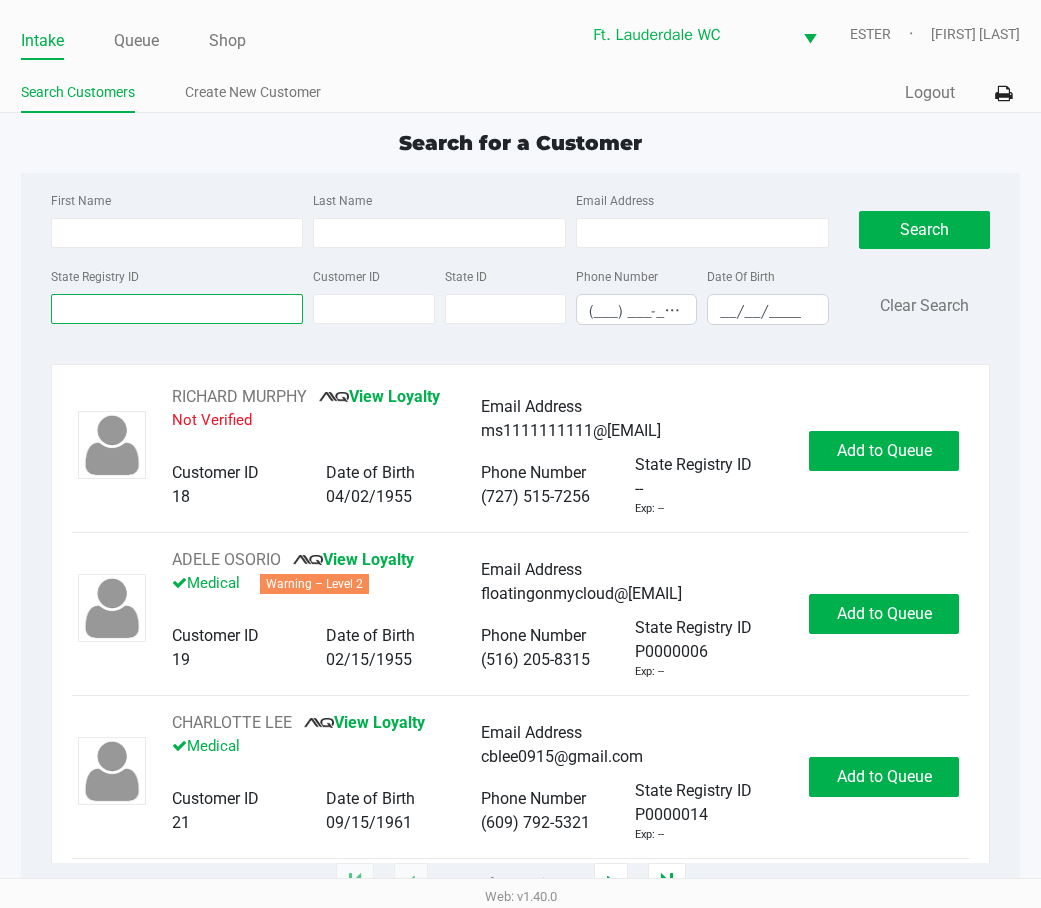 click on "State Registry ID" at bounding box center [177, 309] 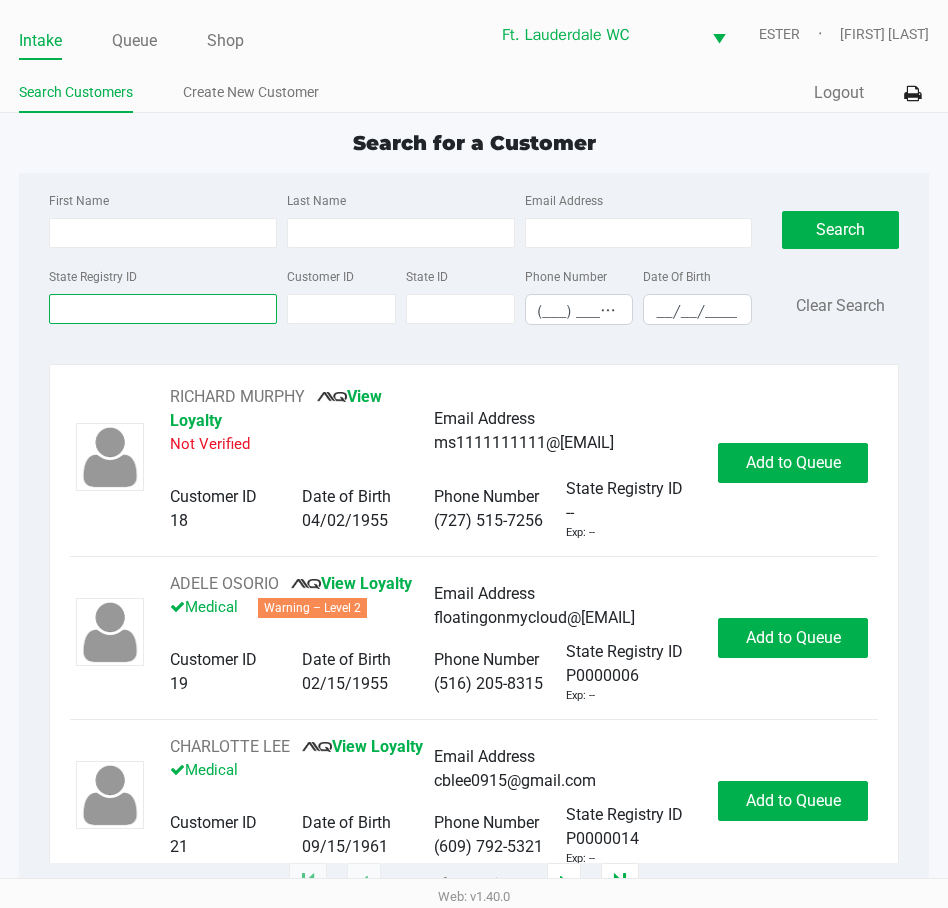 click on "State Registry ID" at bounding box center (163, 309) 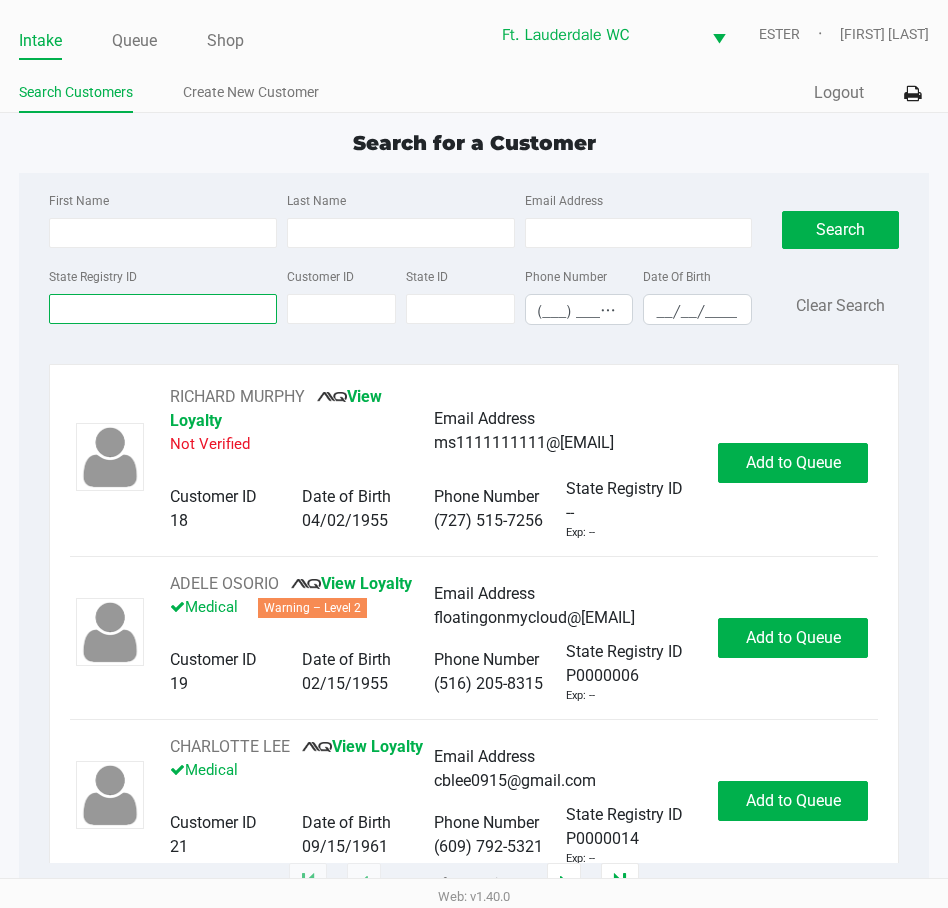 click on "State Registry ID" at bounding box center [163, 309] 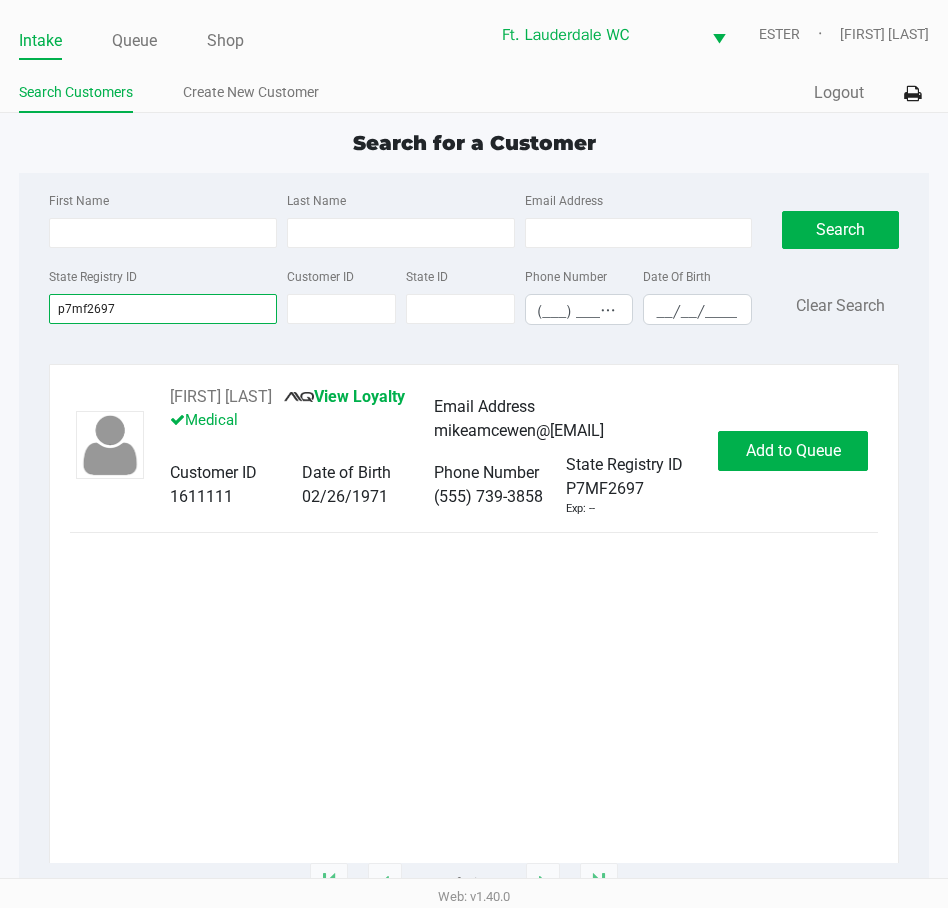 type on "p7mf2697" 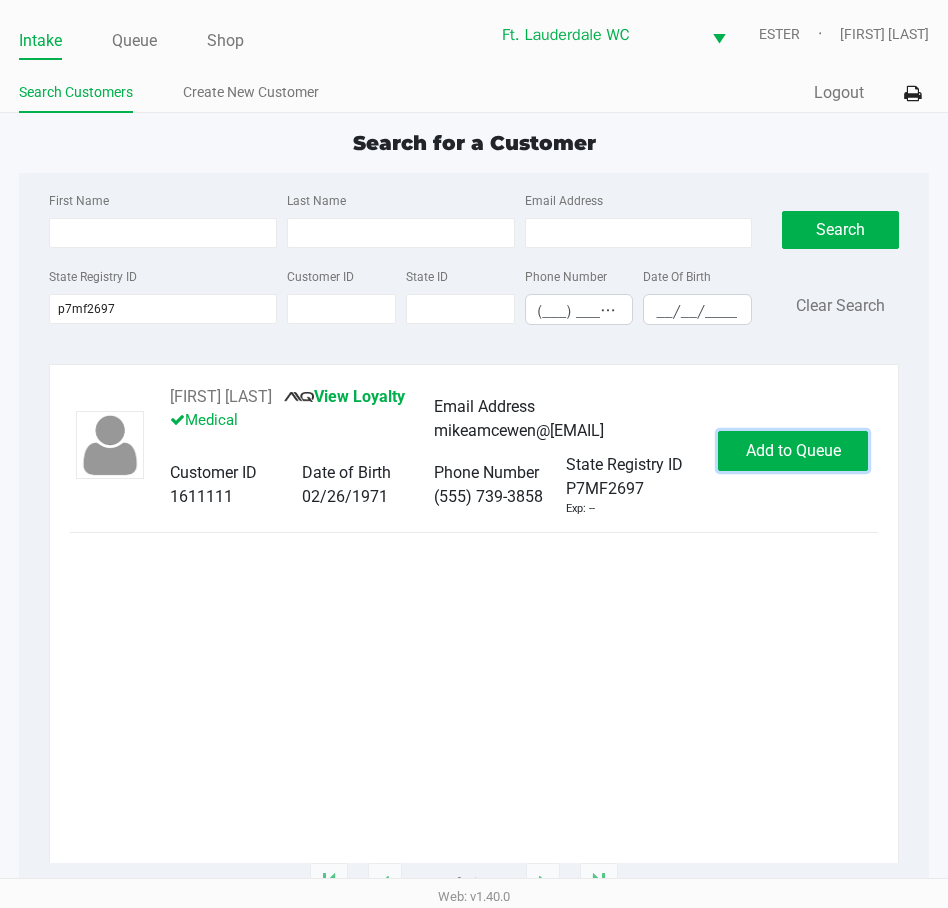 click on "Add to Queue" 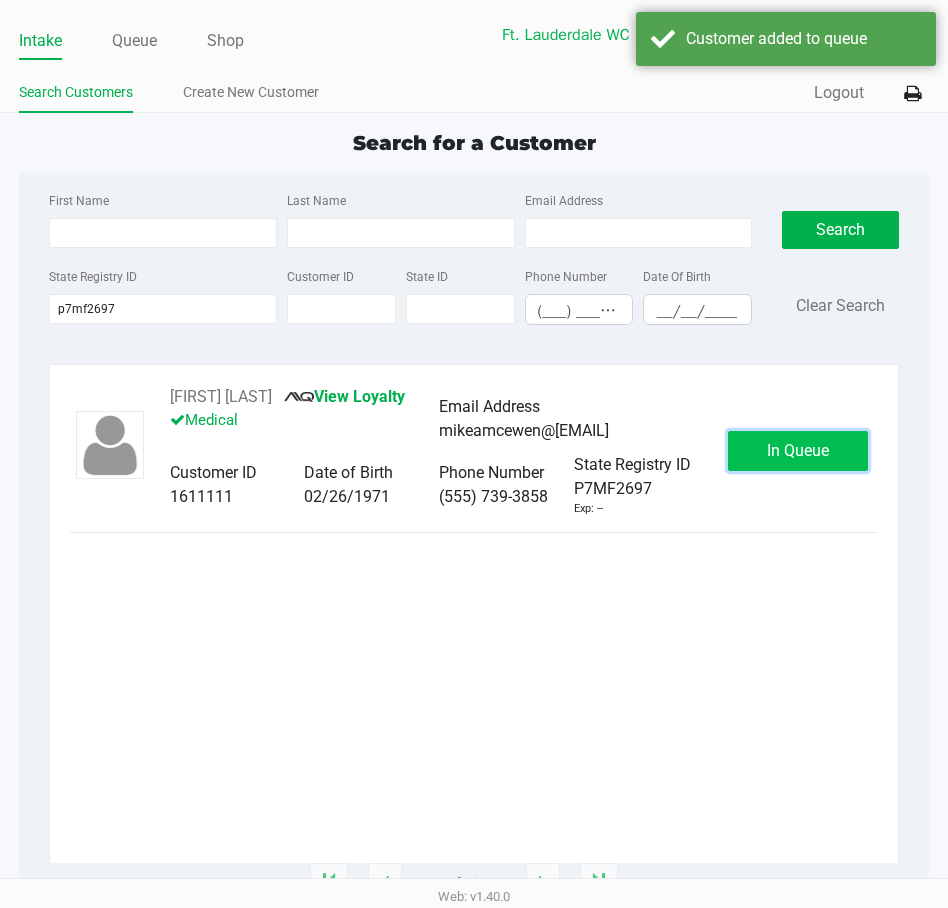 click on "In Queue" 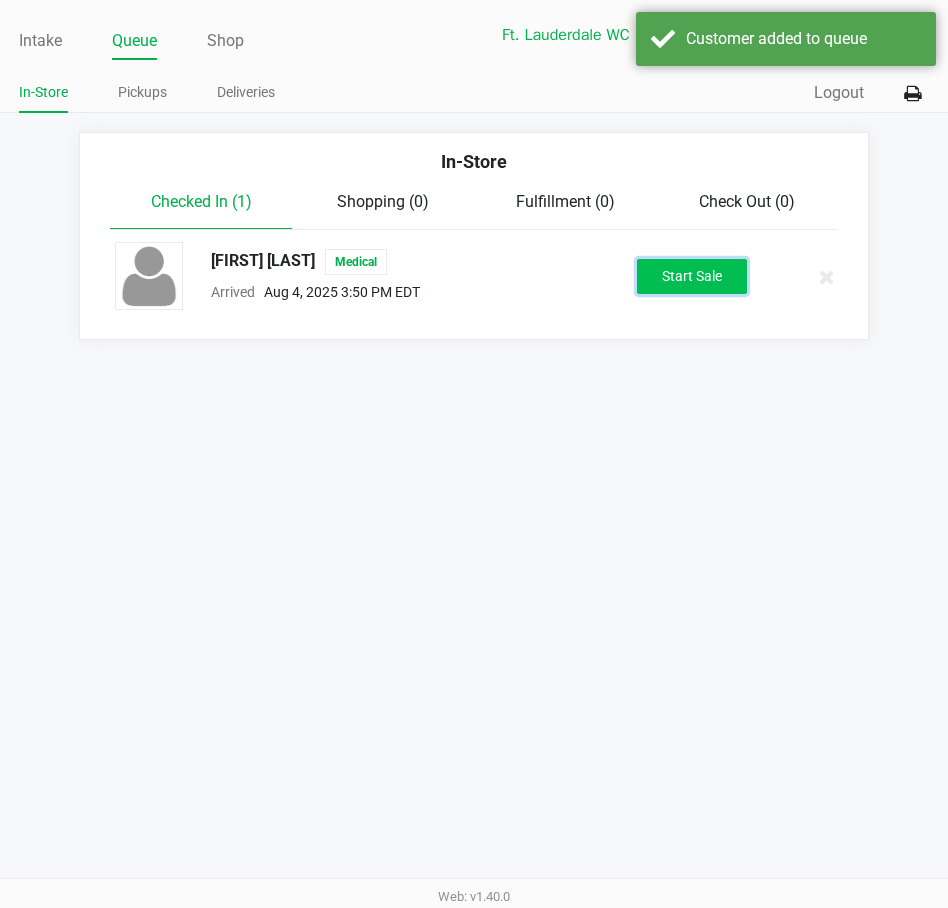 click on "Start Sale" 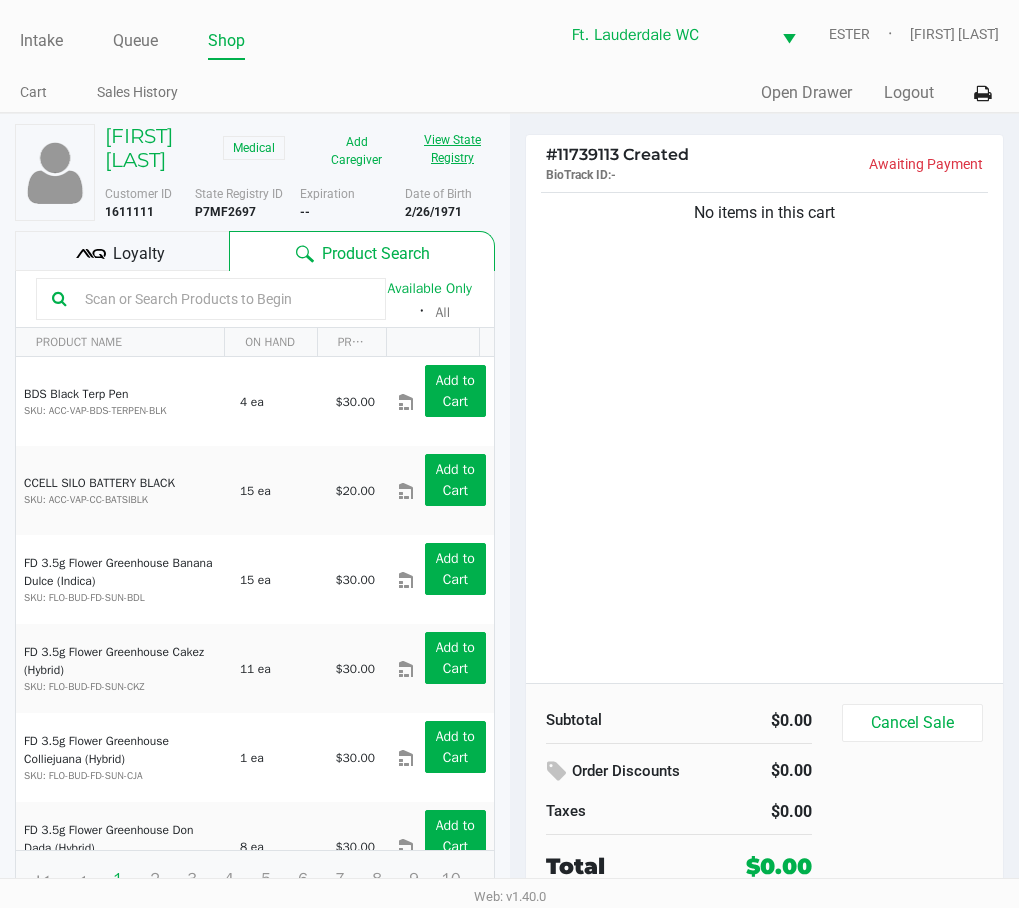 click on "View State Registry" 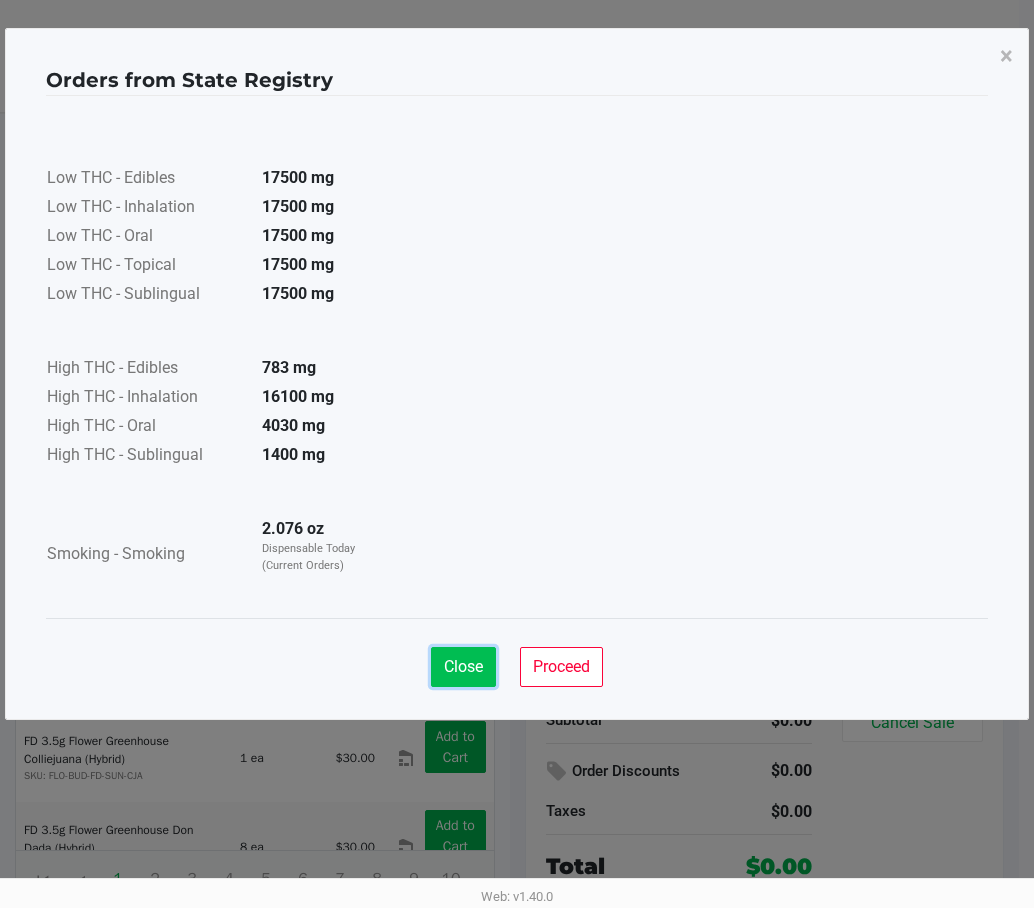 click on "Close" 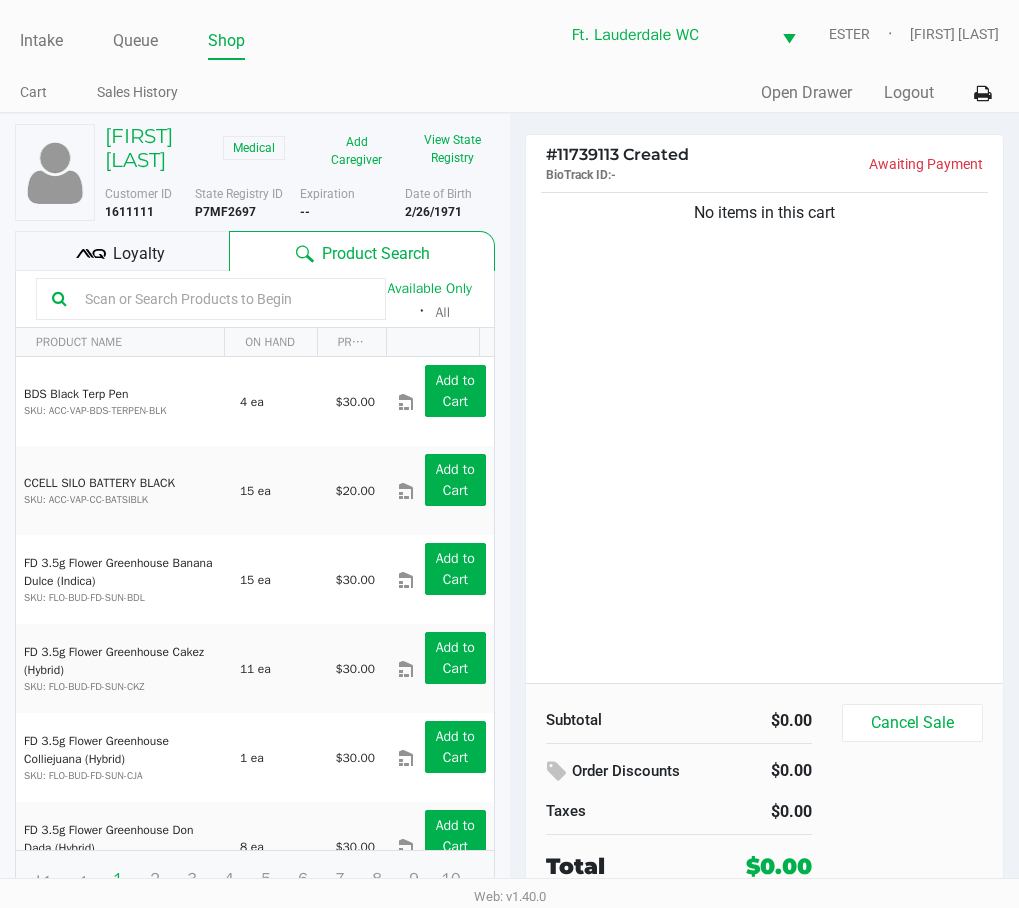 click on "No items in this cart" 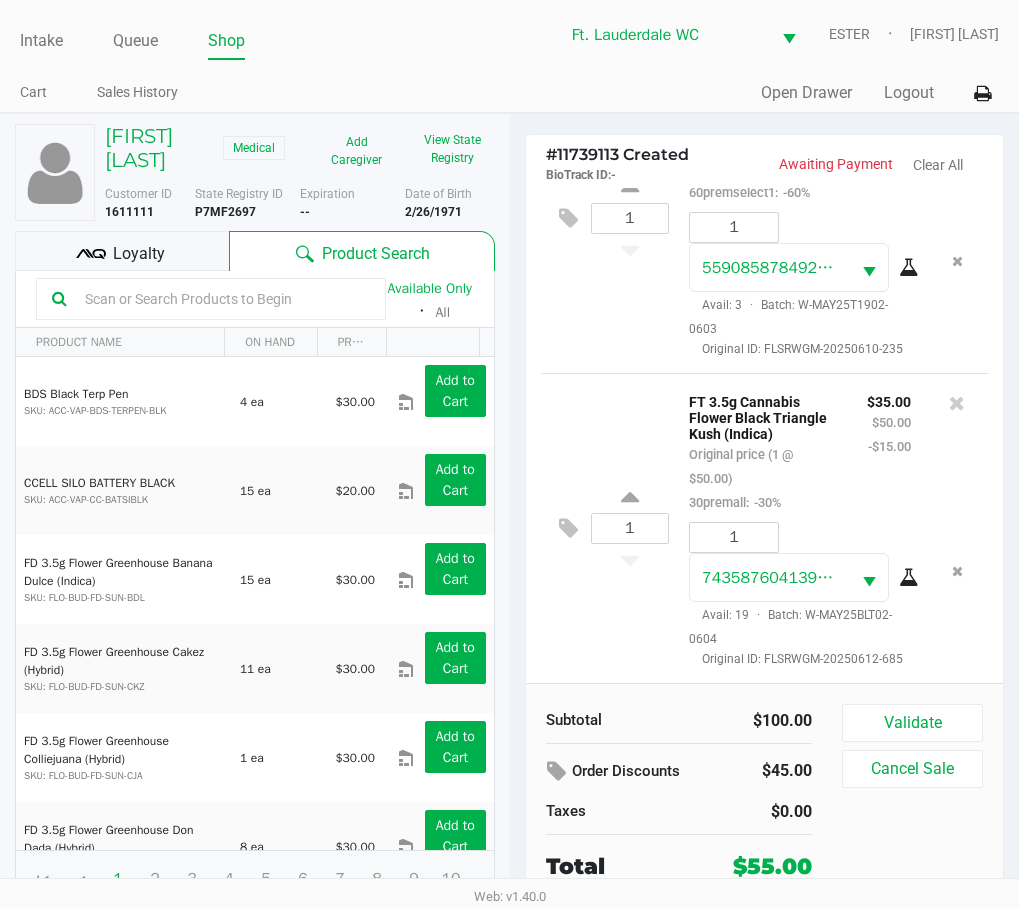 scroll, scrollTop: 184, scrollLeft: 0, axis: vertical 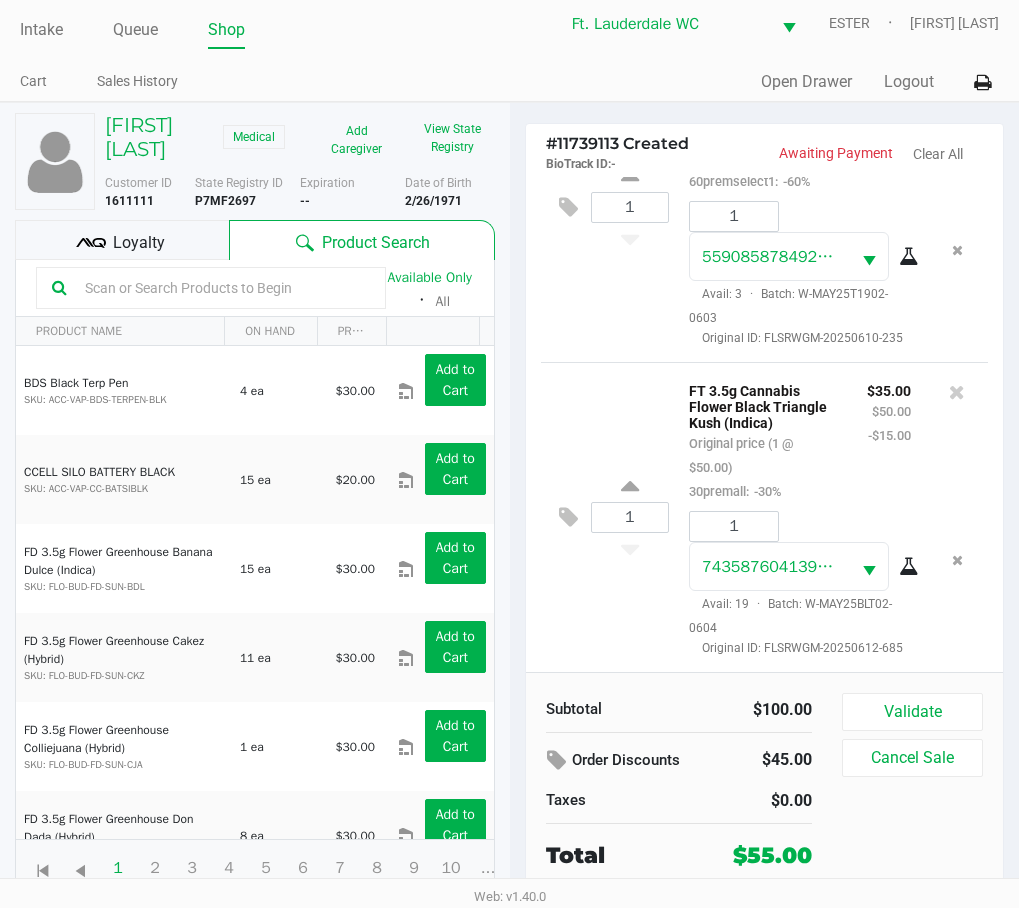 click 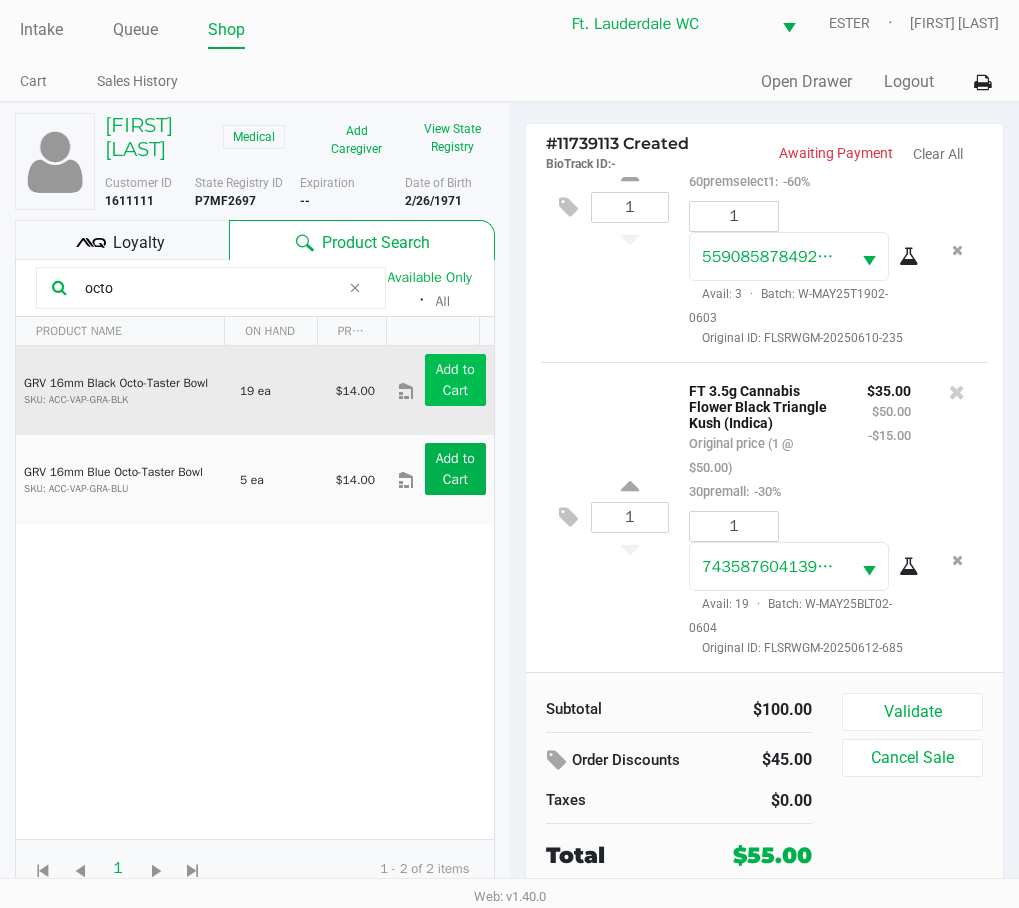 type on "octo" 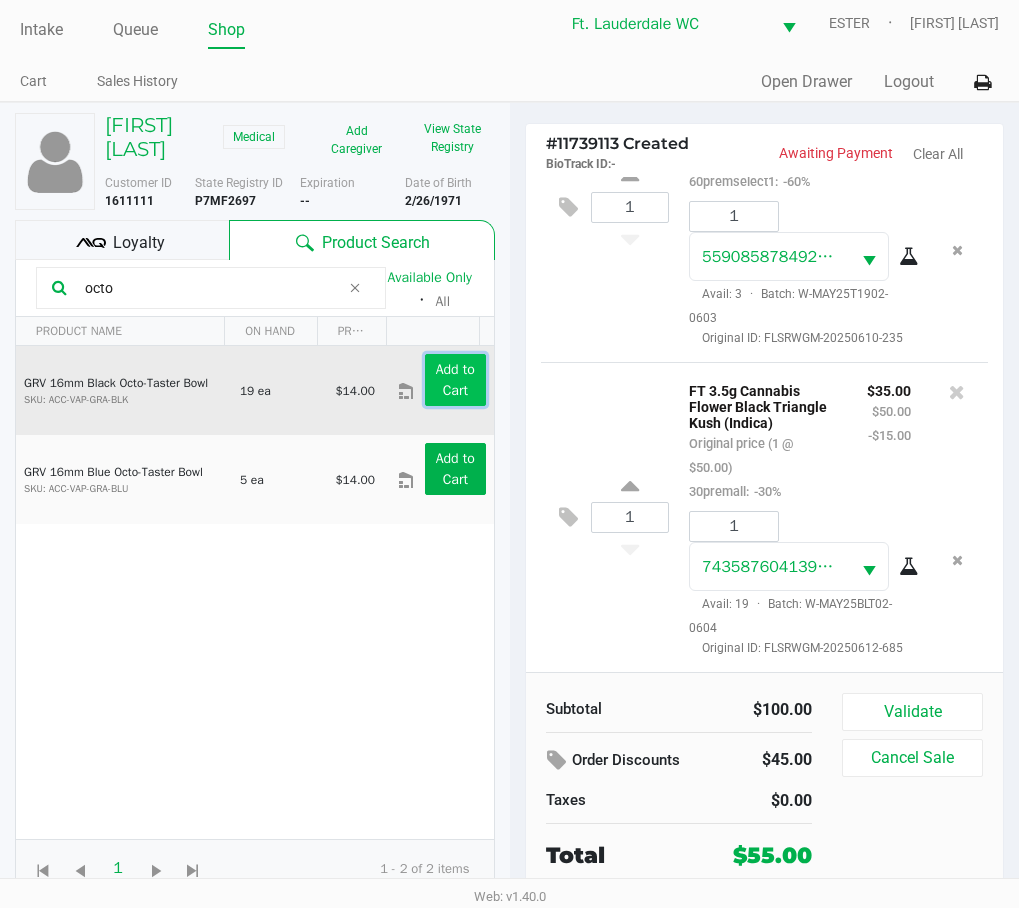 click on "Add to Cart" 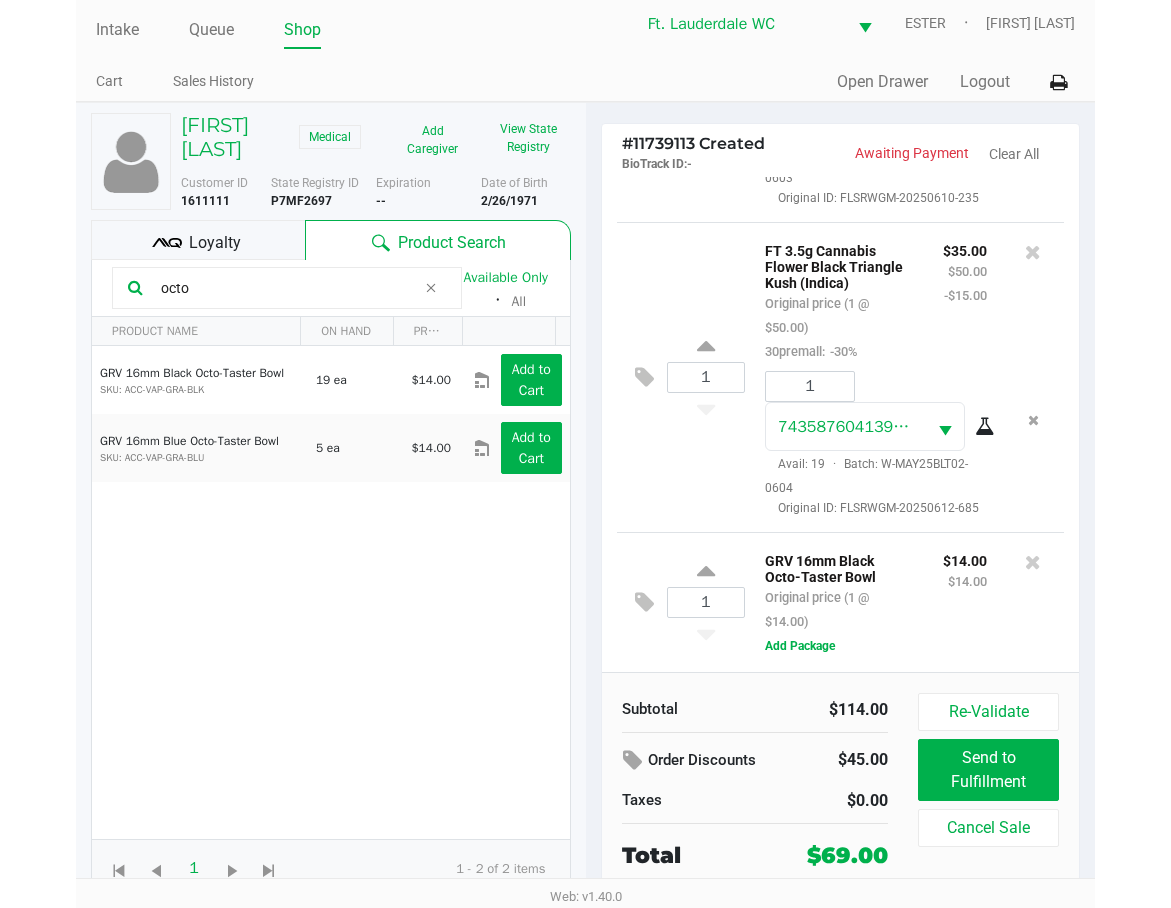 scroll, scrollTop: 131, scrollLeft: 0, axis: vertical 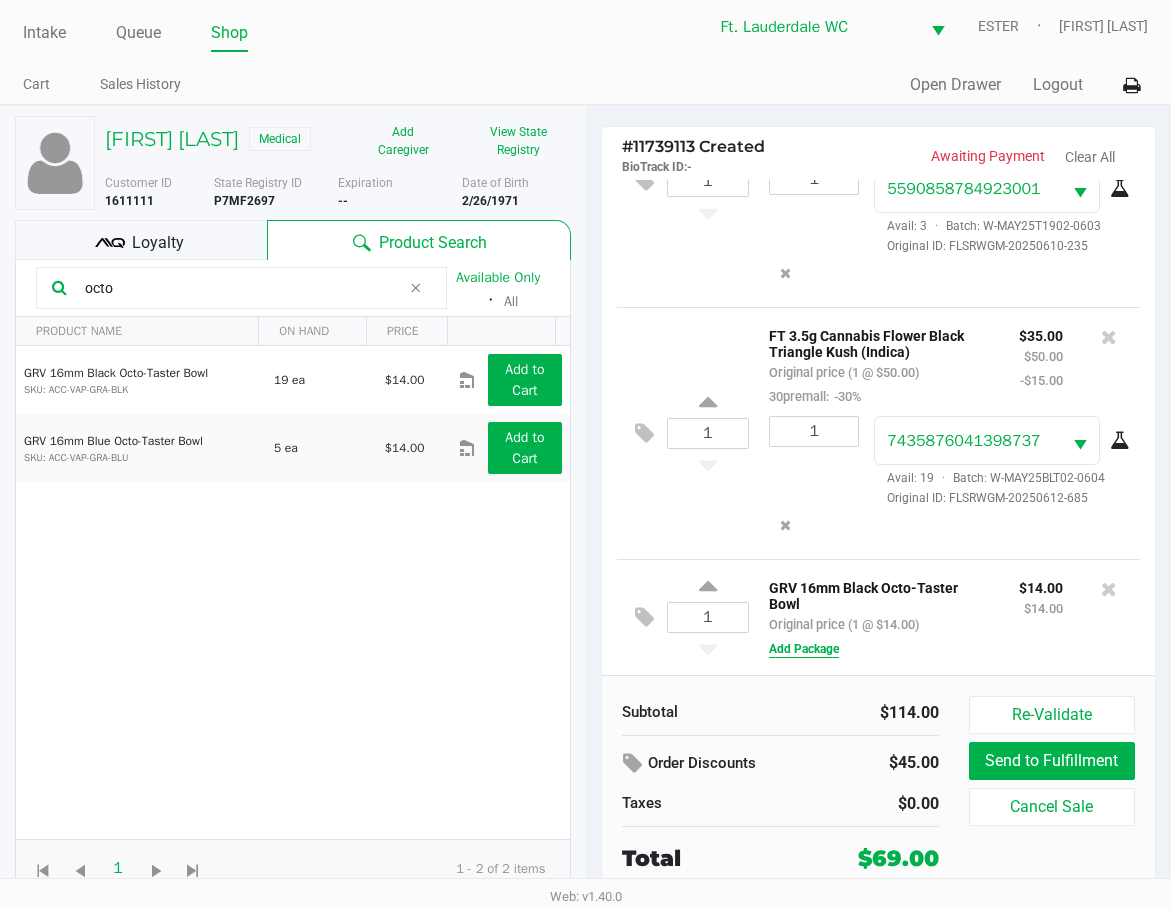 click on "Add Package" 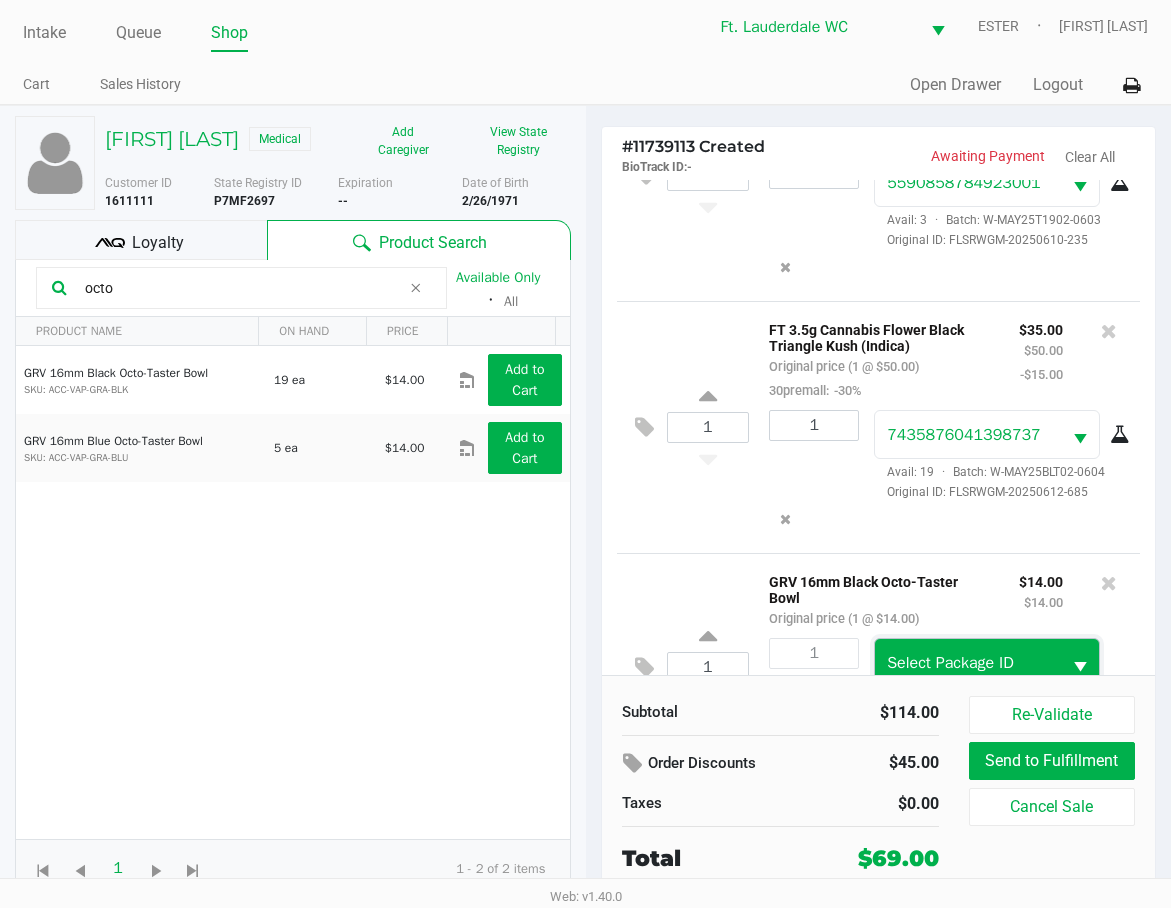 click on "Select Package ID" at bounding box center [950, 663] 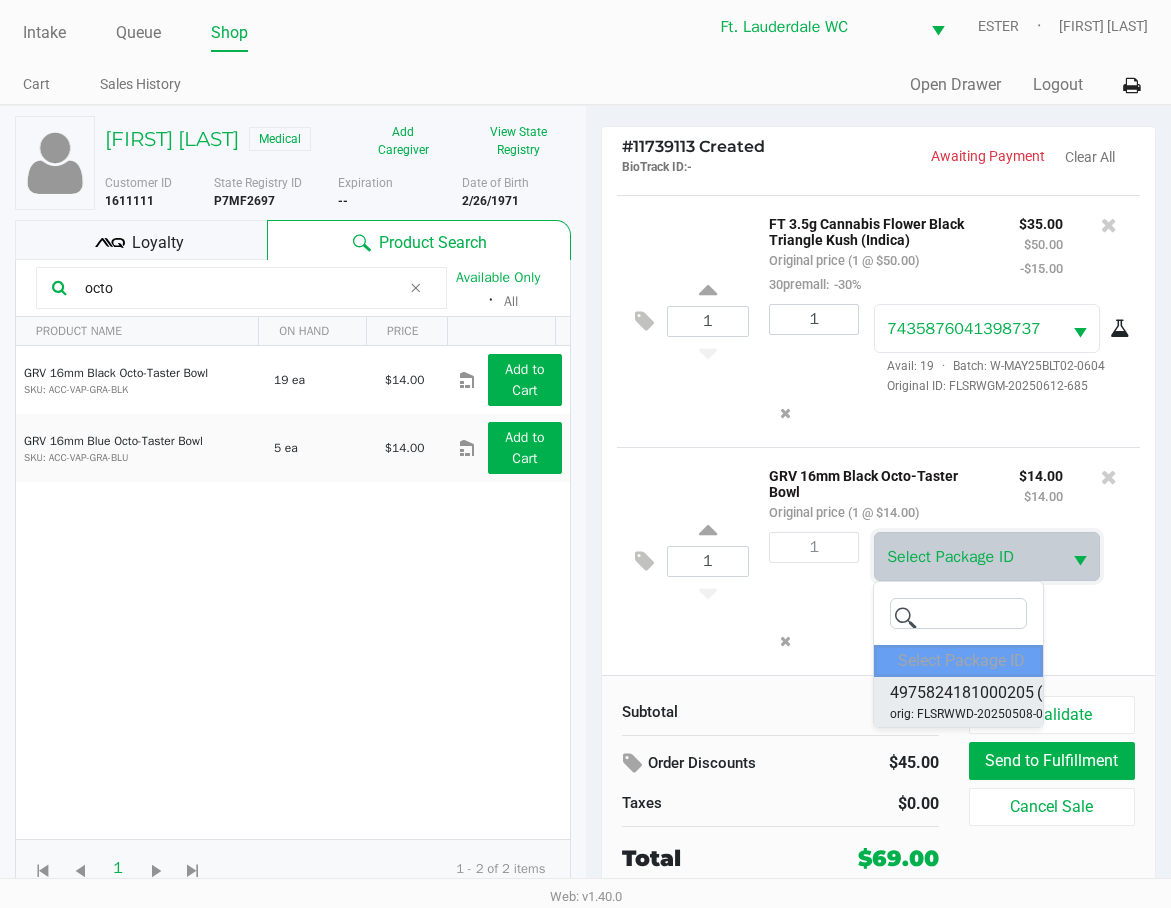 click on "4975824181000205" at bounding box center (962, 693) 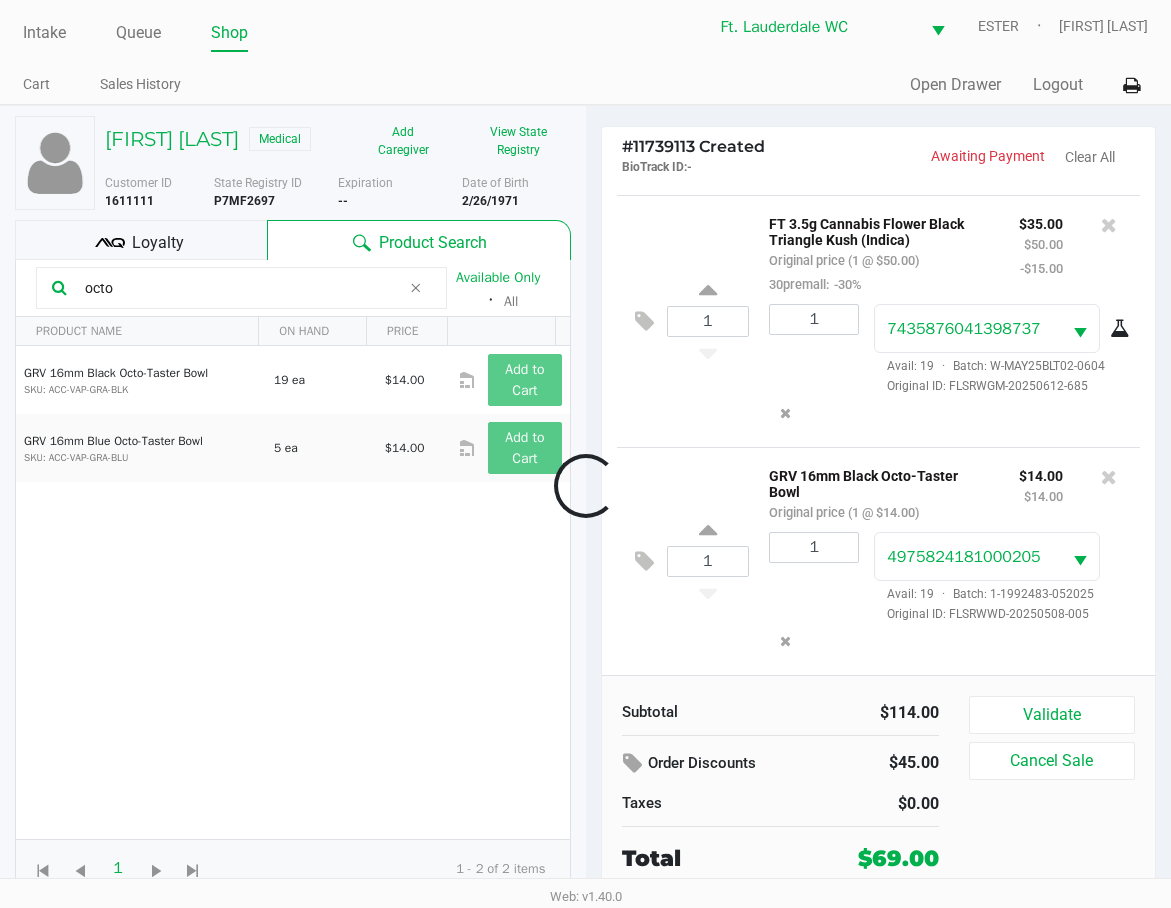 scroll, scrollTop: 243, scrollLeft: 0, axis: vertical 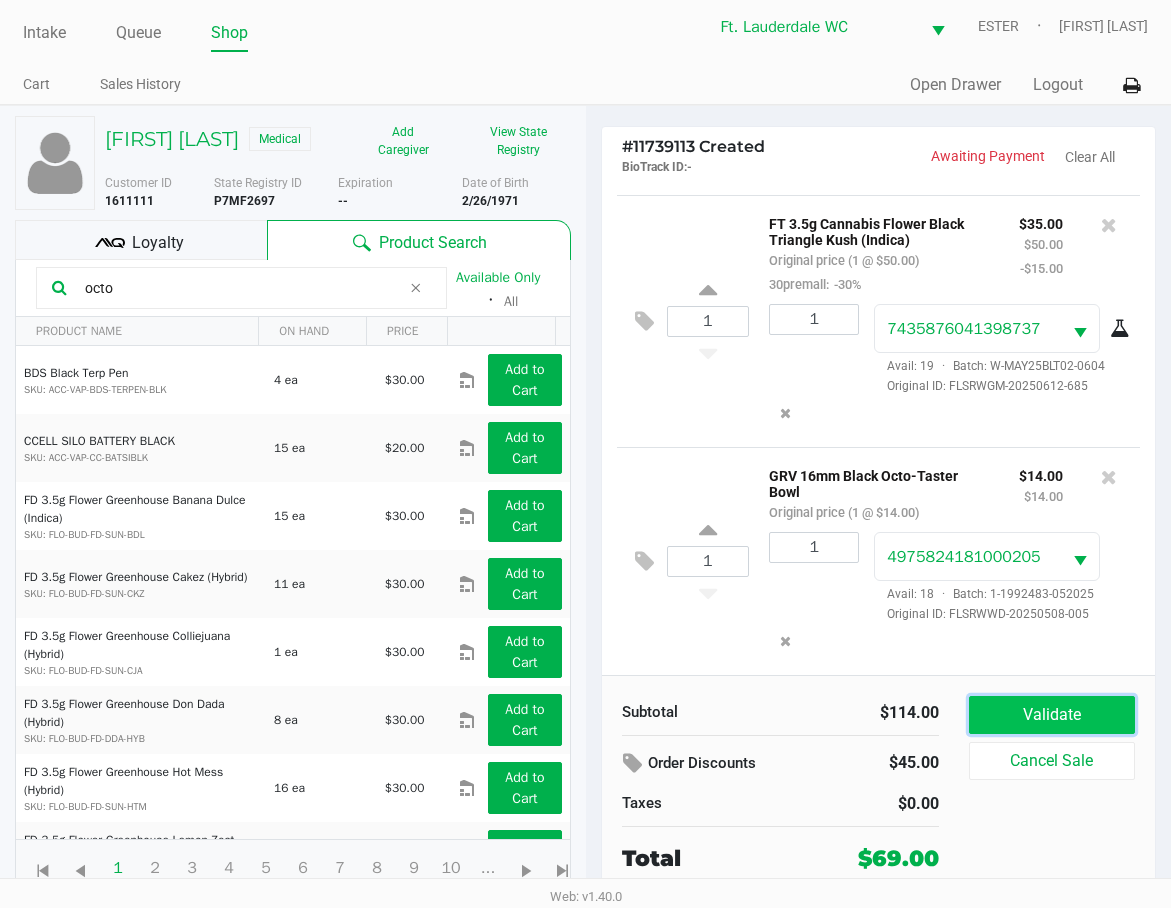 click on "Validate" 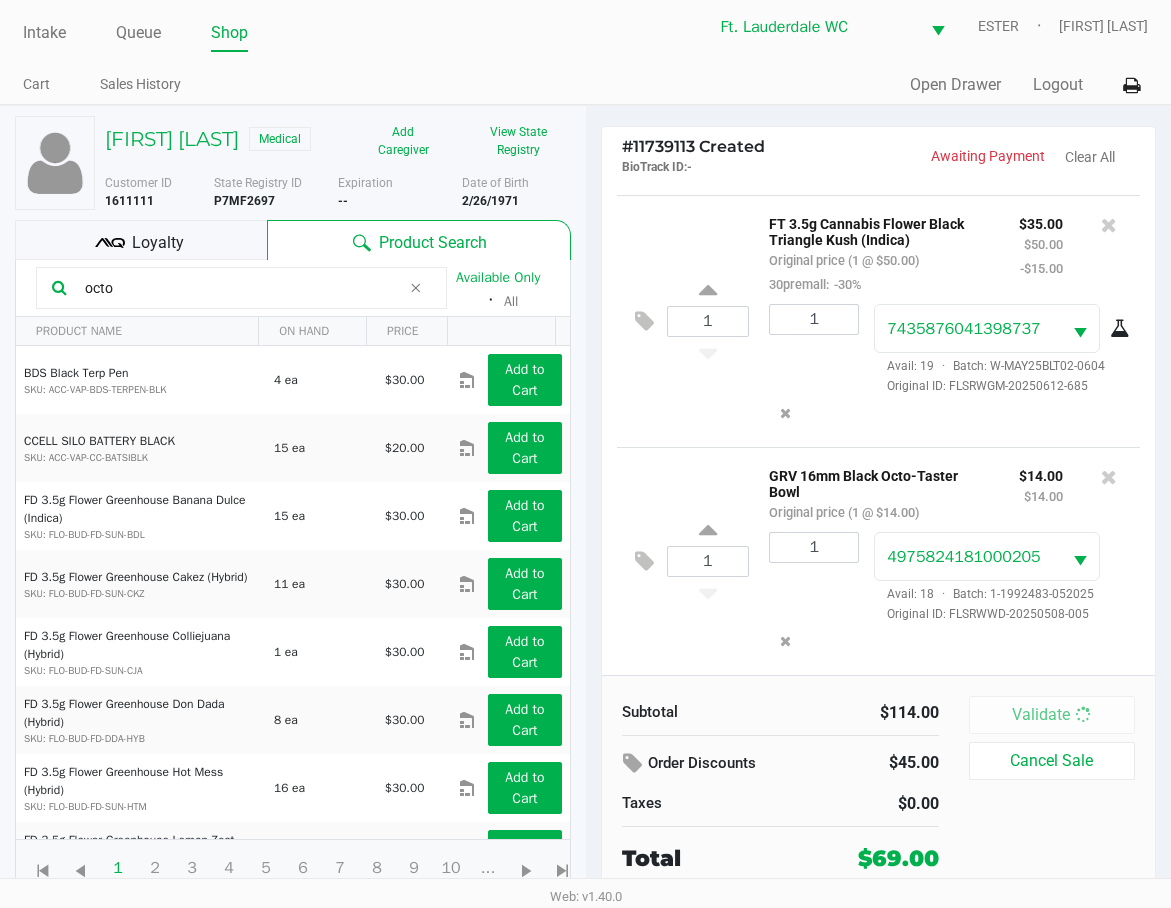 scroll, scrollTop: 0, scrollLeft: 0, axis: both 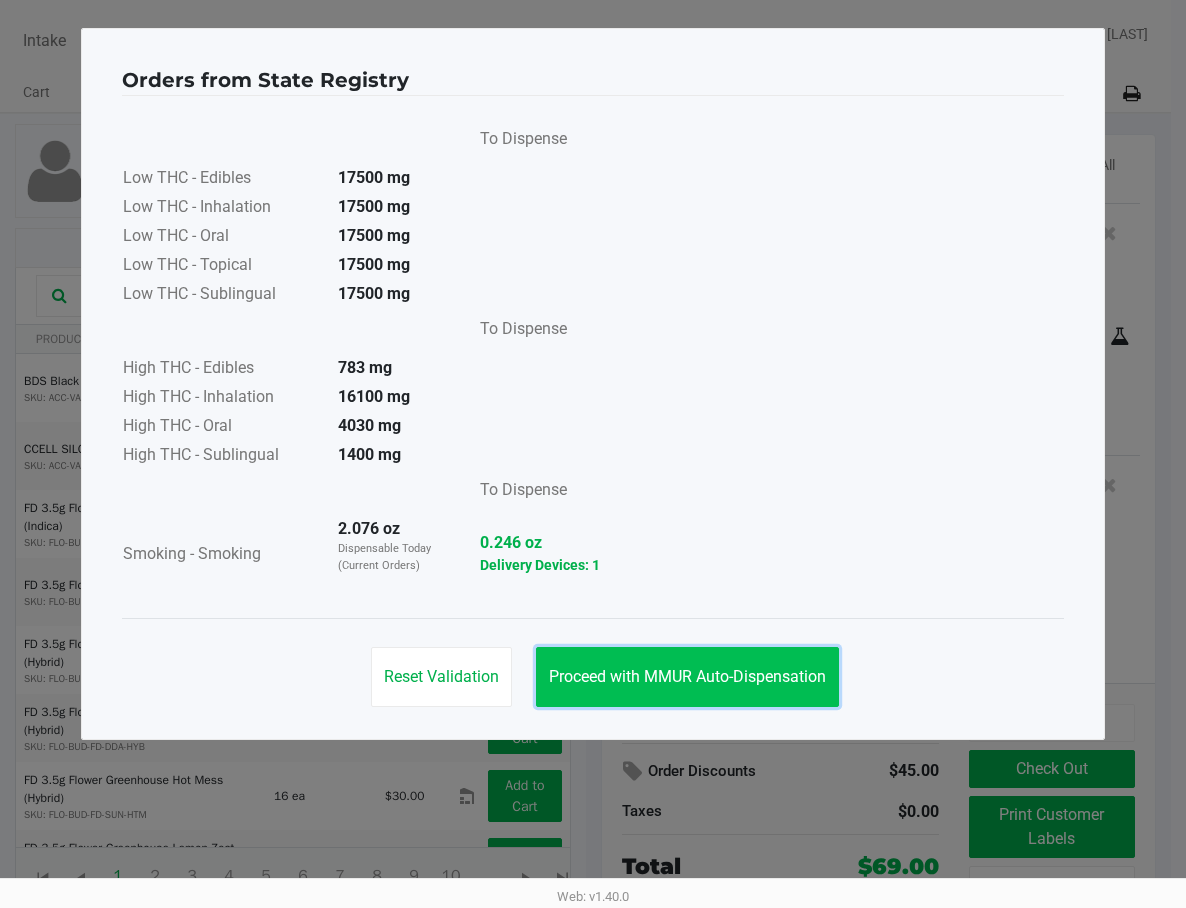 click on "Proceed with MMUR Auto-Dispensation" 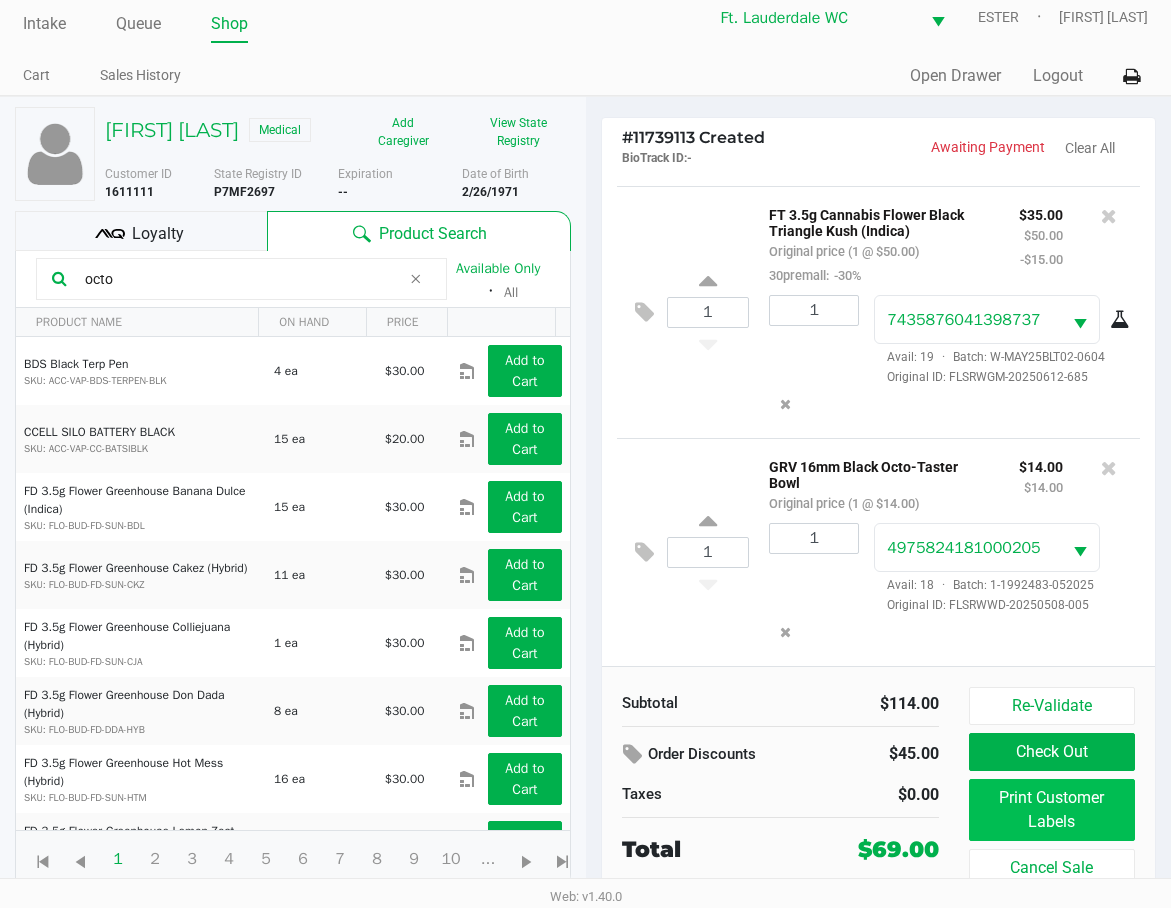 scroll, scrollTop: 37, scrollLeft: 0, axis: vertical 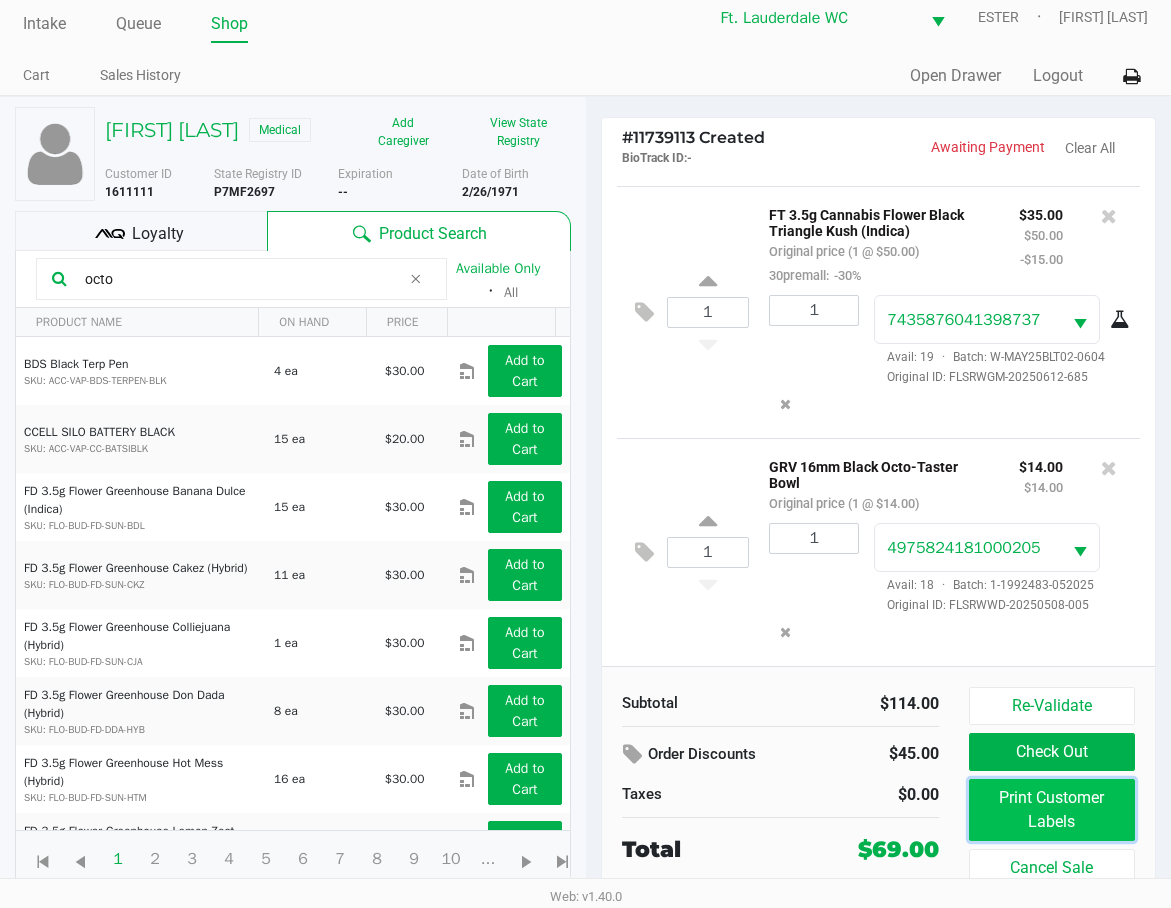 click on "Print Customer Labels" 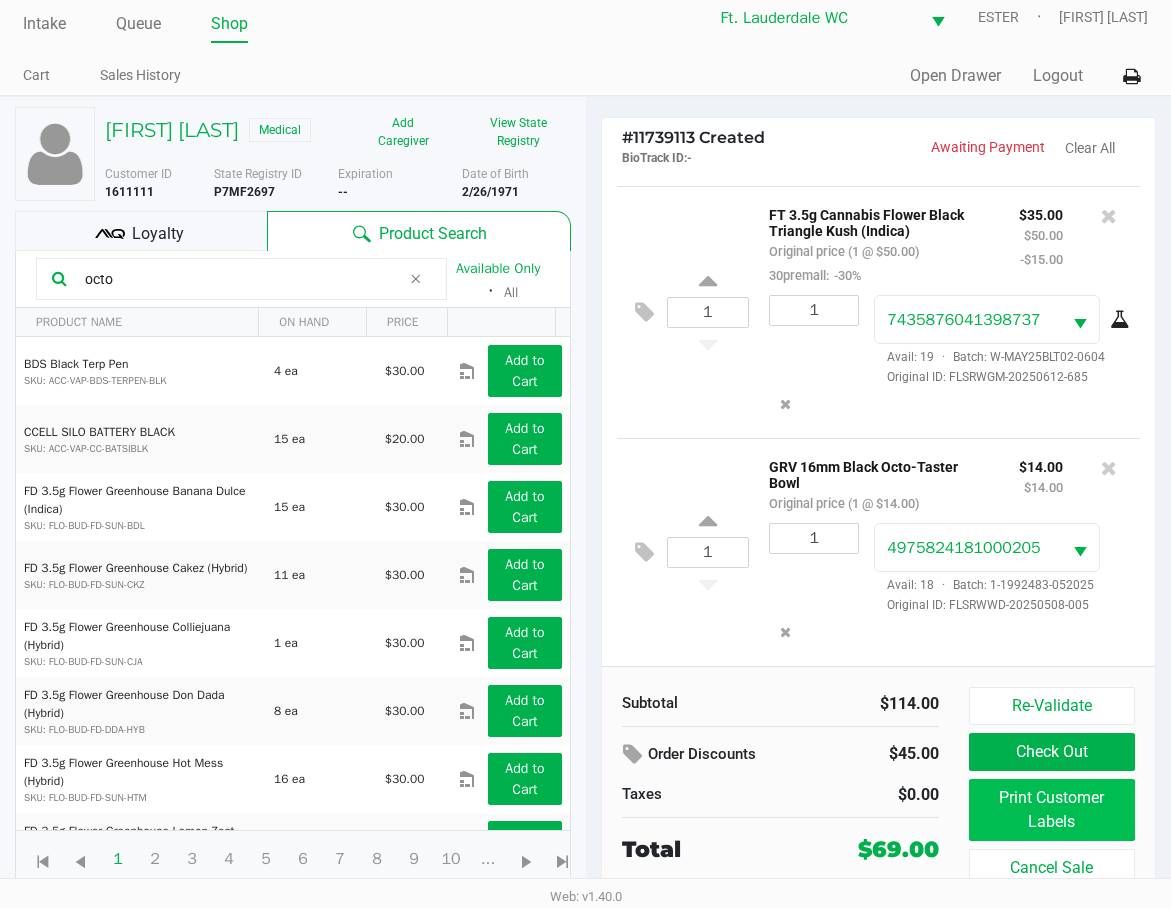 scroll, scrollTop: 0, scrollLeft: 0, axis: both 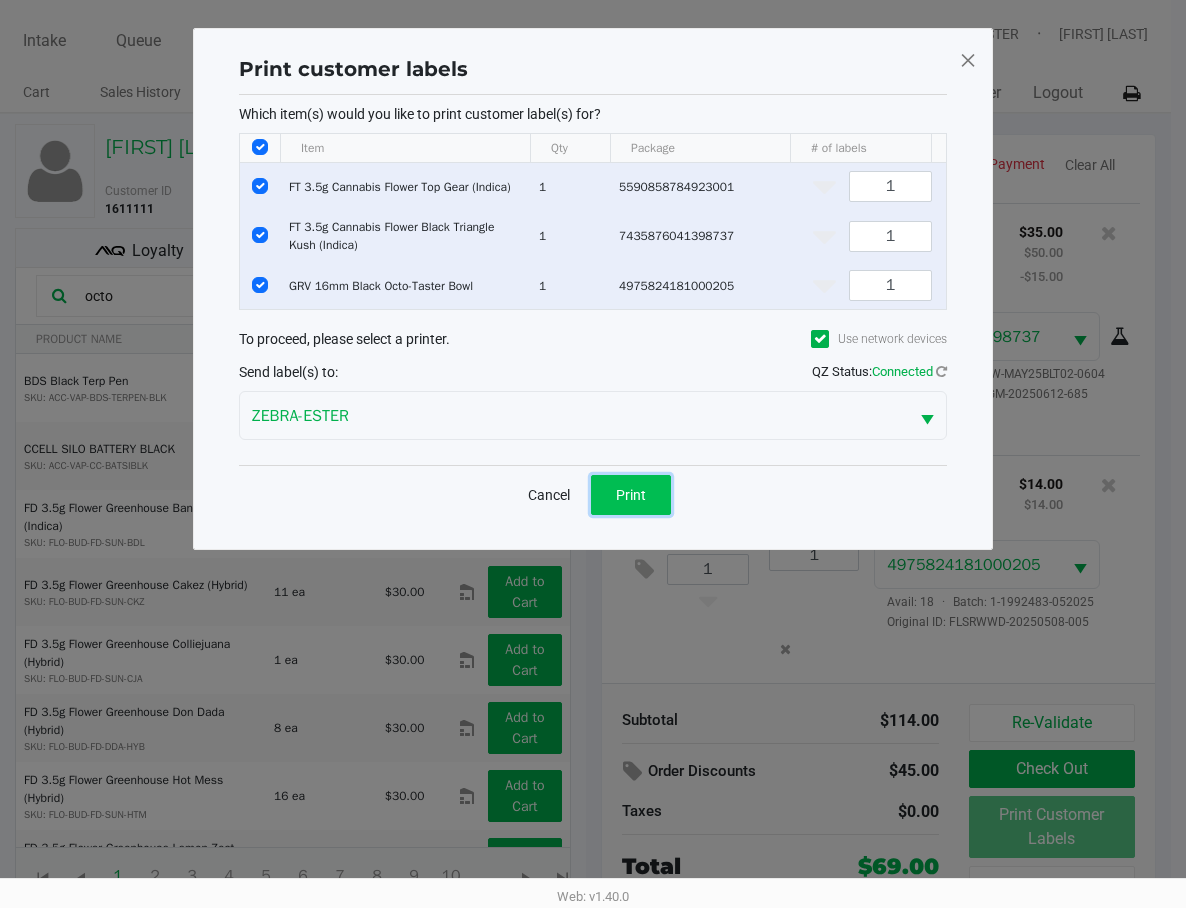 click on "Print" 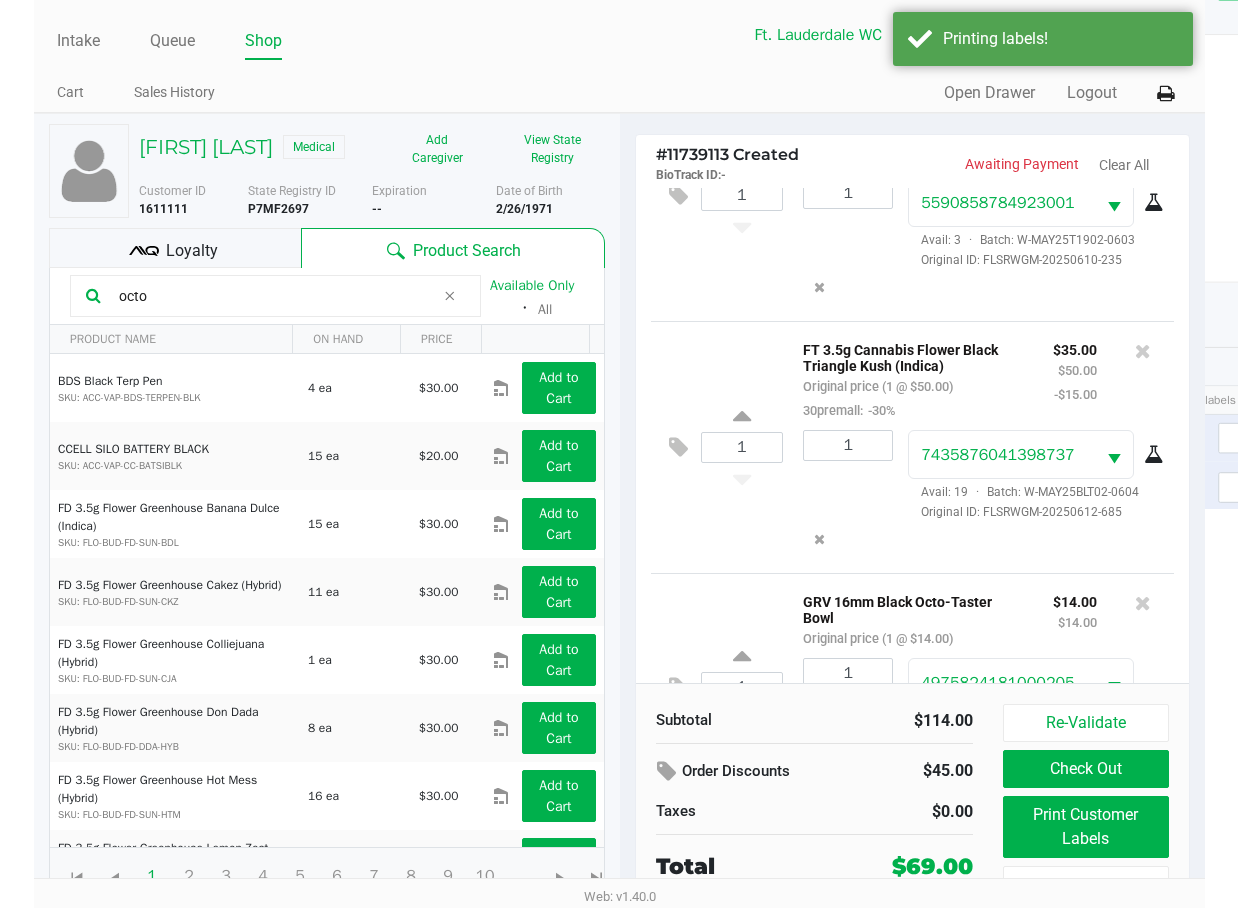 scroll, scrollTop: 243, scrollLeft: 0, axis: vertical 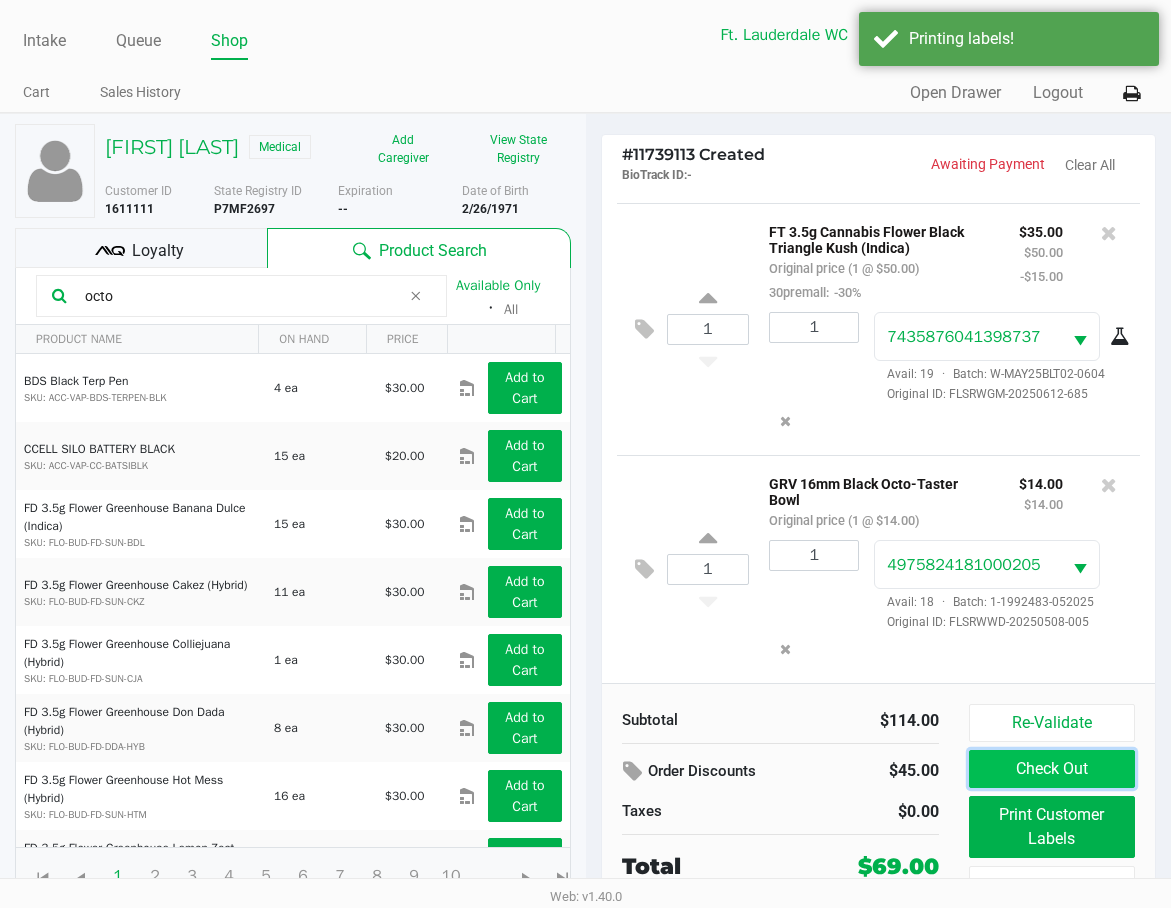 click on "Check Out" 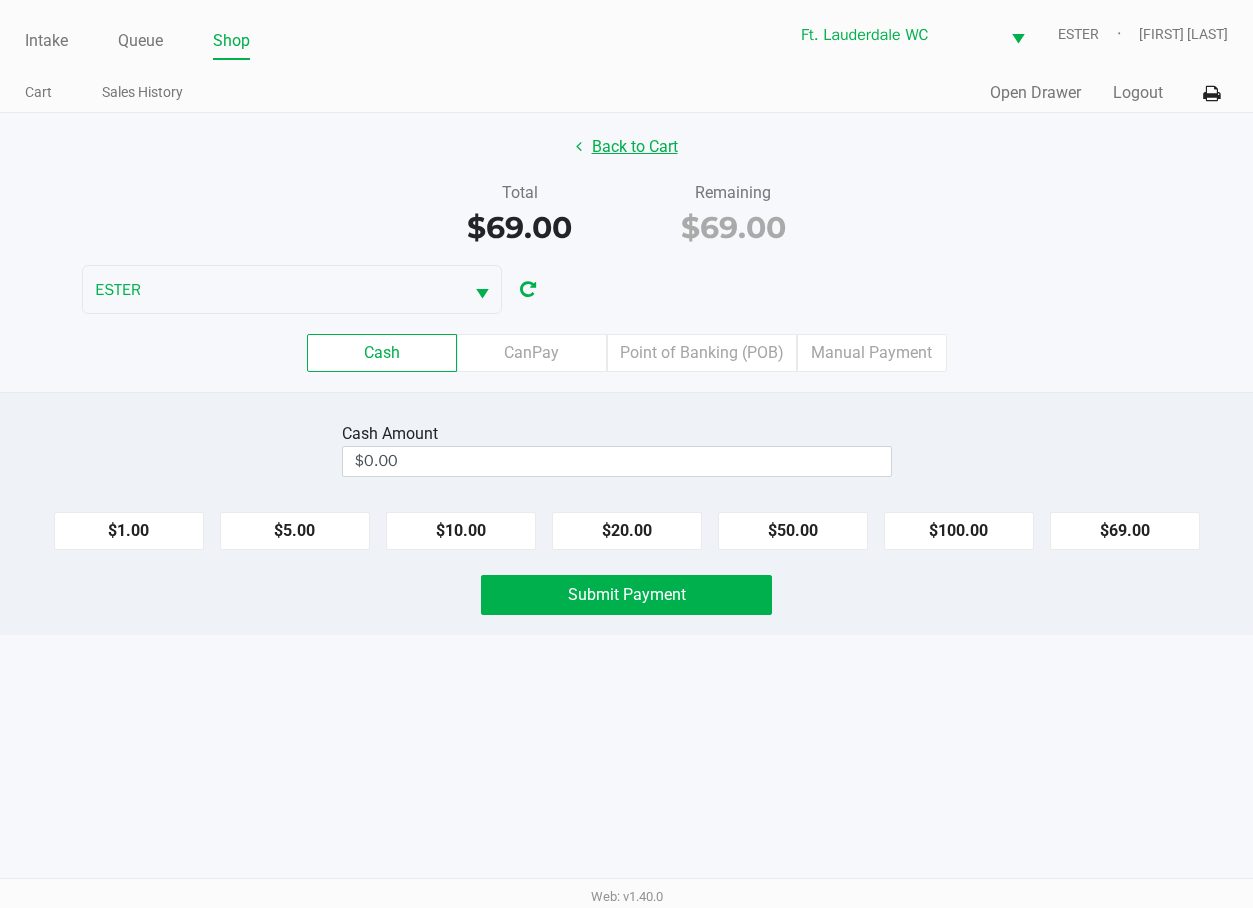 click on "Back to Cart" 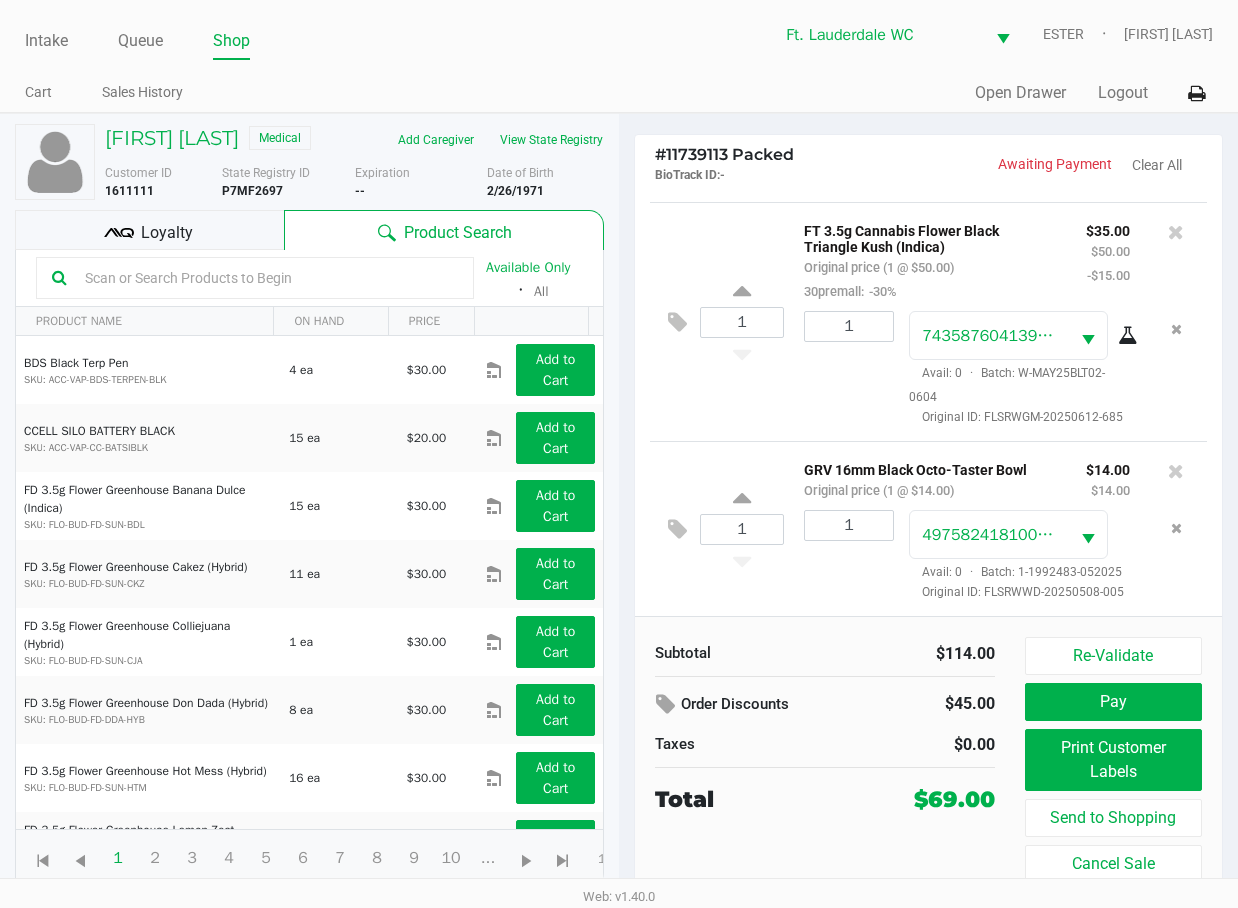 scroll, scrollTop: 284, scrollLeft: 0, axis: vertical 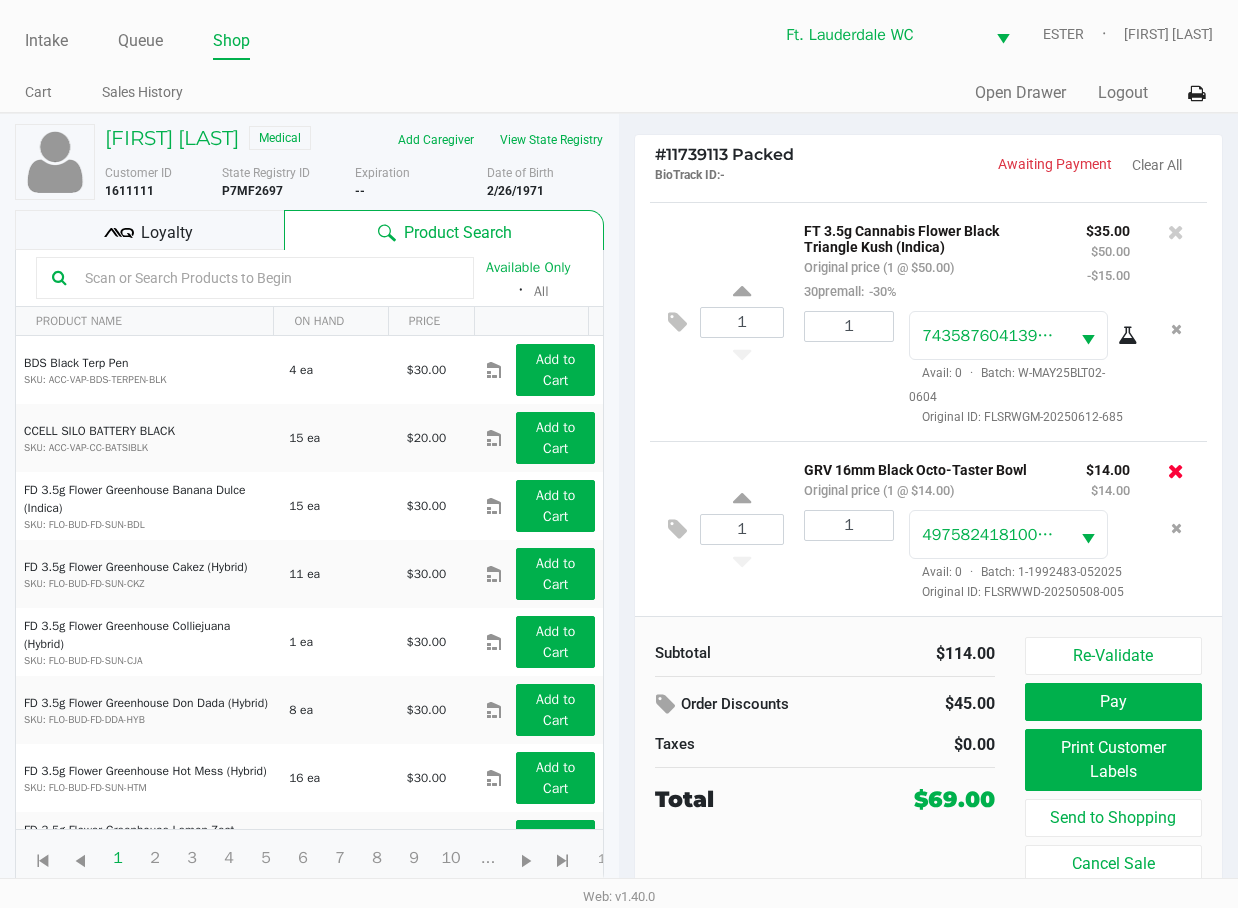 click 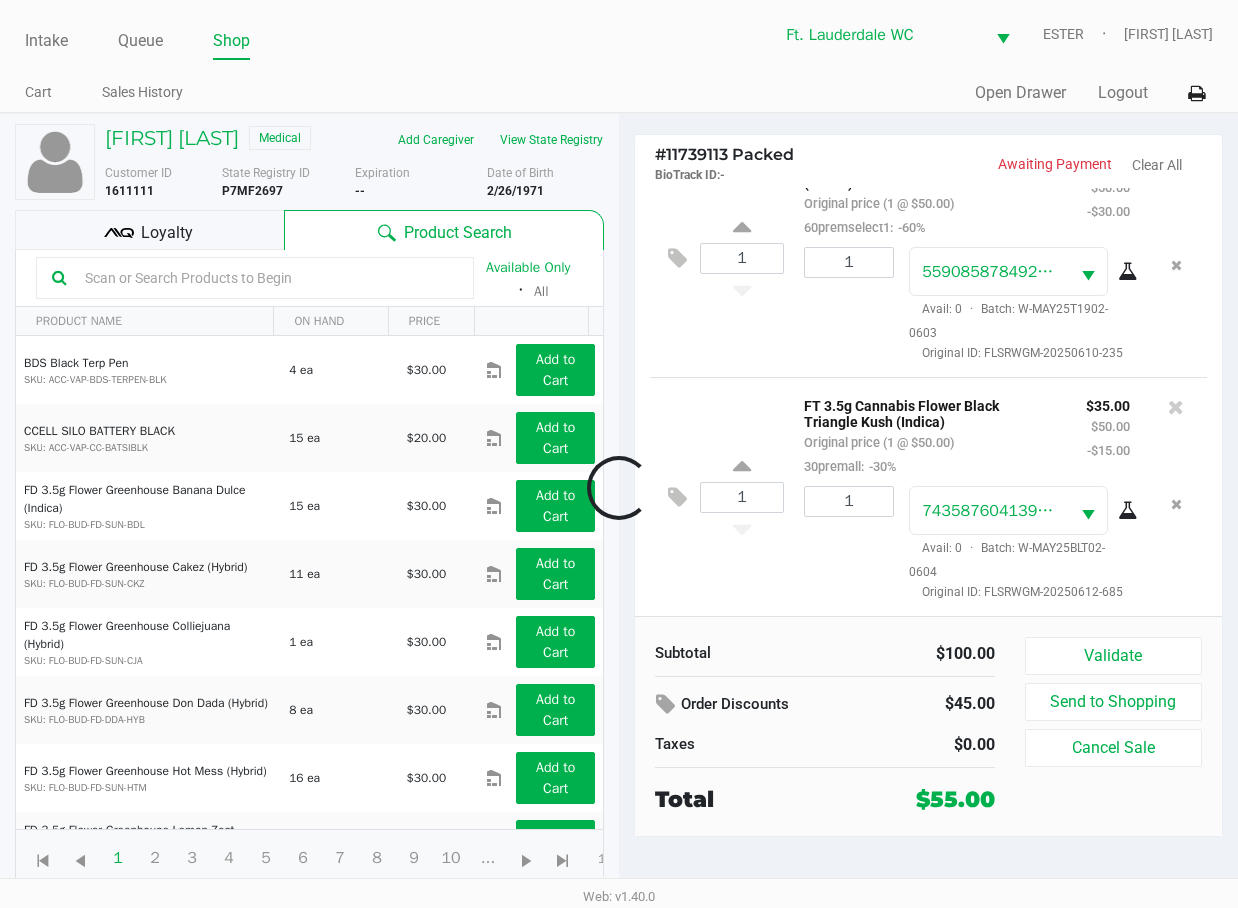 scroll, scrollTop: 90, scrollLeft: 0, axis: vertical 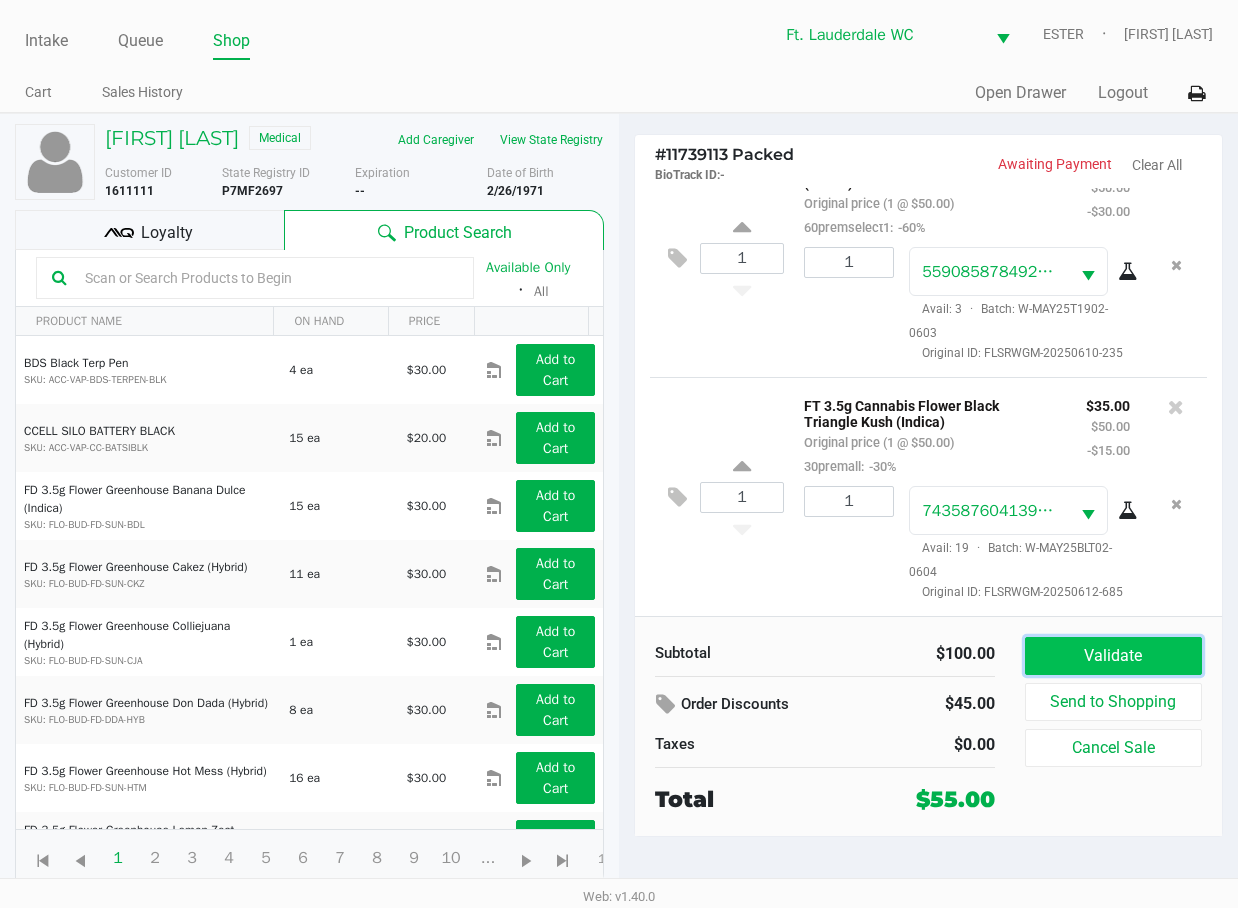 click on "Validate" 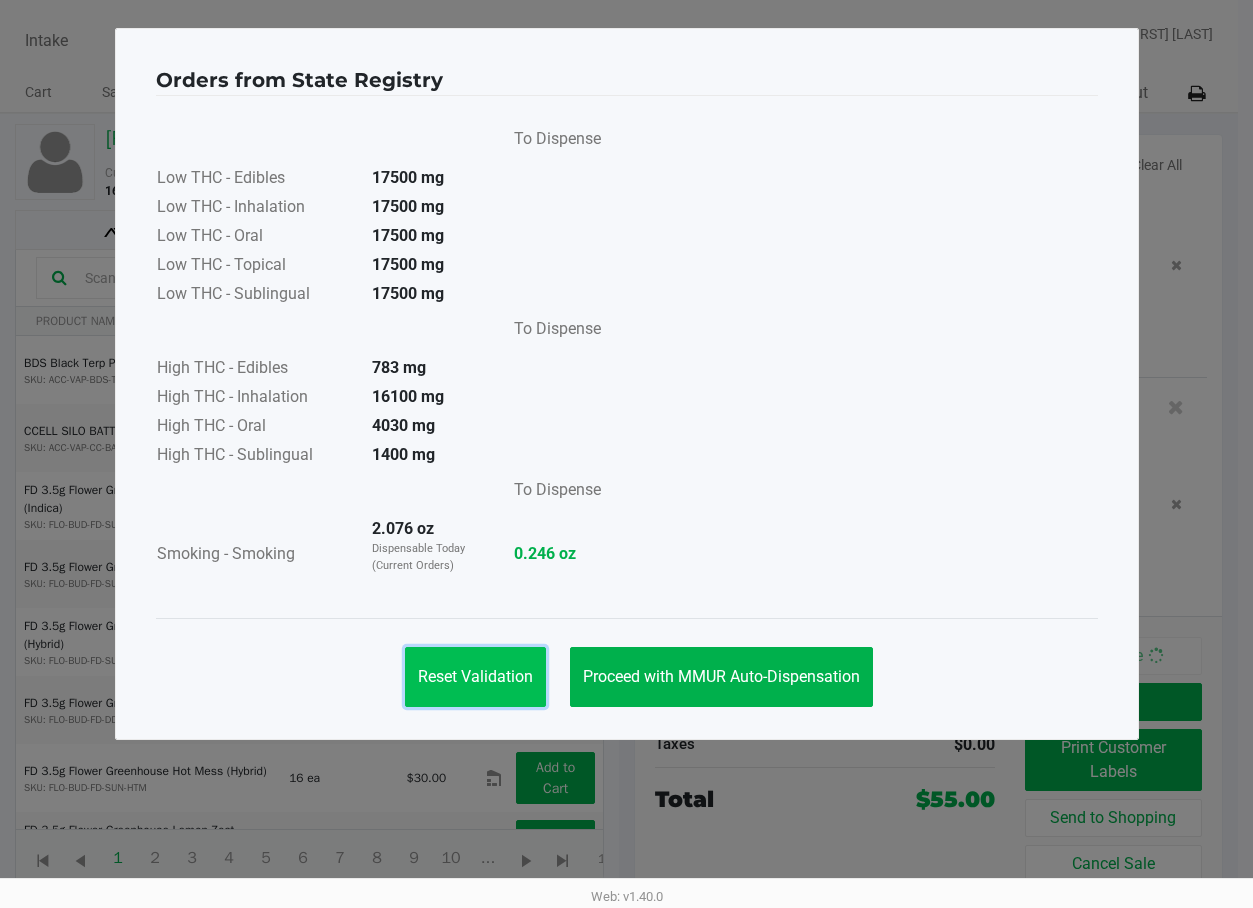 click on "Reset Validation" 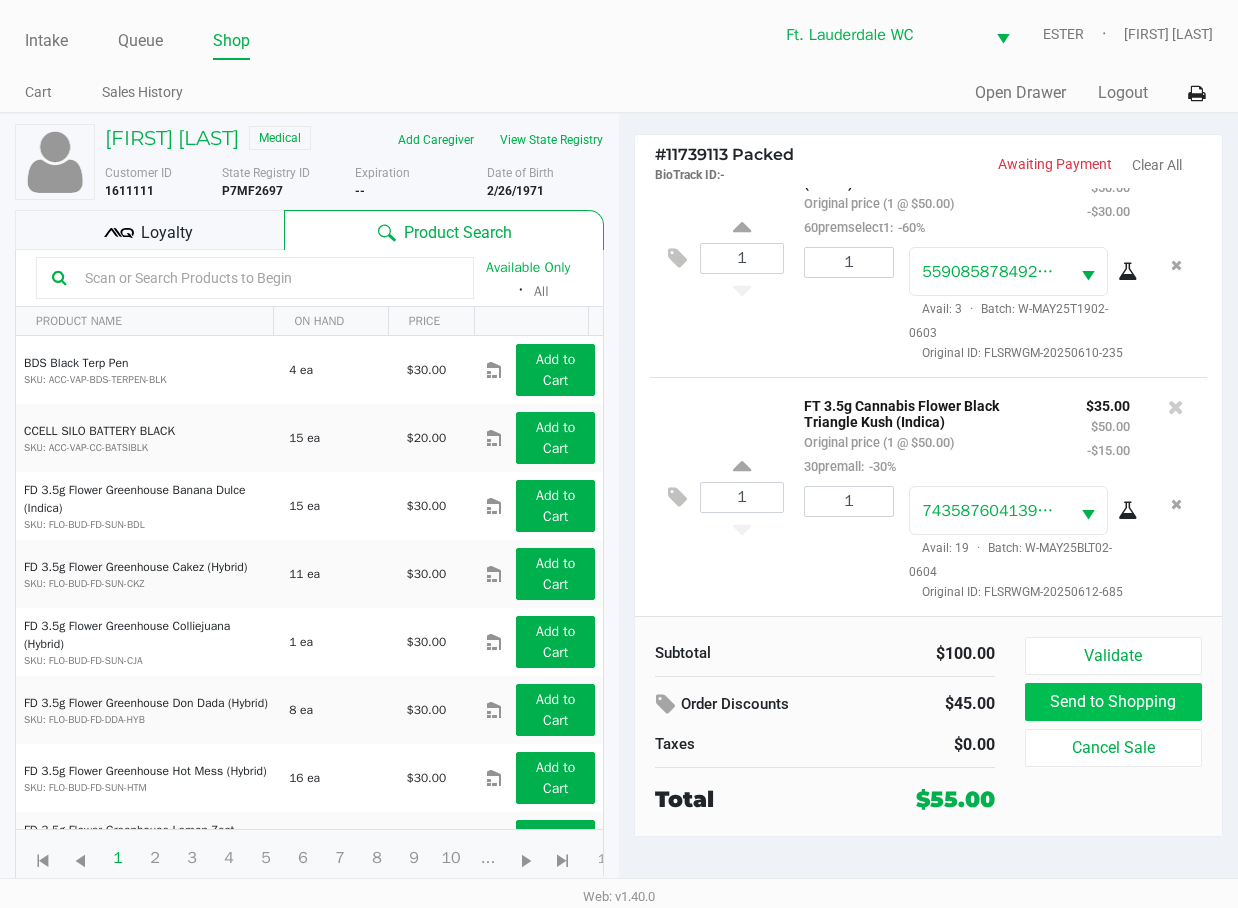 scroll, scrollTop: 19, scrollLeft: 0, axis: vertical 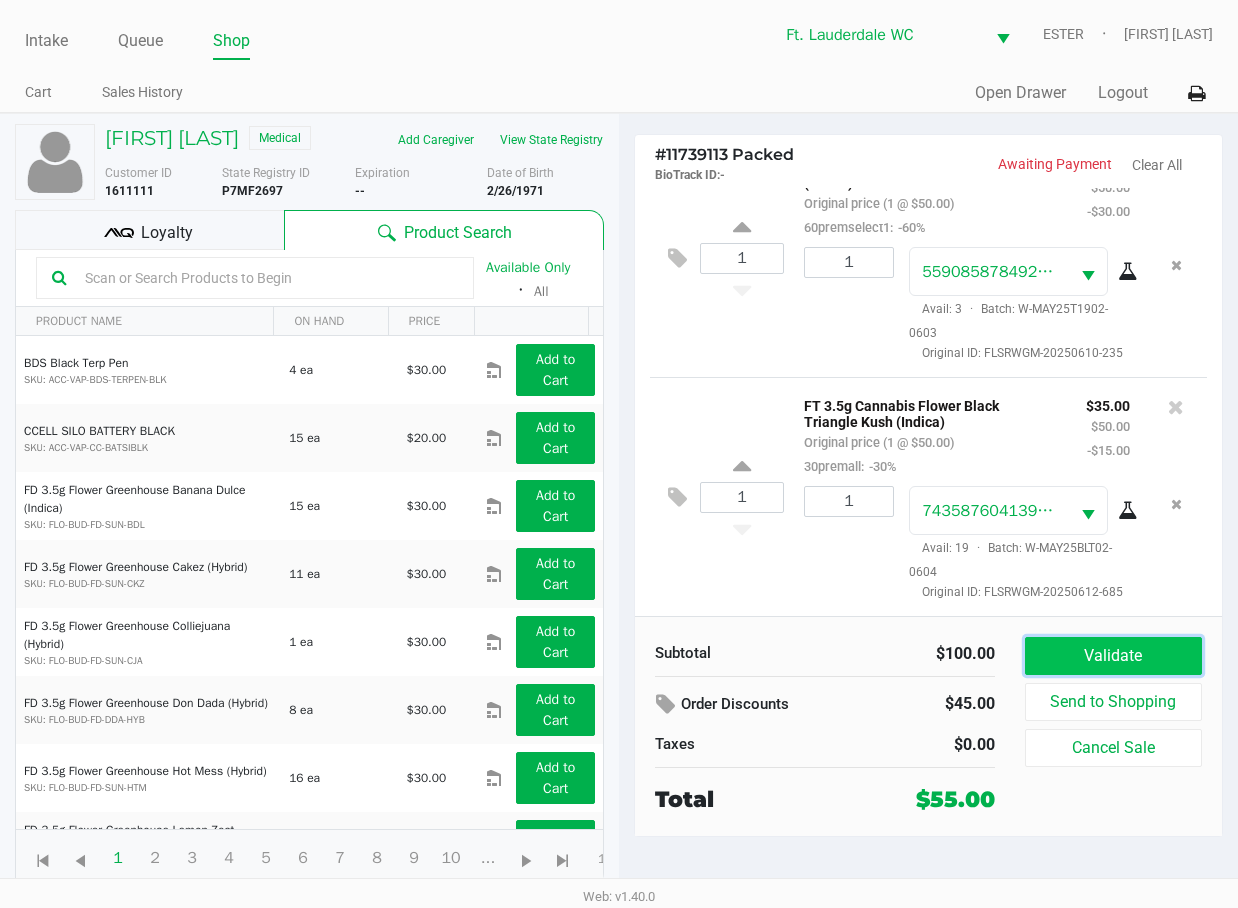 click on "Validate" 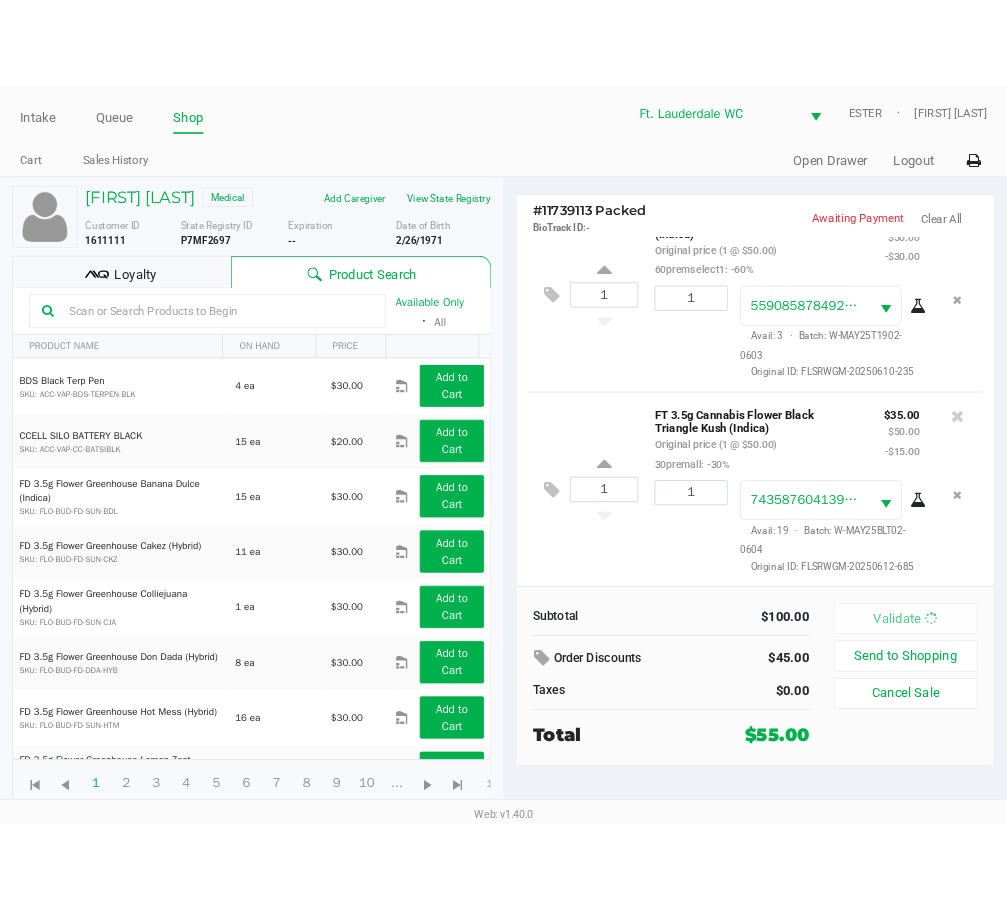 scroll, scrollTop: 0, scrollLeft: 0, axis: both 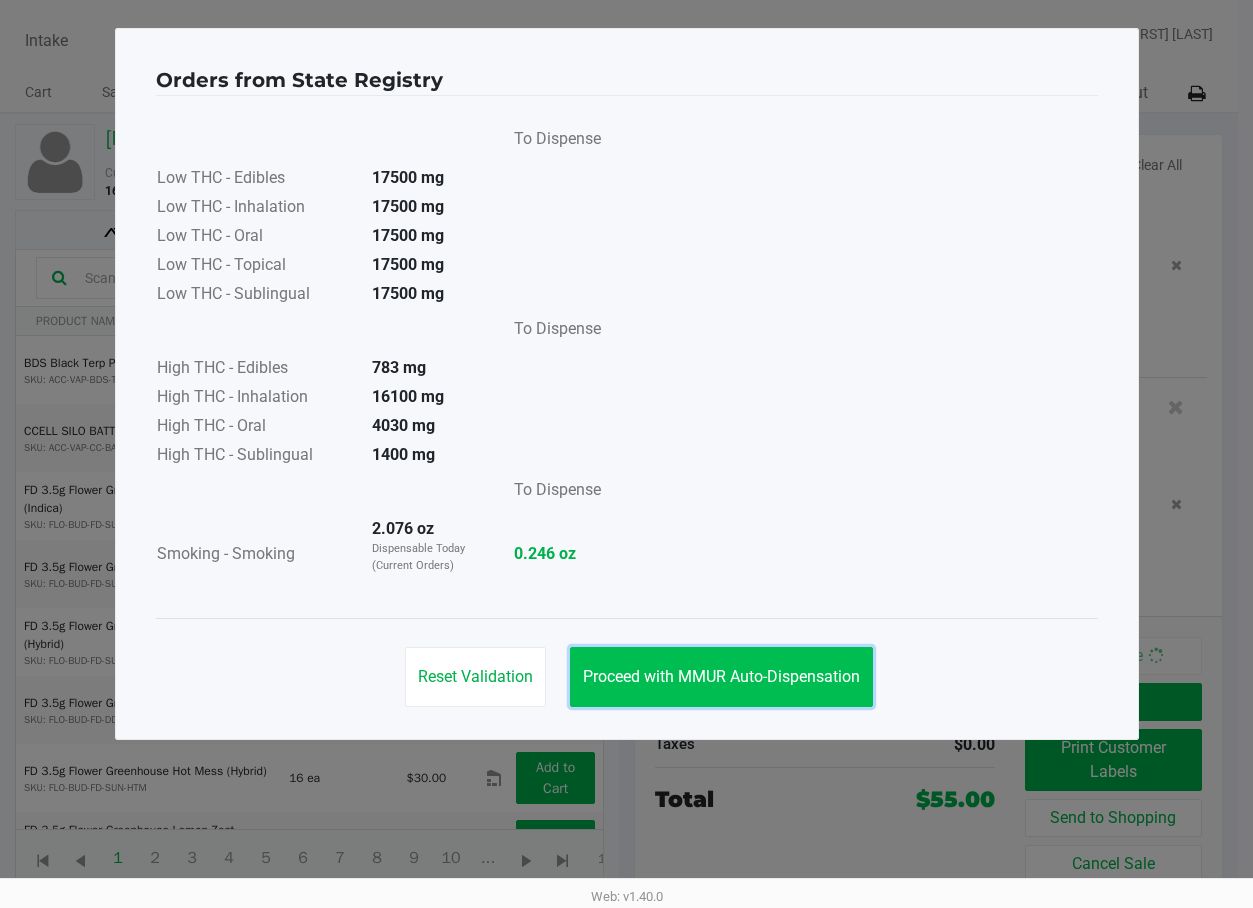 click on "Proceed with MMUR Auto-Dispensation" 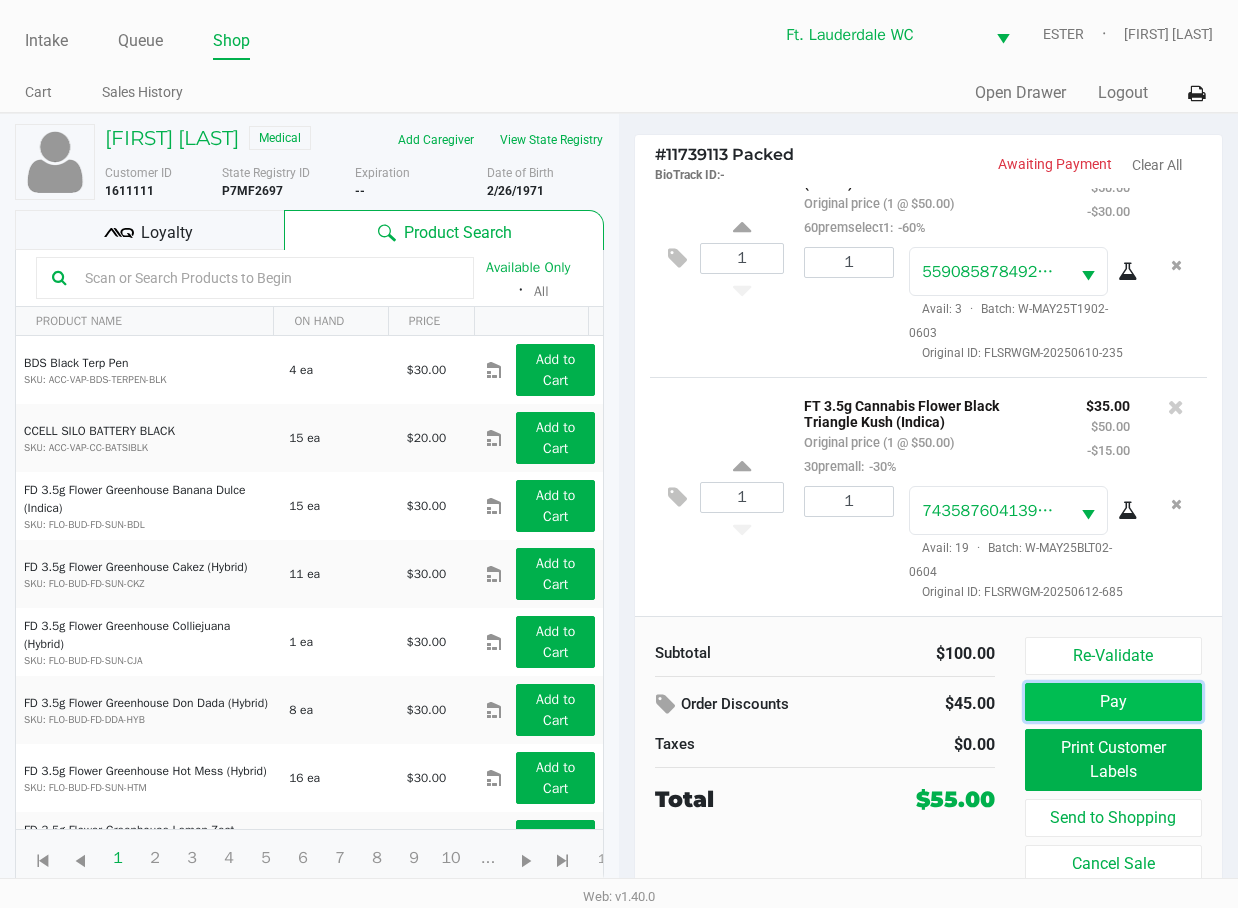 click on "Pay" 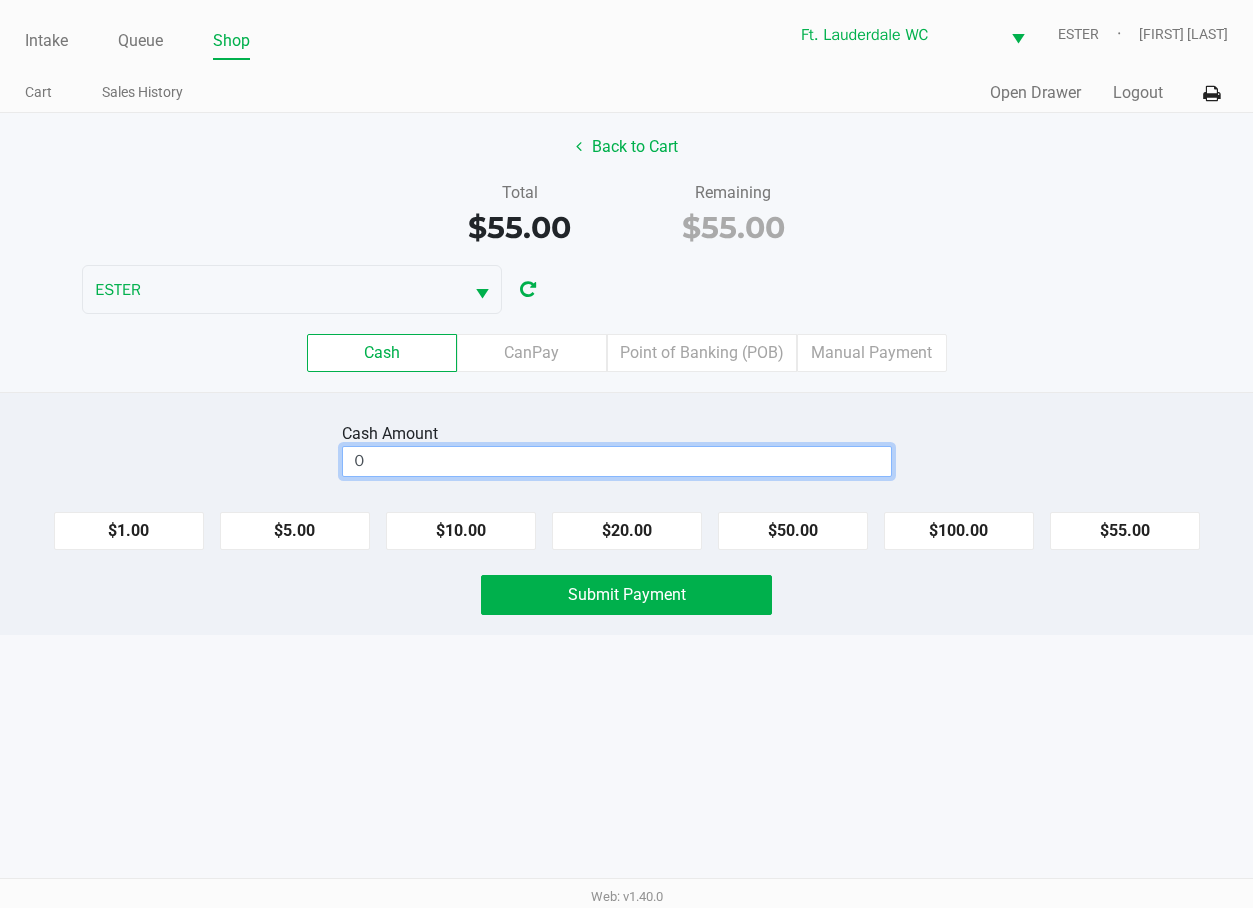 click on "0" at bounding box center [617, 461] 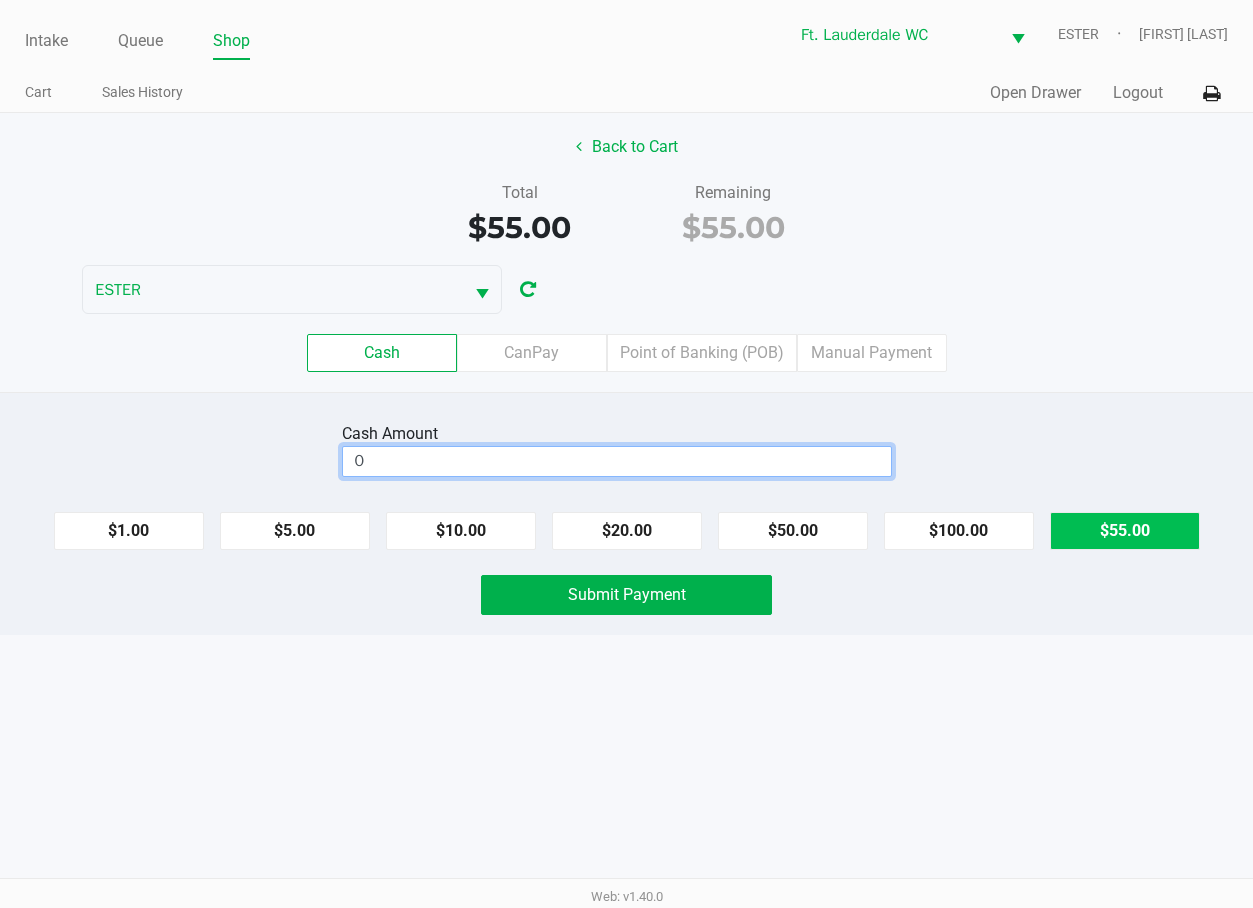 click on "$55.00" 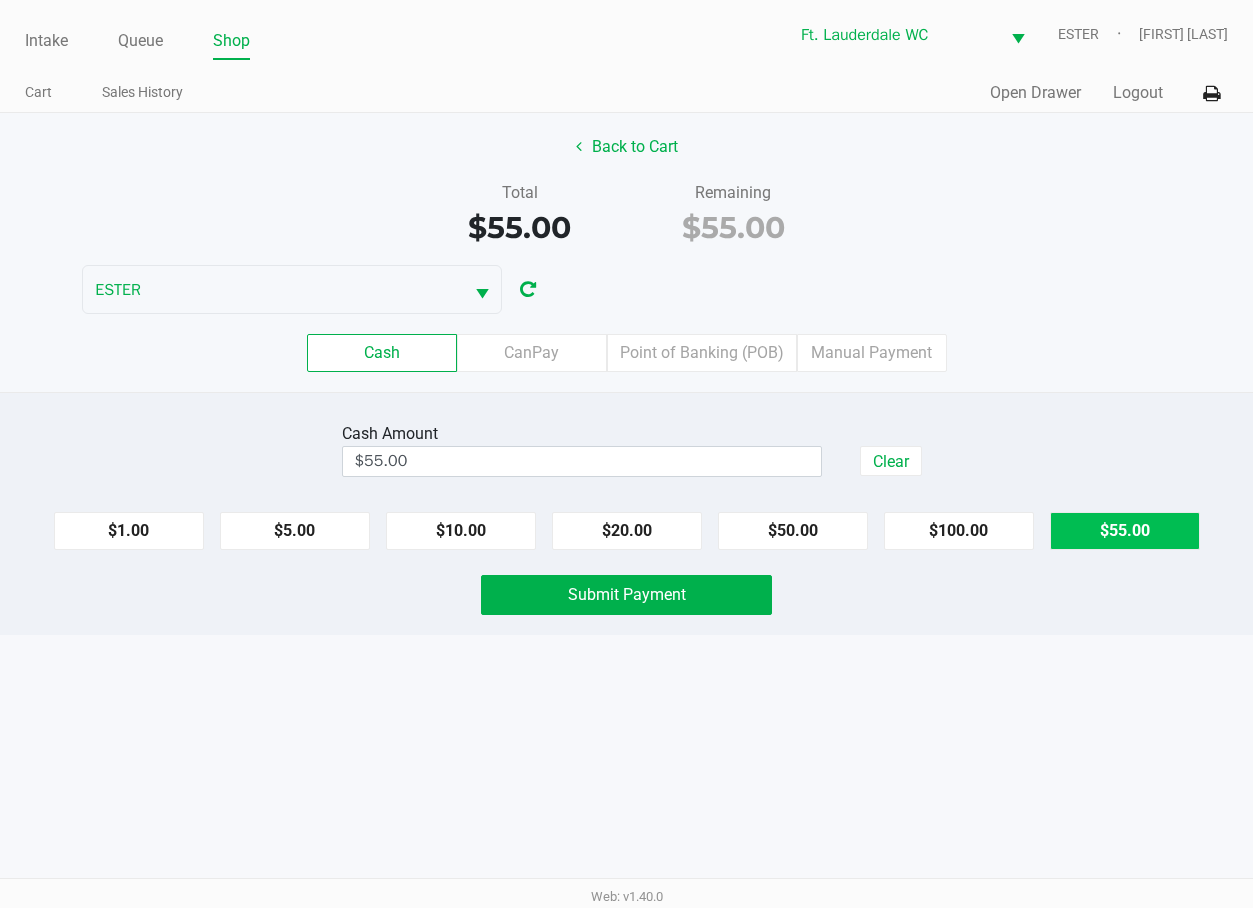 click on "Submit Payment" 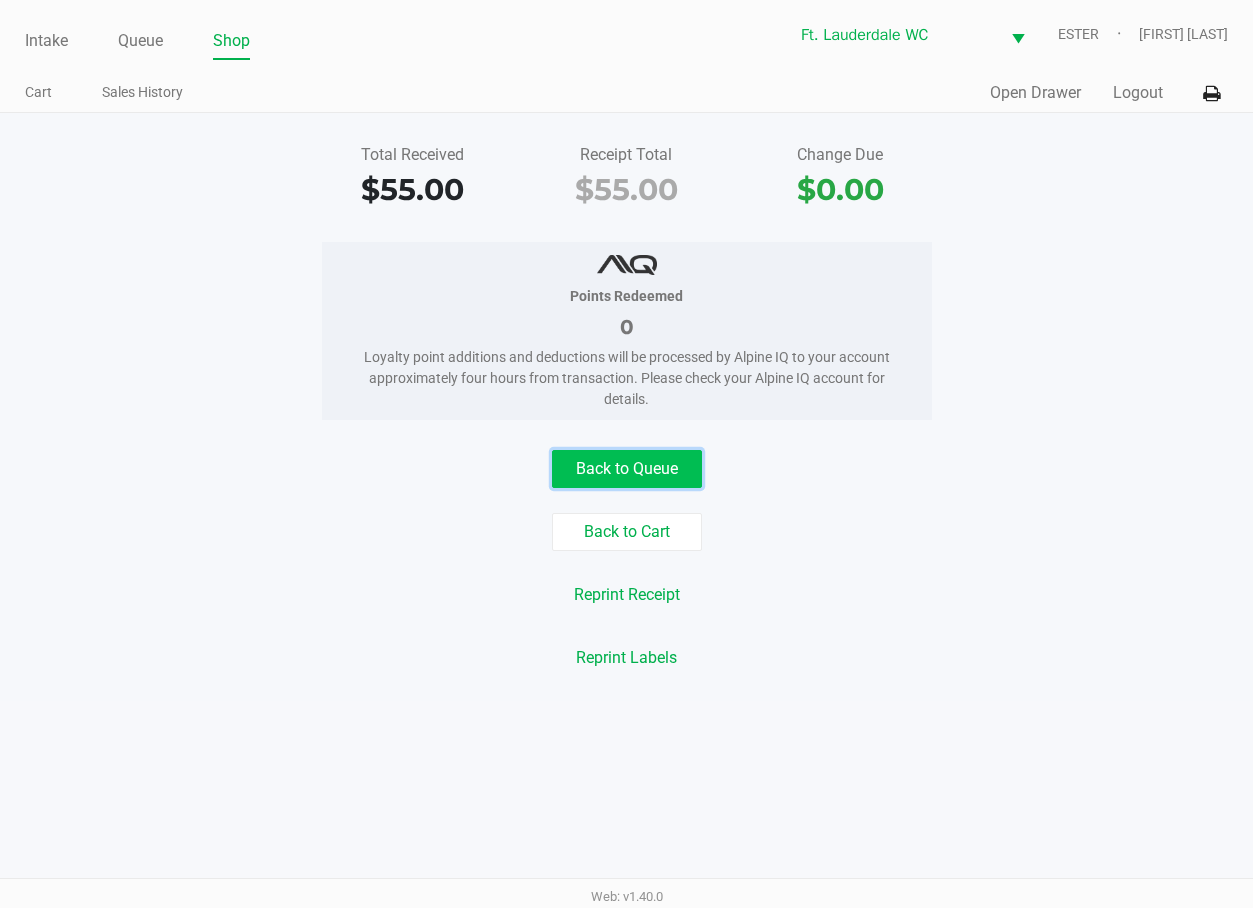 click on "Back to Queue" 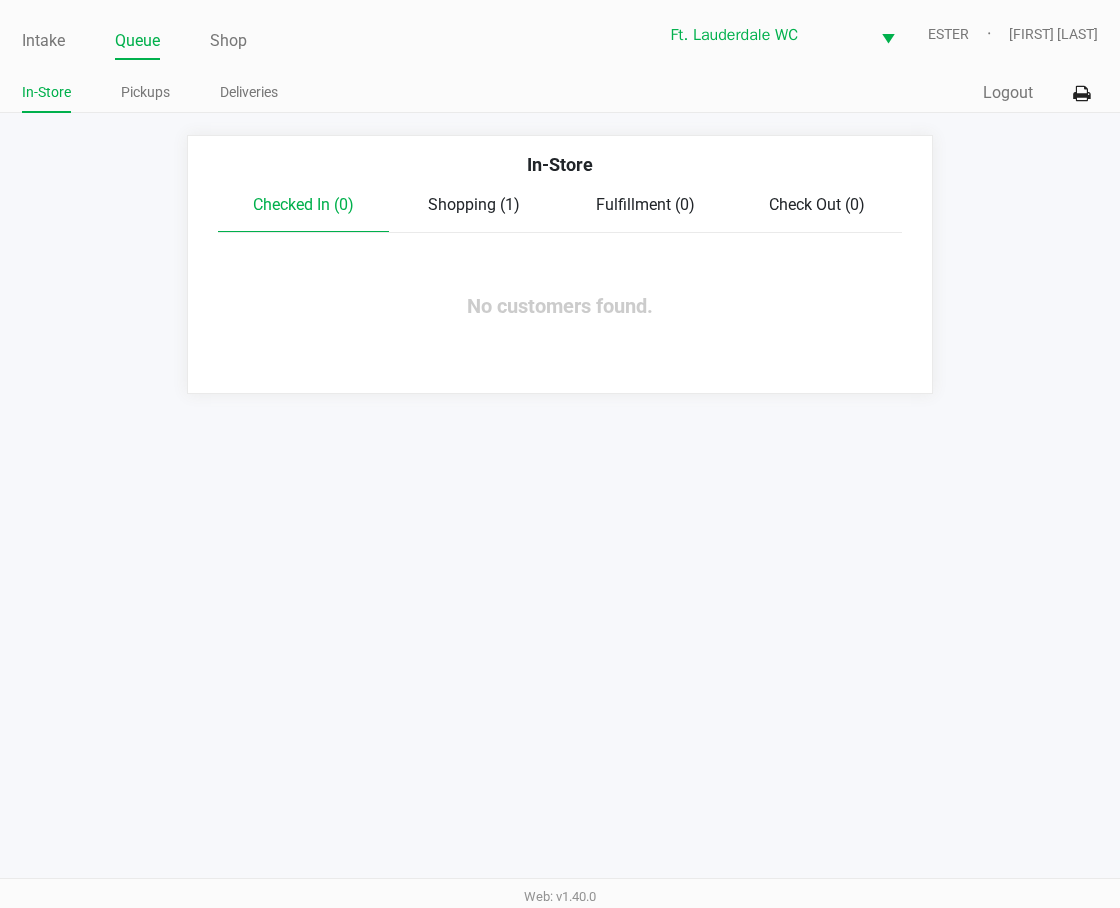 click on "In-Store   Checked In (0)   Shopping (1)   Fulfillment (0)   Check Out (0)  No customers found." 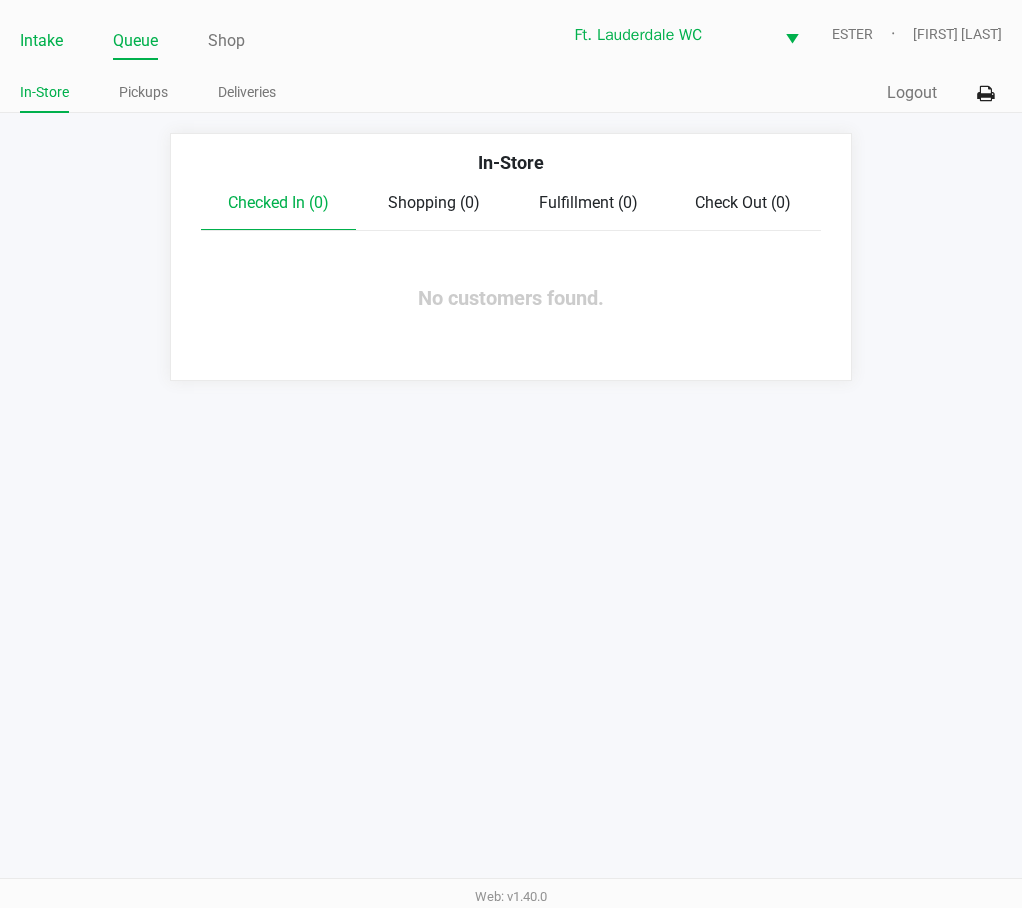 click on "Intake" 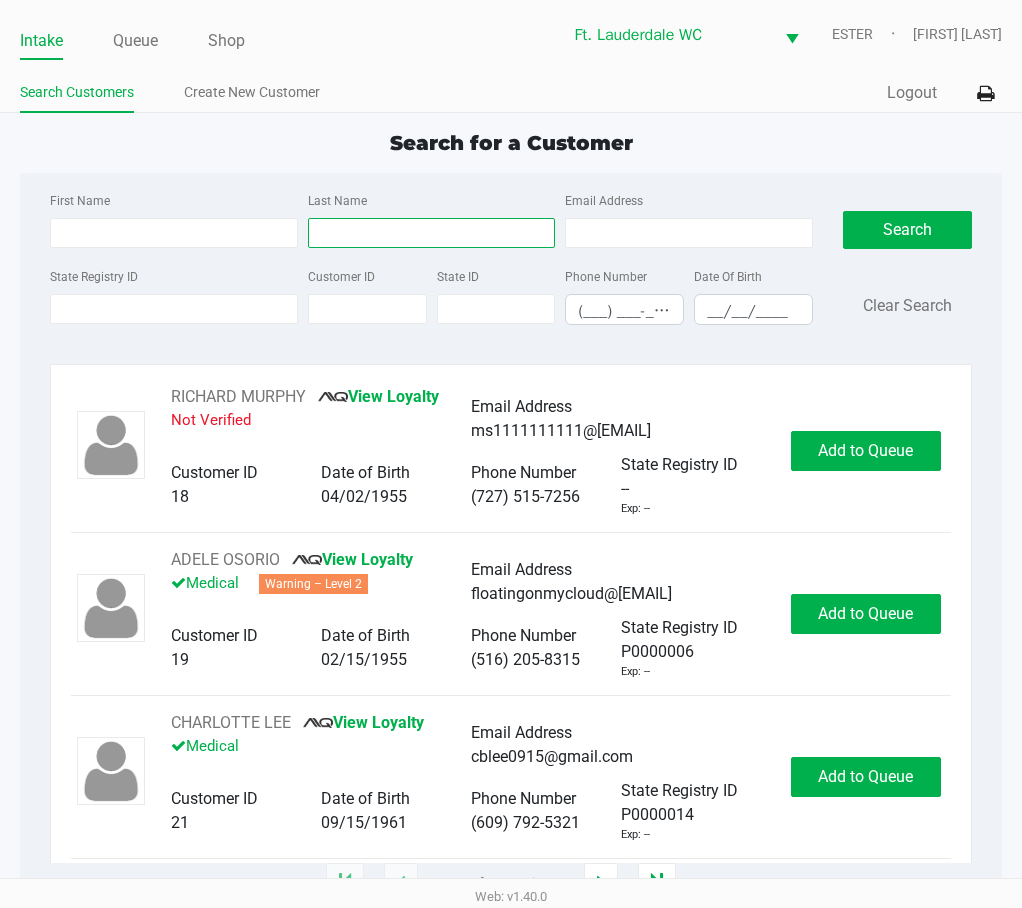 click on "Last Name" at bounding box center [432, 233] 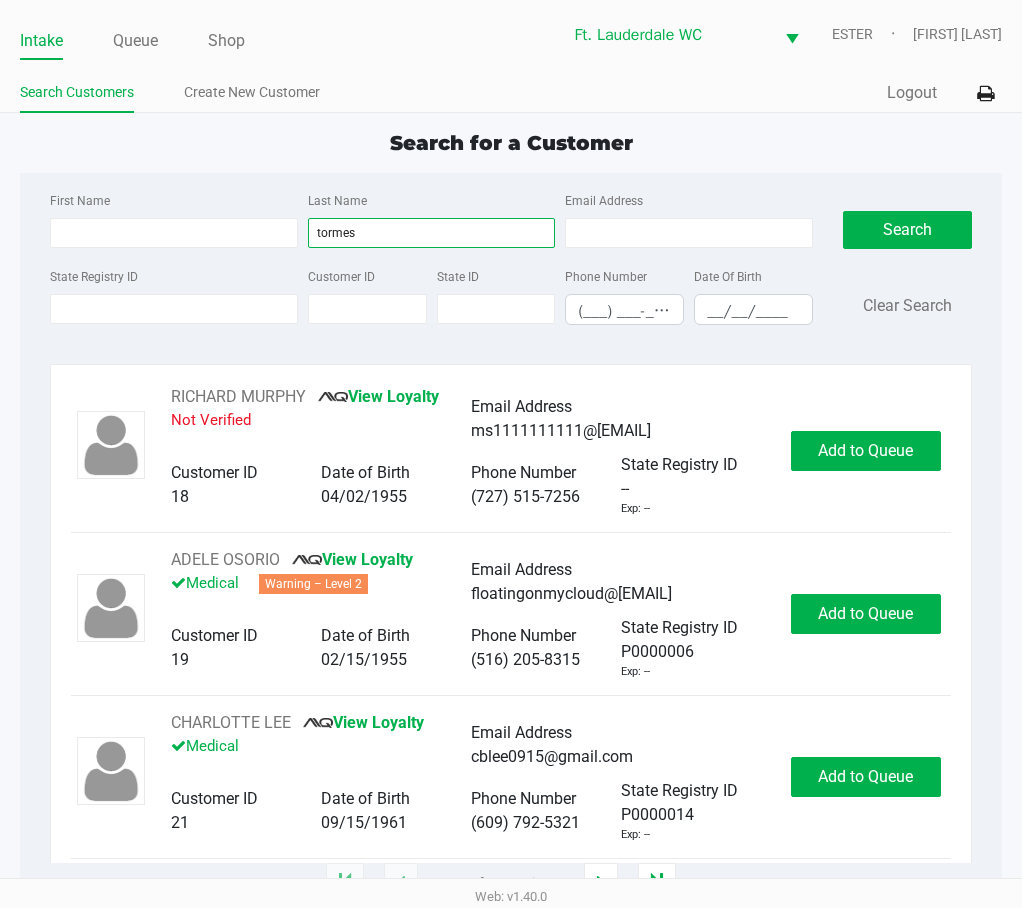 type on "tormes" 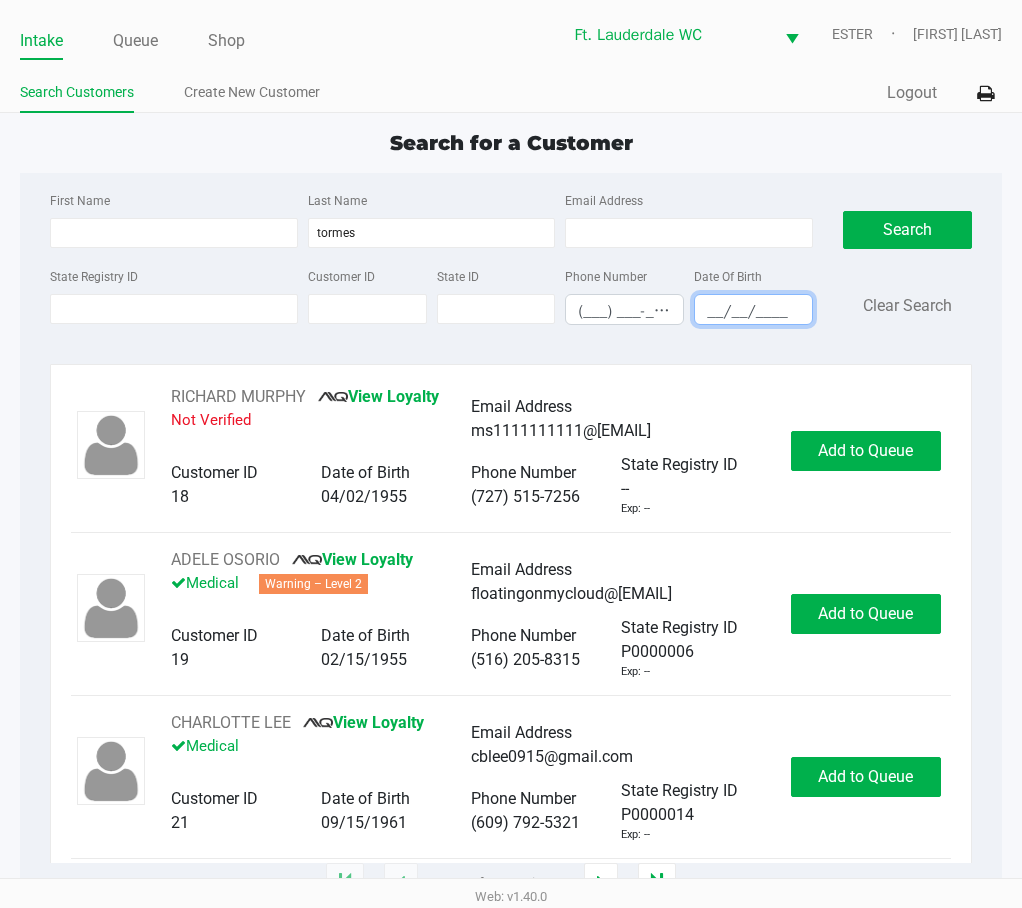 click on "__/__/____" at bounding box center [753, 311] 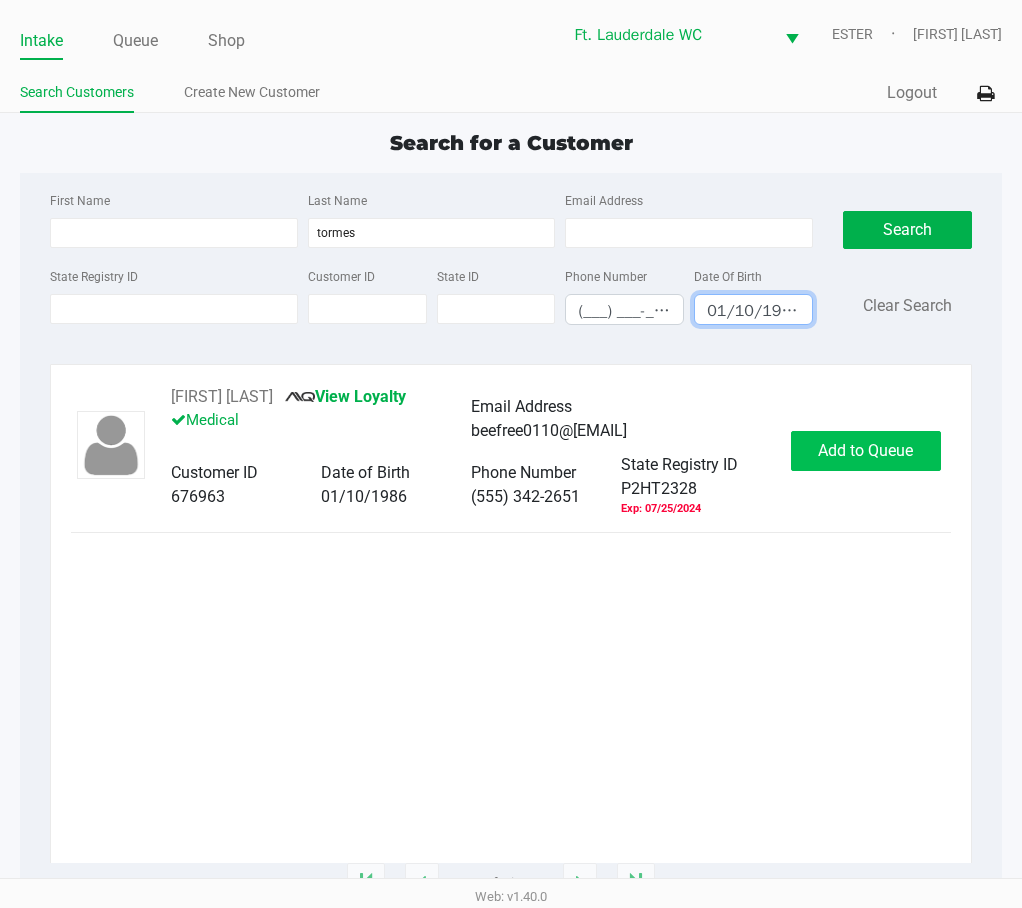 type on "01/10/1986" 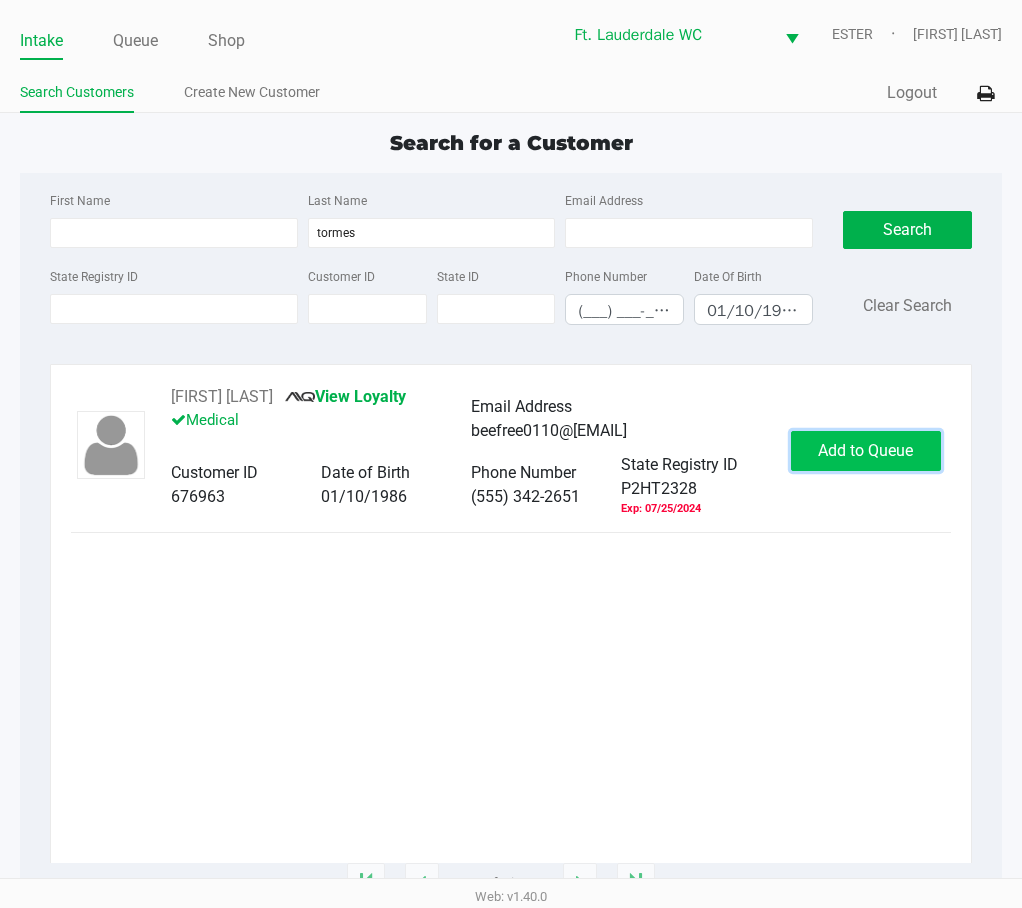click on "Add to Queue" 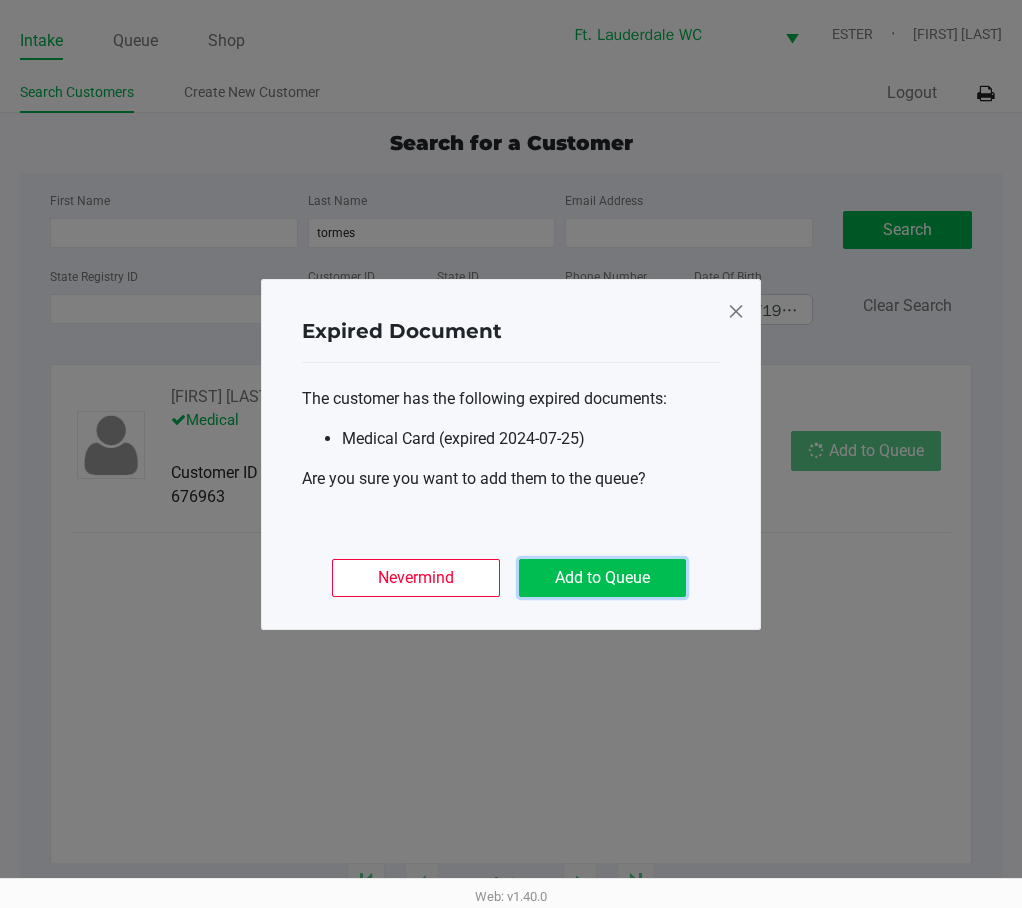 click on "Add to Queue" 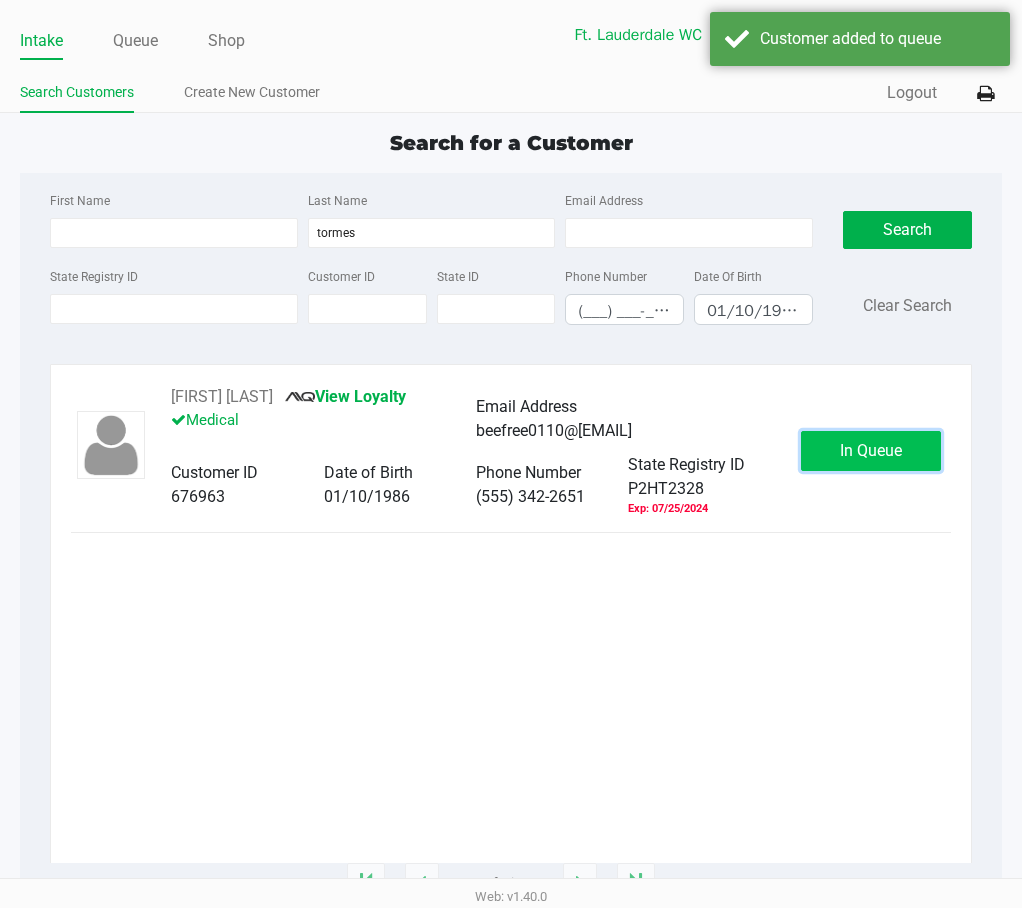 click on "In Queue" 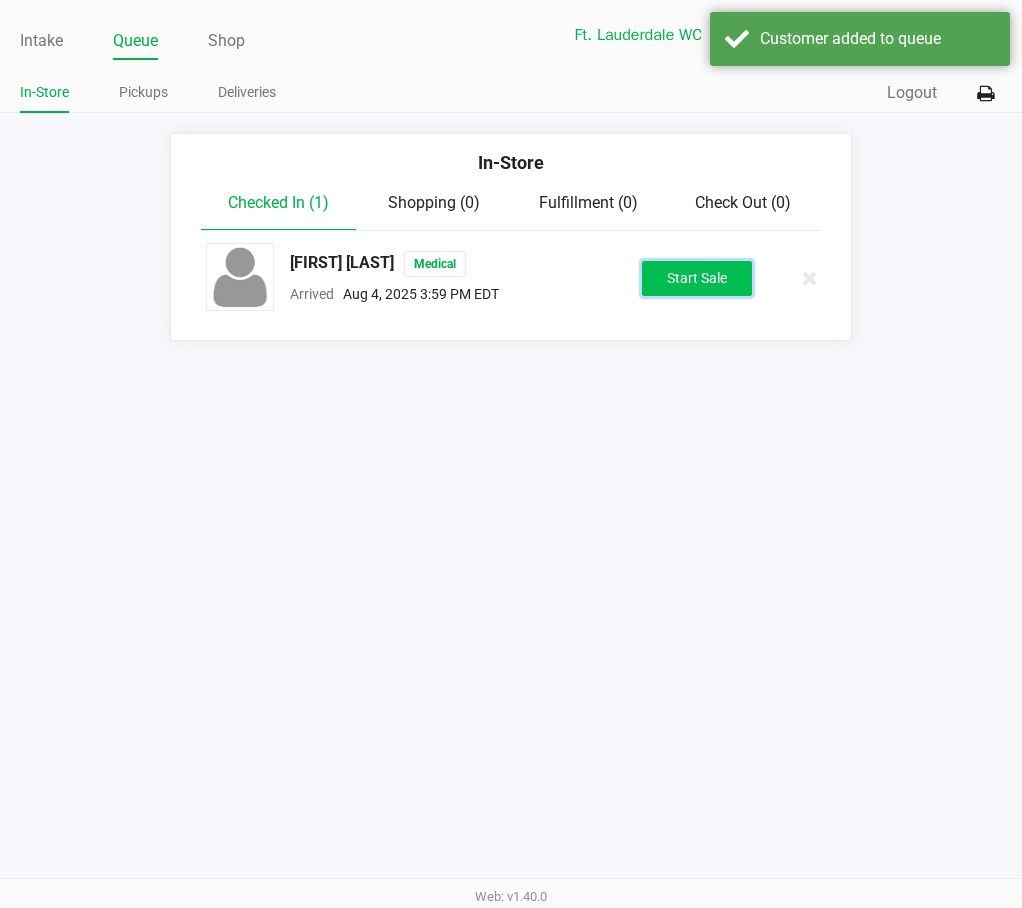 click on "Start Sale" 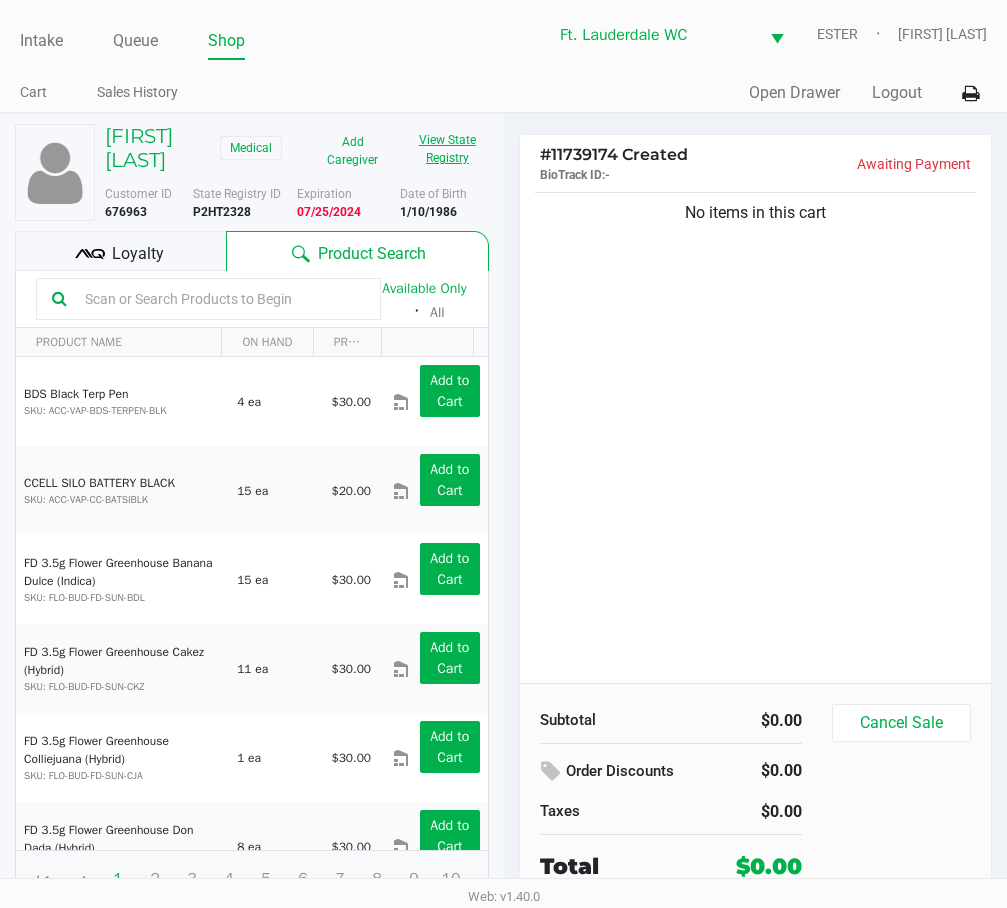 click on "View State Registry" 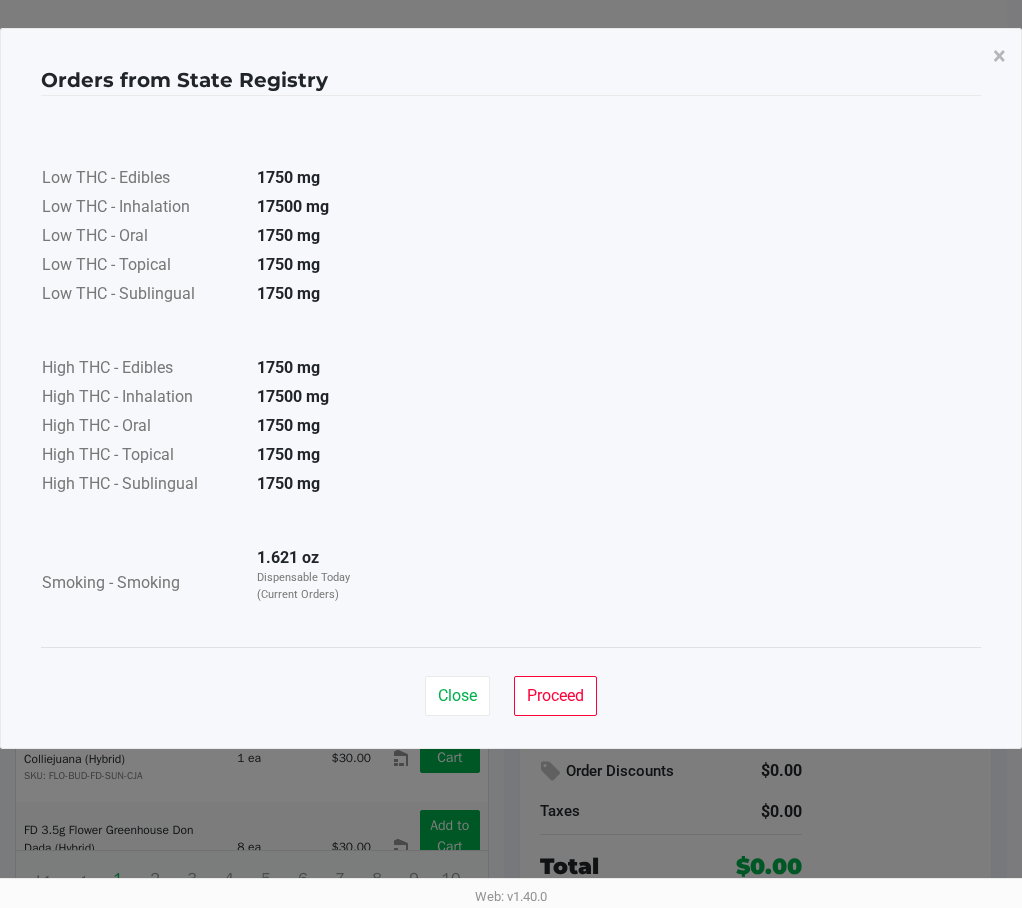 drag, startPoint x: 440, startPoint y: 716, endPoint x: 559, endPoint y: 607, distance: 161.37534 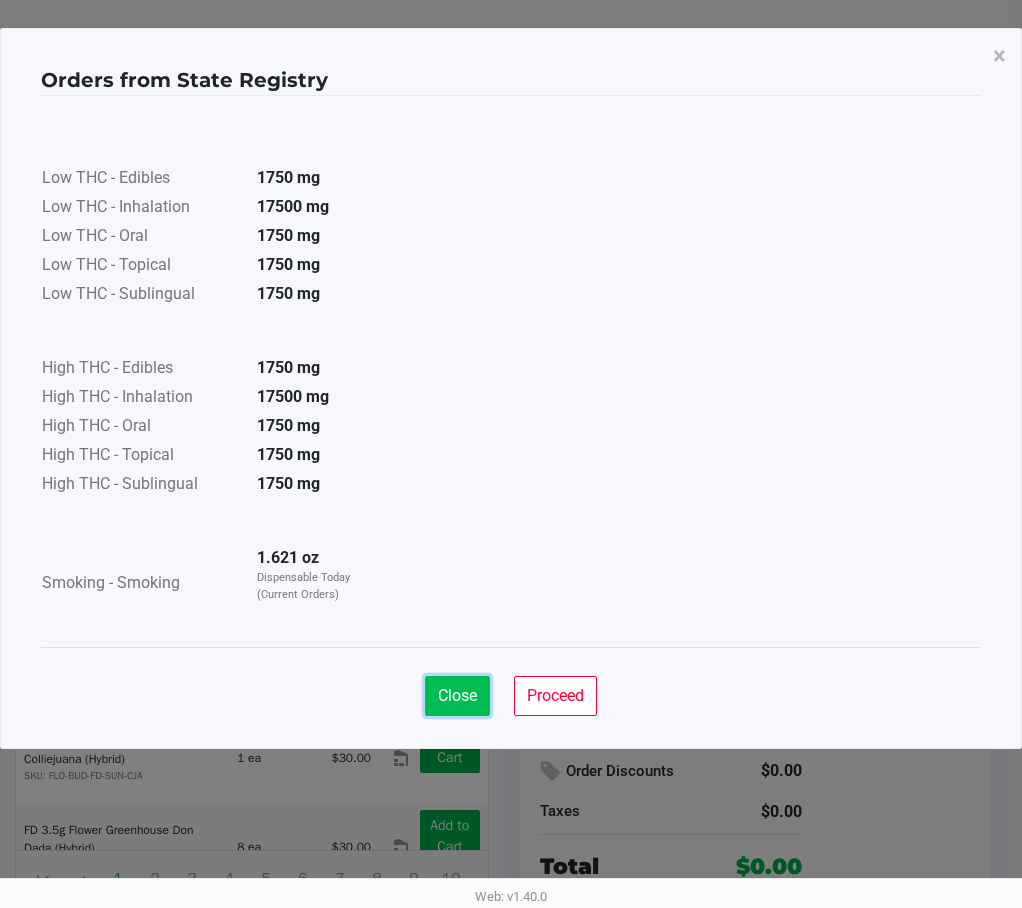 click on "Close" 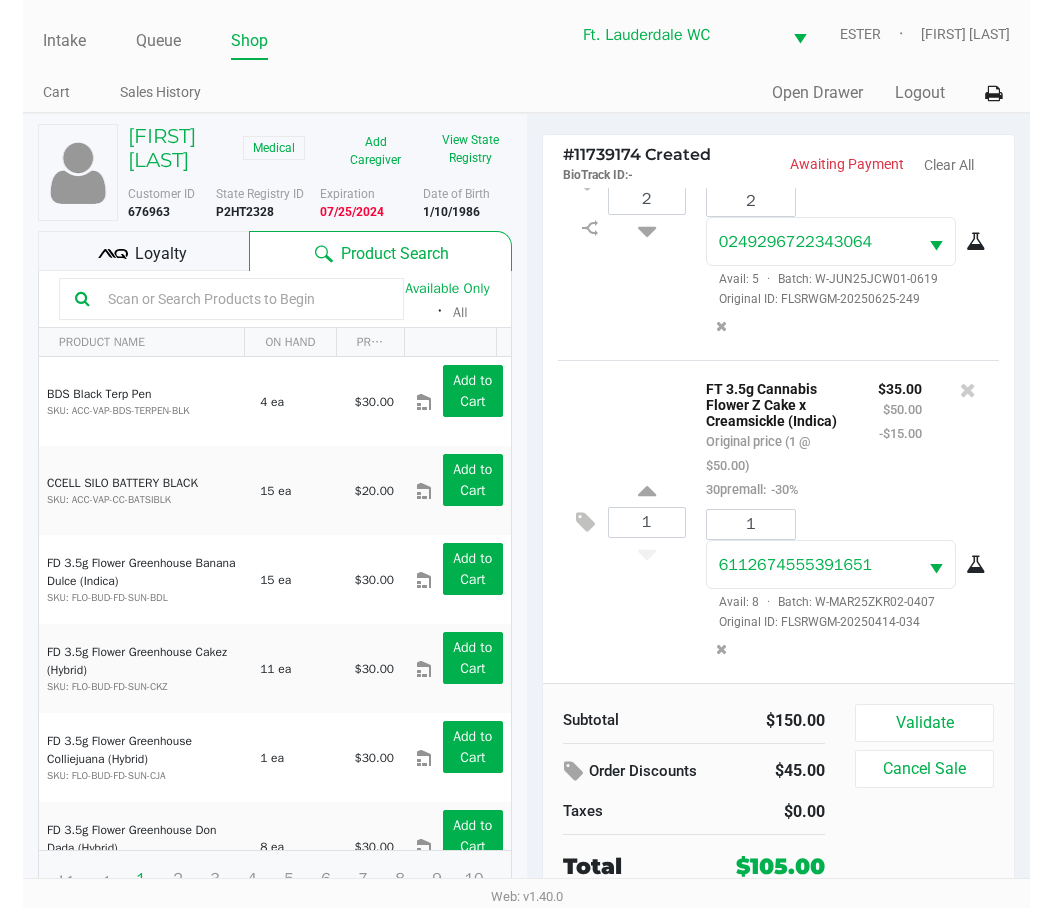 scroll, scrollTop: 131, scrollLeft: 0, axis: vertical 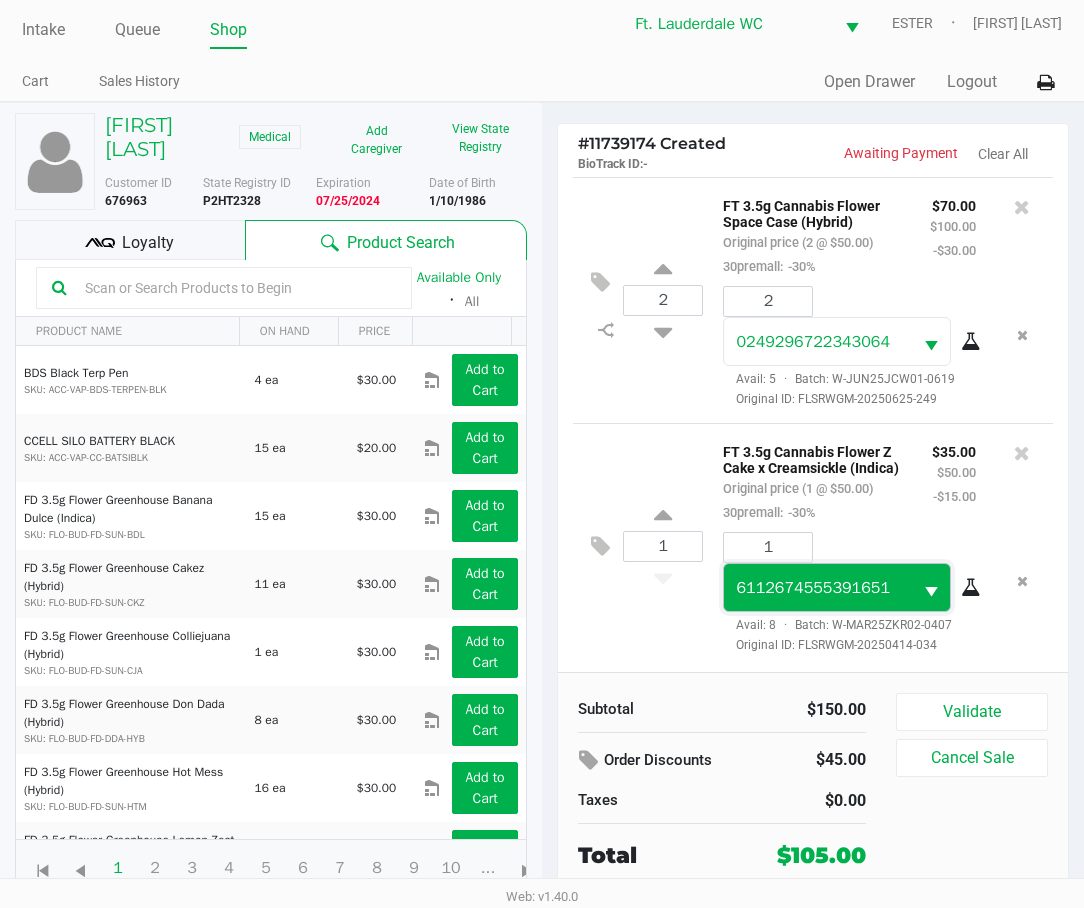 click on "6112674555391651" at bounding box center [836, 587] 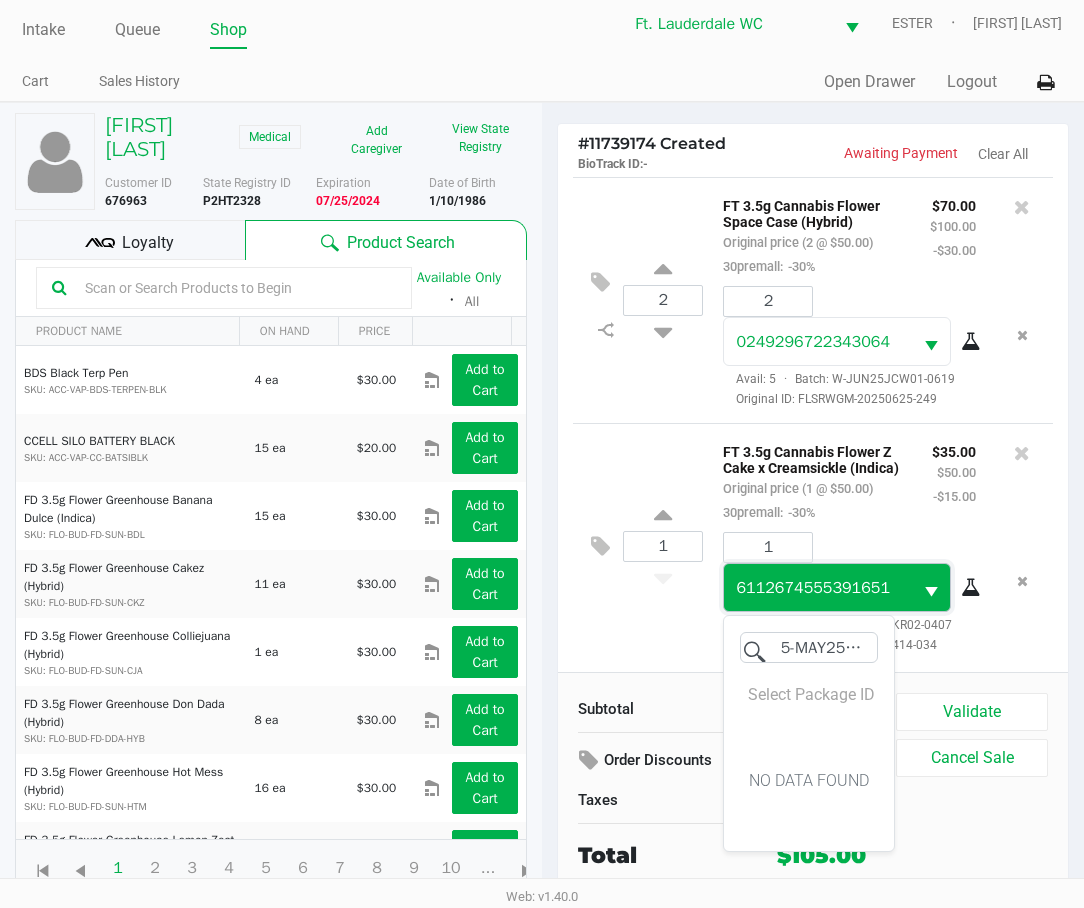 scroll, scrollTop: 0, scrollLeft: 76, axis: horizontal 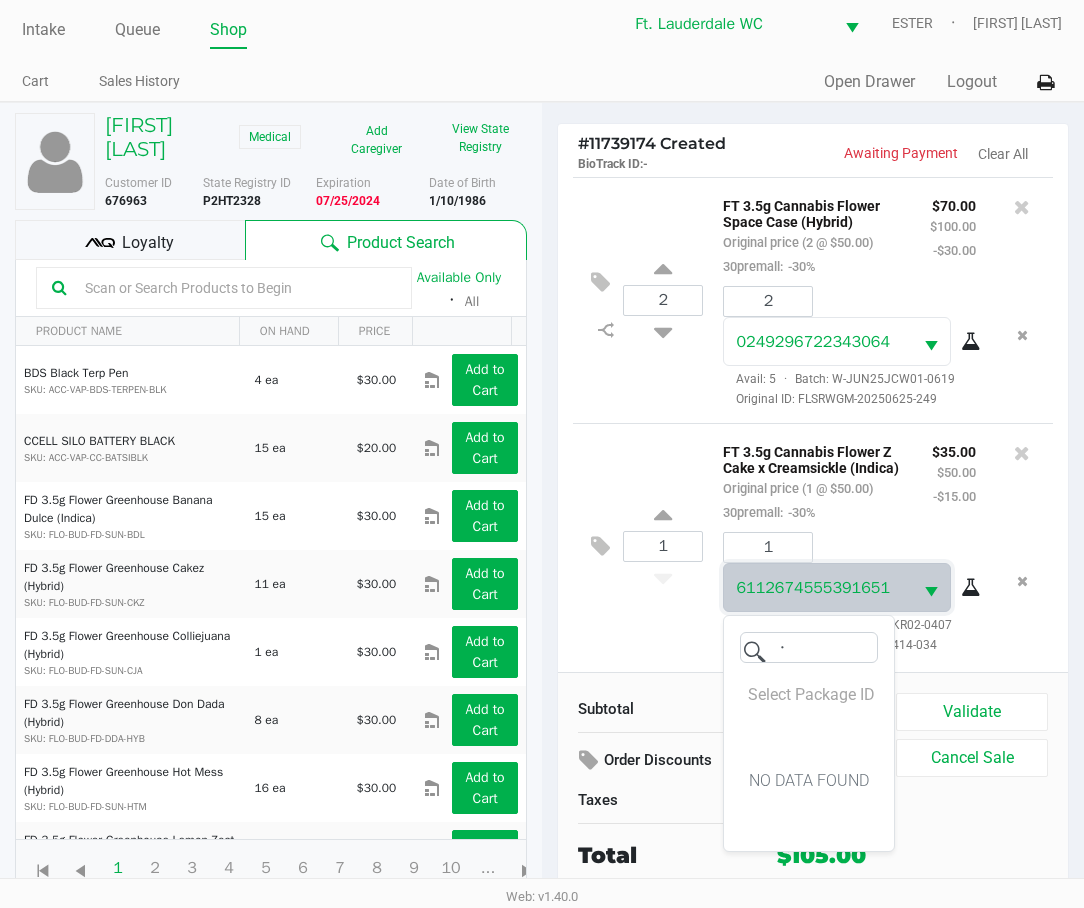 type on "5-MAY25HDW01-0722" 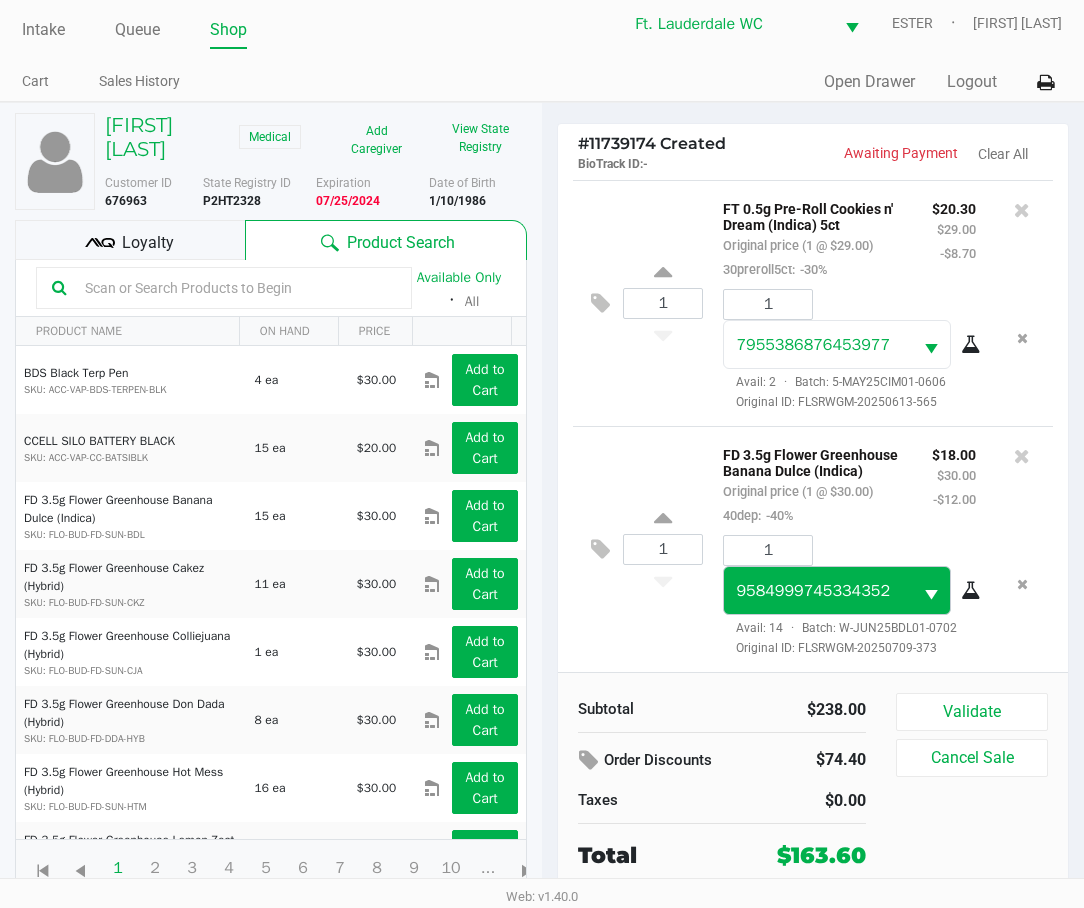 scroll, scrollTop: 796, scrollLeft: 0, axis: vertical 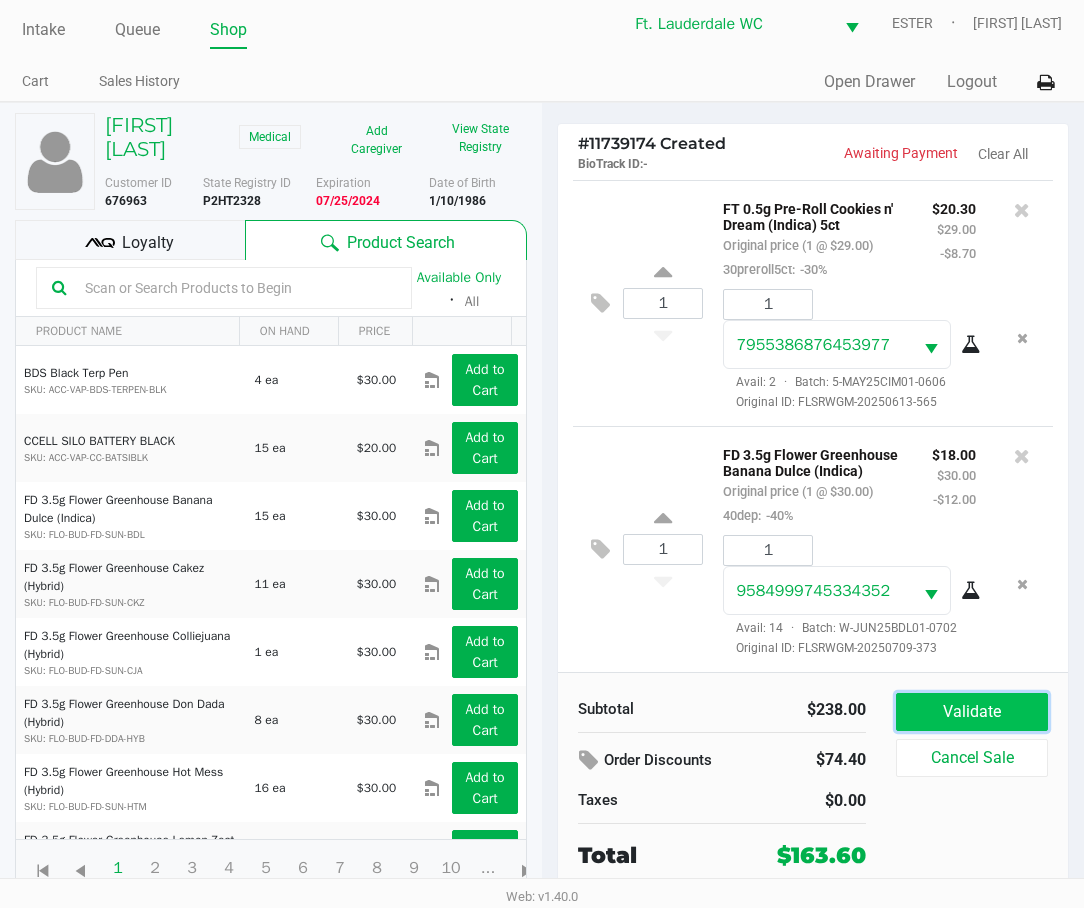 click on "Validate" 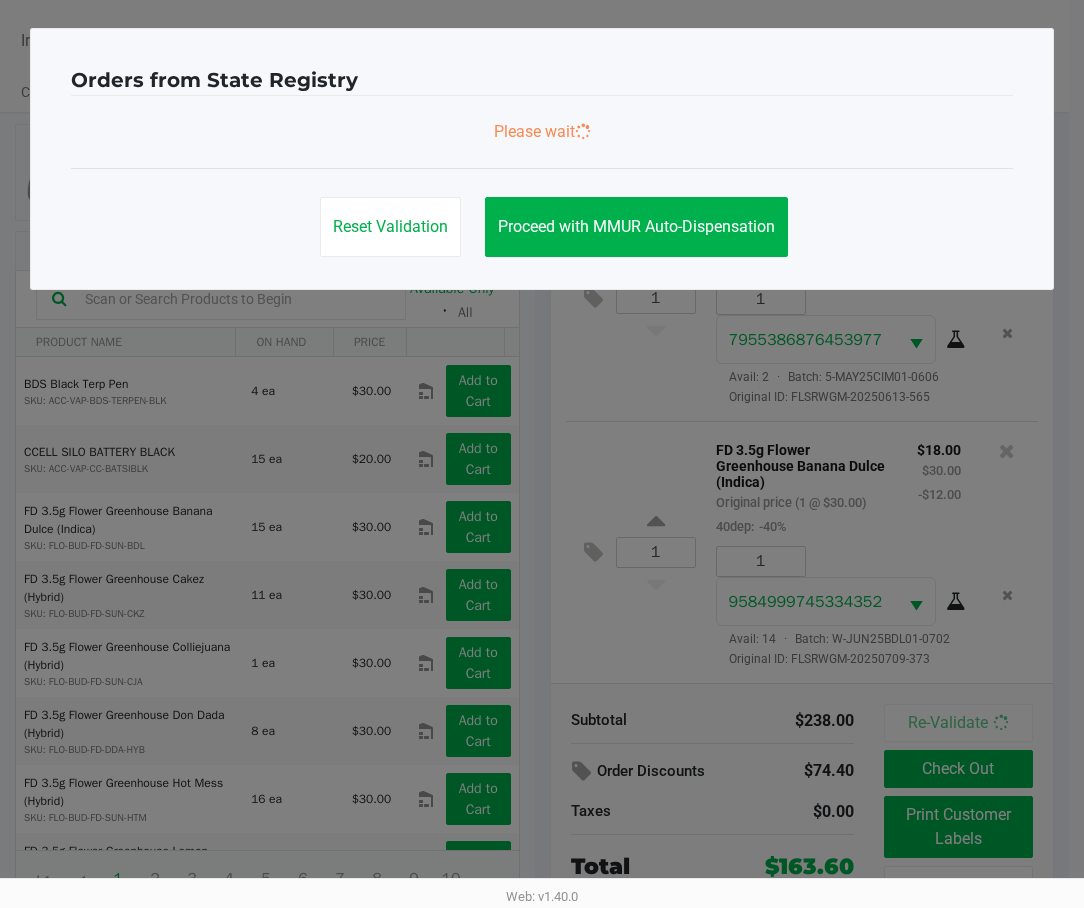 scroll, scrollTop: 0, scrollLeft: 0, axis: both 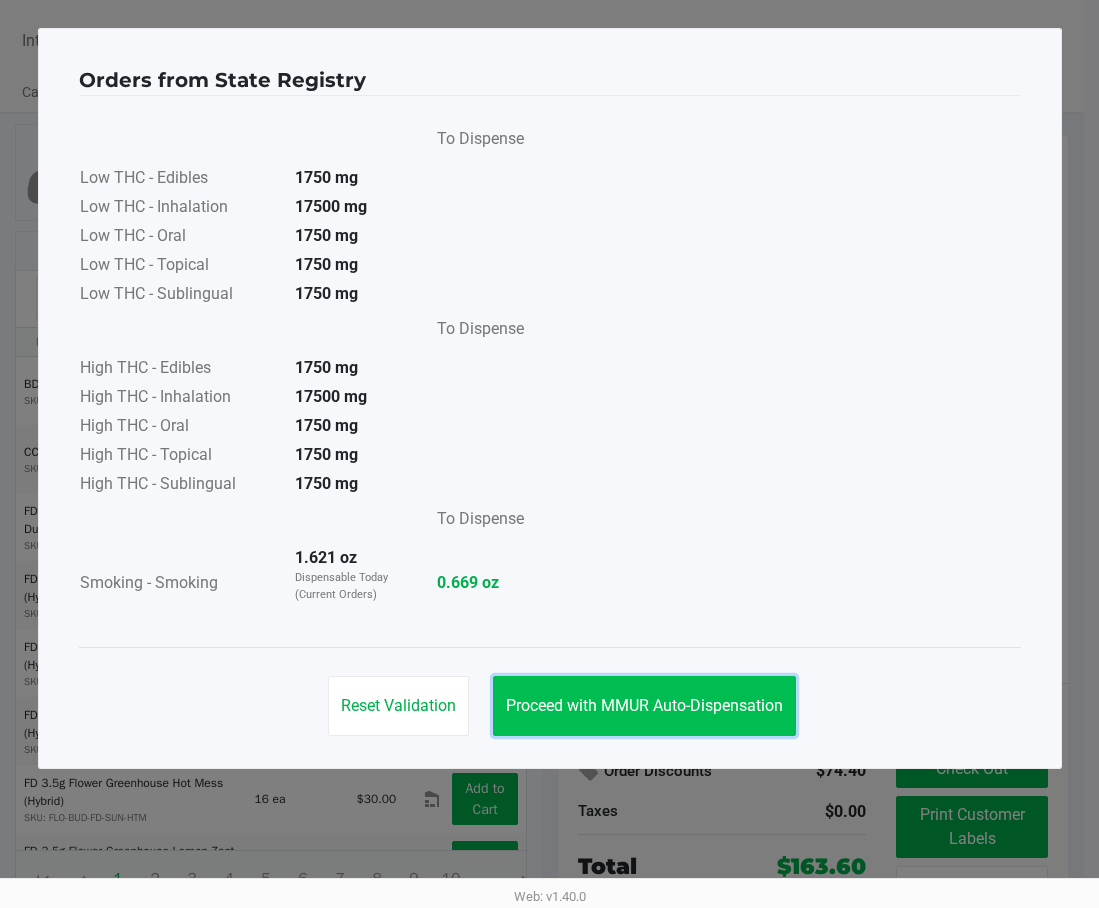 click on "Proceed with MMUR Auto-Dispensation" 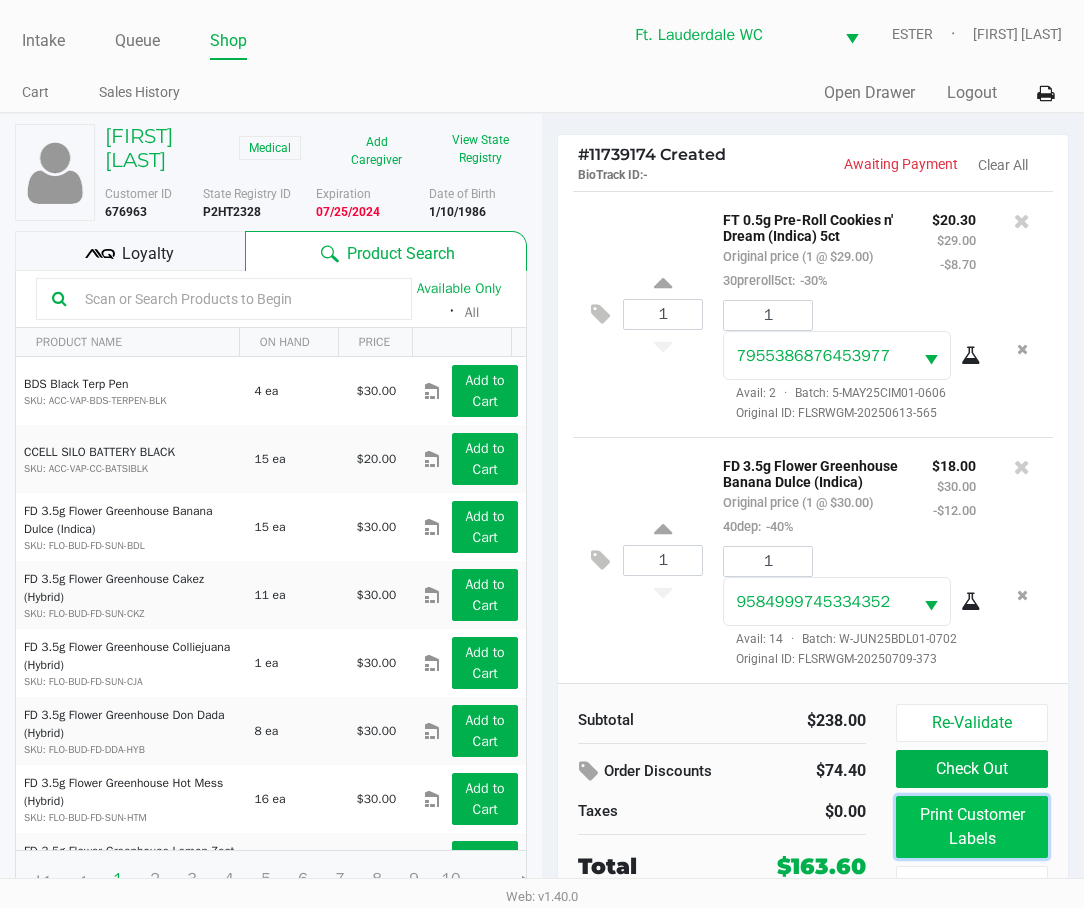 click on "Print Customer Labels" 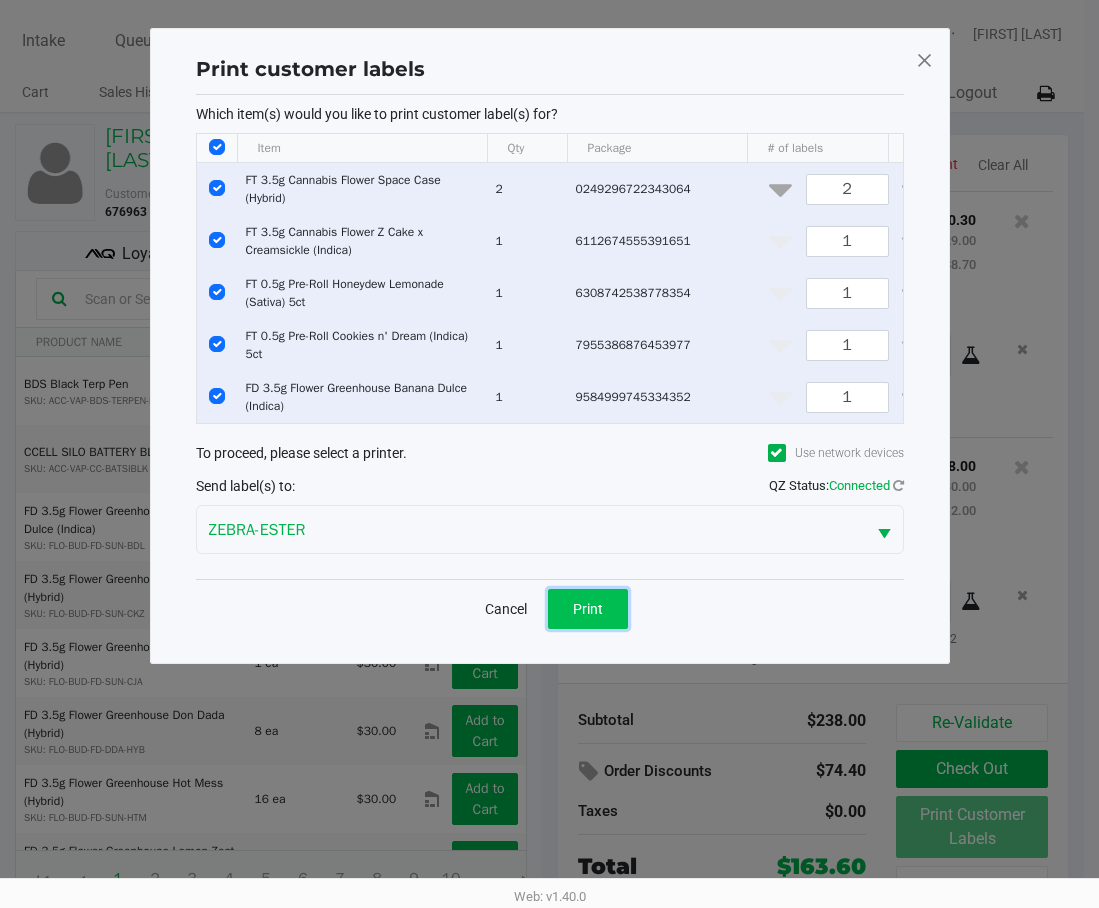 drag, startPoint x: 605, startPoint y: 617, endPoint x: 1016, endPoint y: 794, distance: 447.493 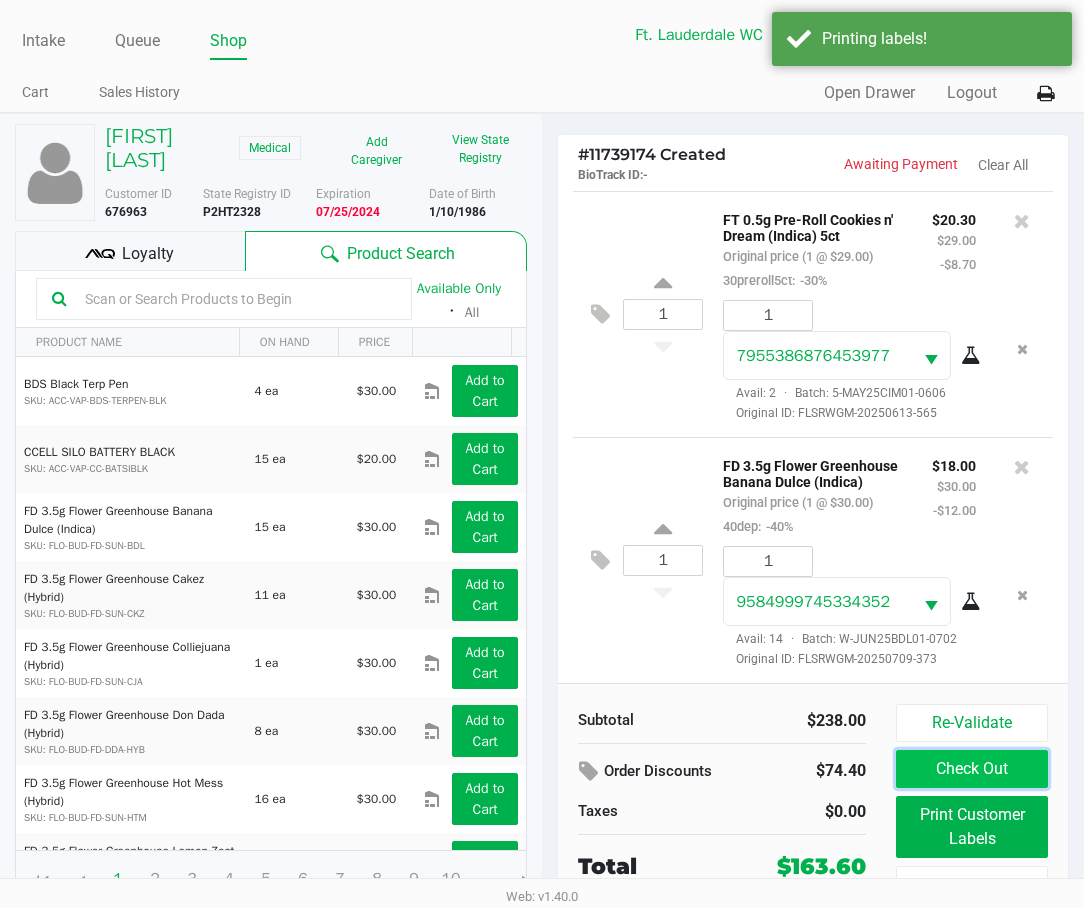 click on "Check Out" 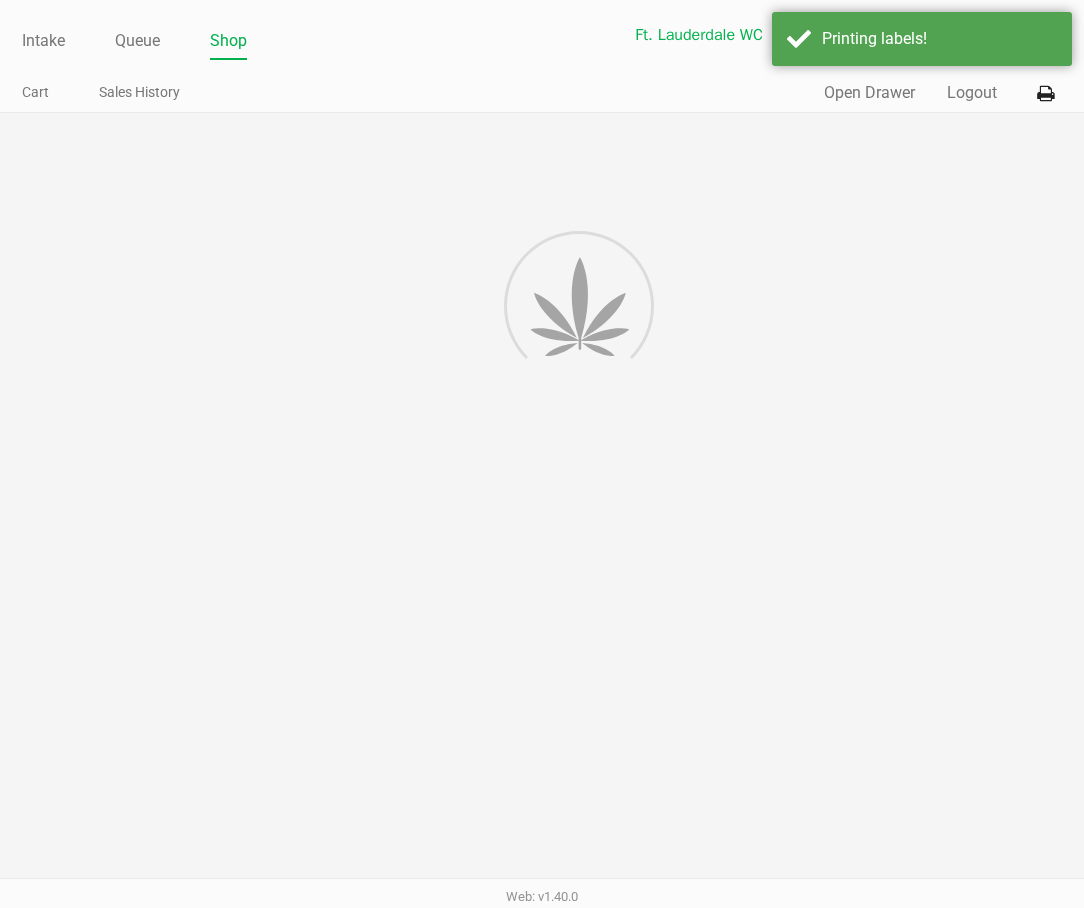 scroll, scrollTop: 41, scrollLeft: 0, axis: vertical 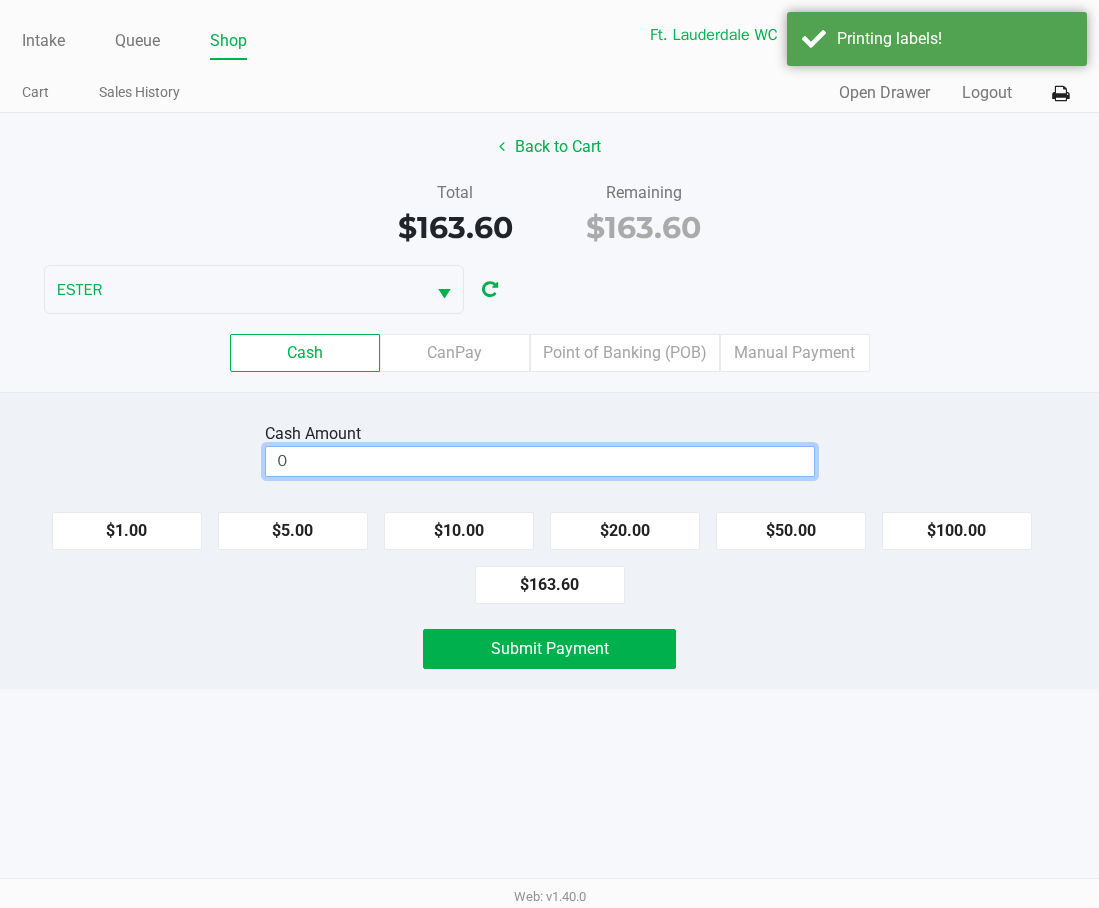 click on "0" at bounding box center [540, 461] 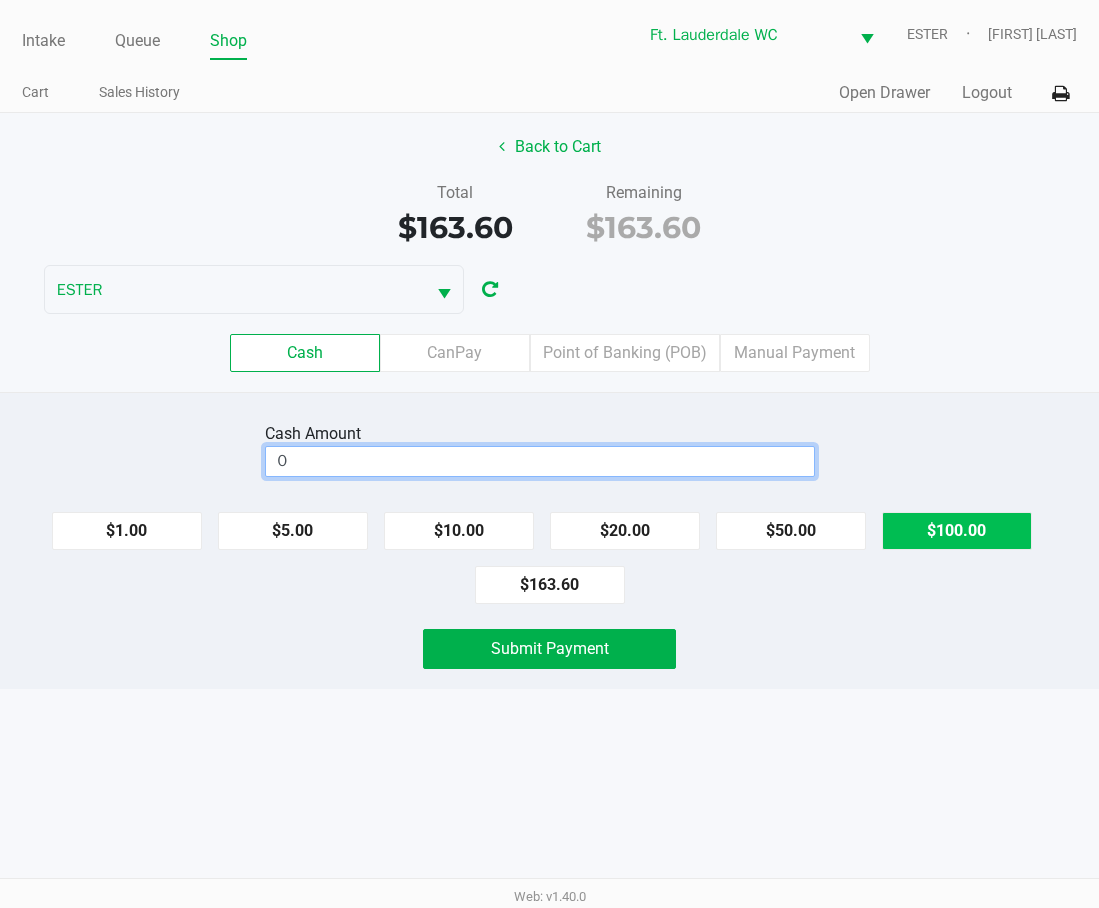 click on "$100.00" 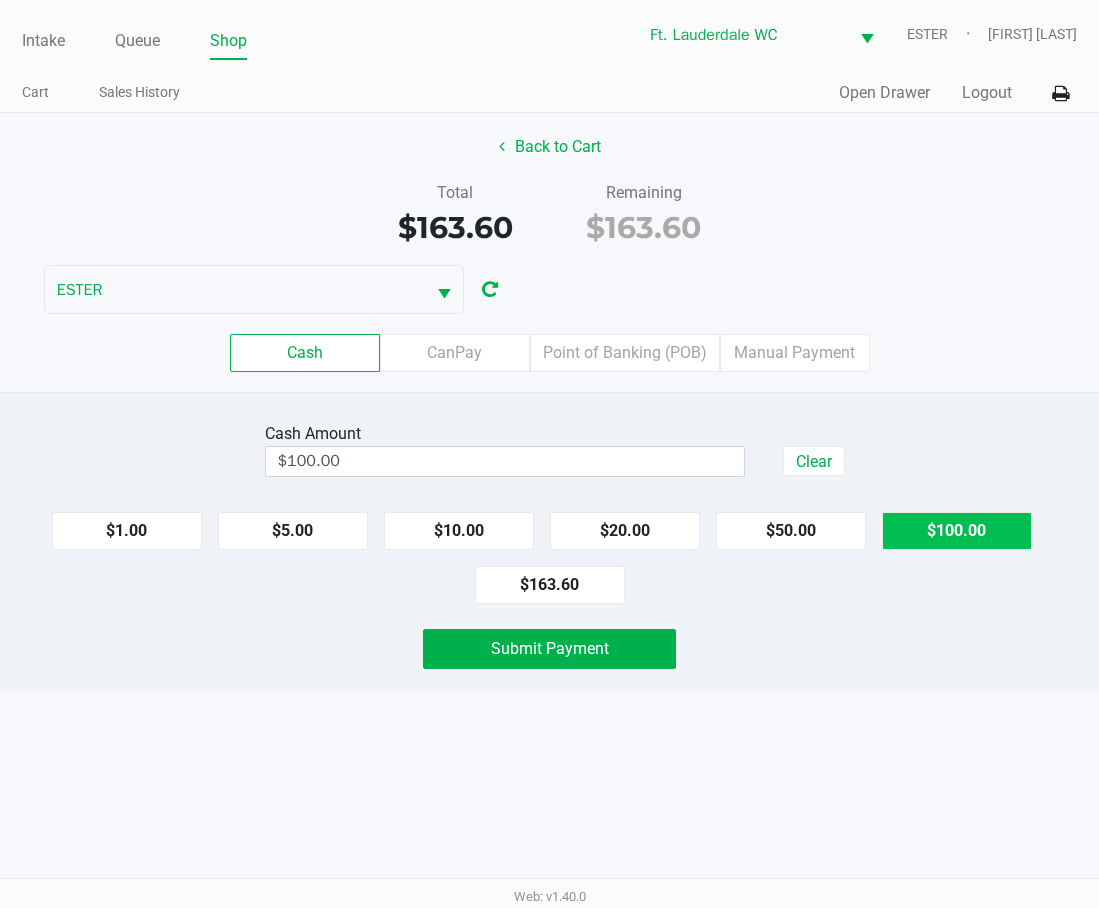 click on "$100.00" 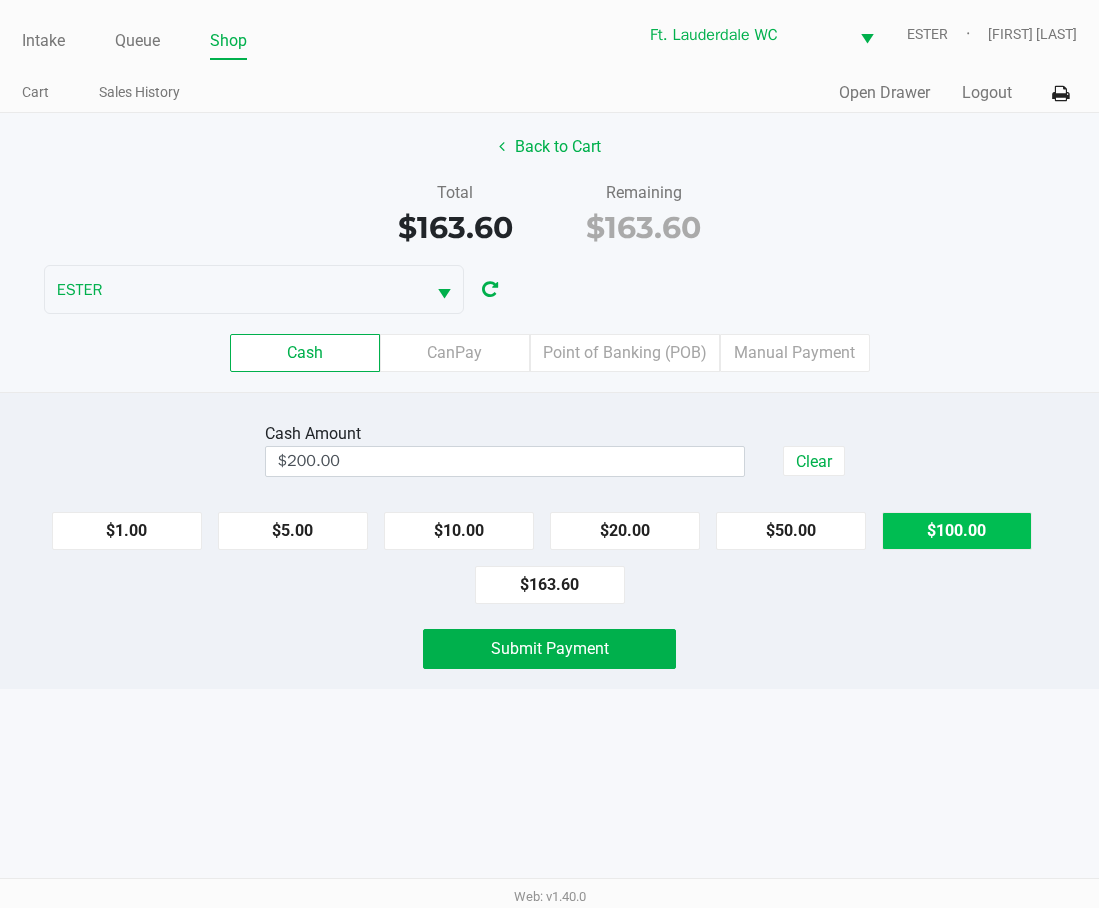 click on "Submit Payment" 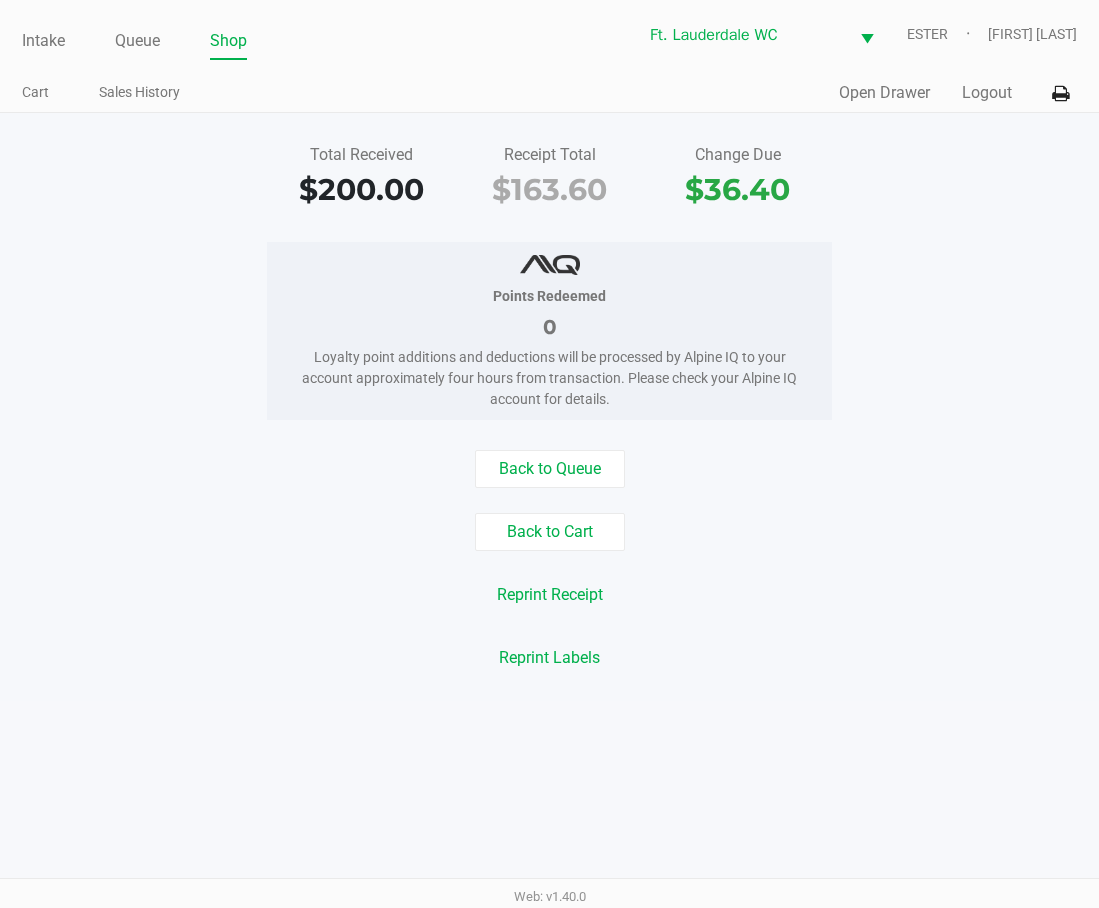 click on "Back to Queue" 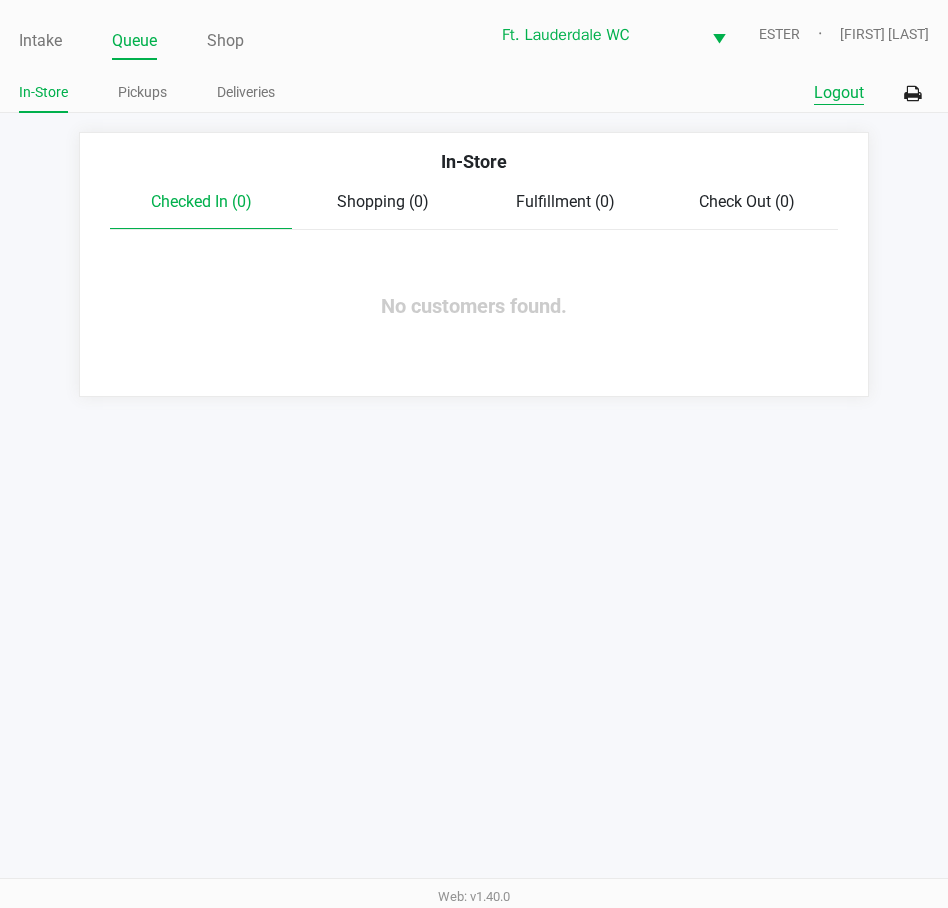 click on "Logout" 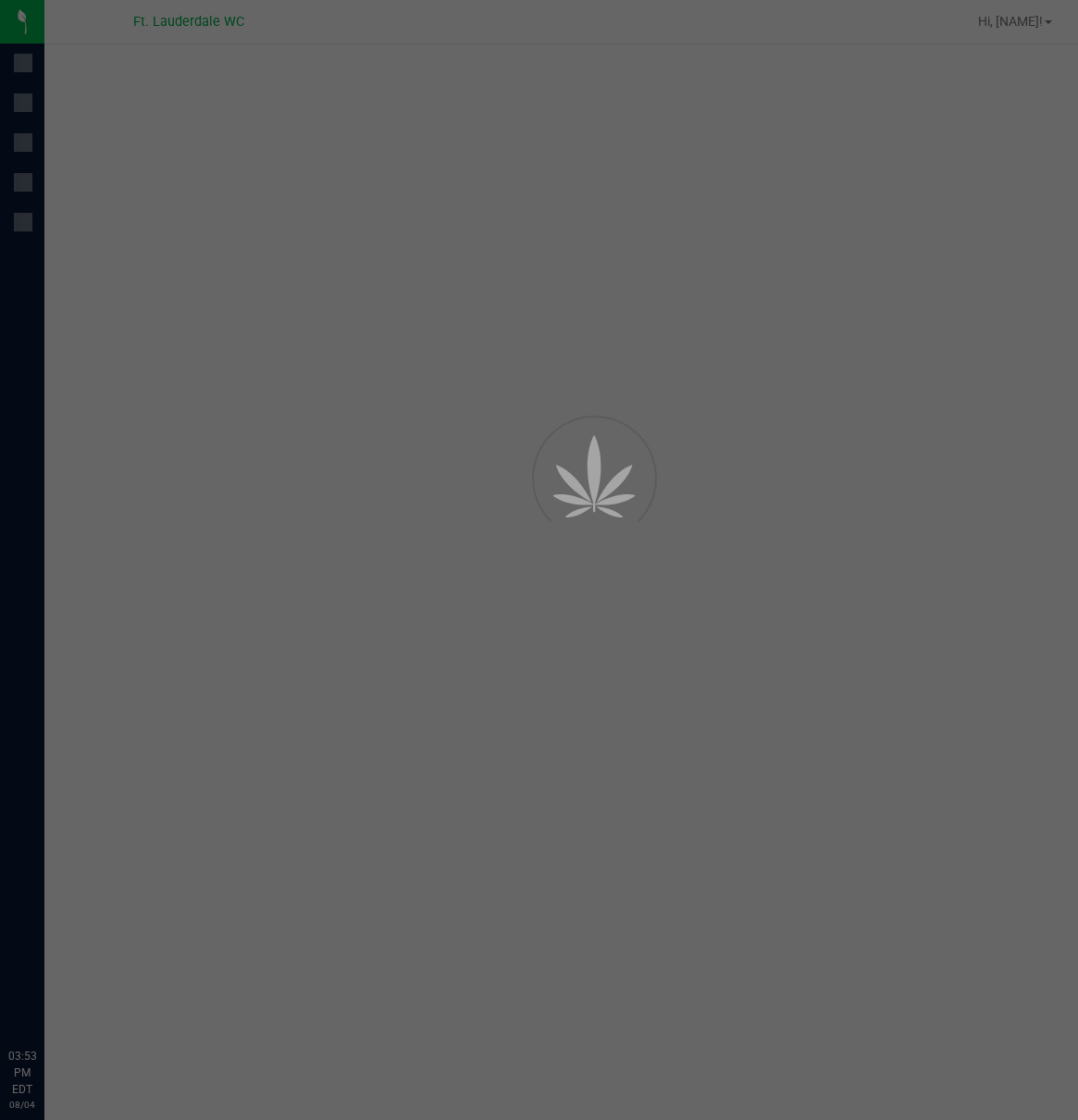 scroll, scrollTop: 0, scrollLeft: 0, axis: both 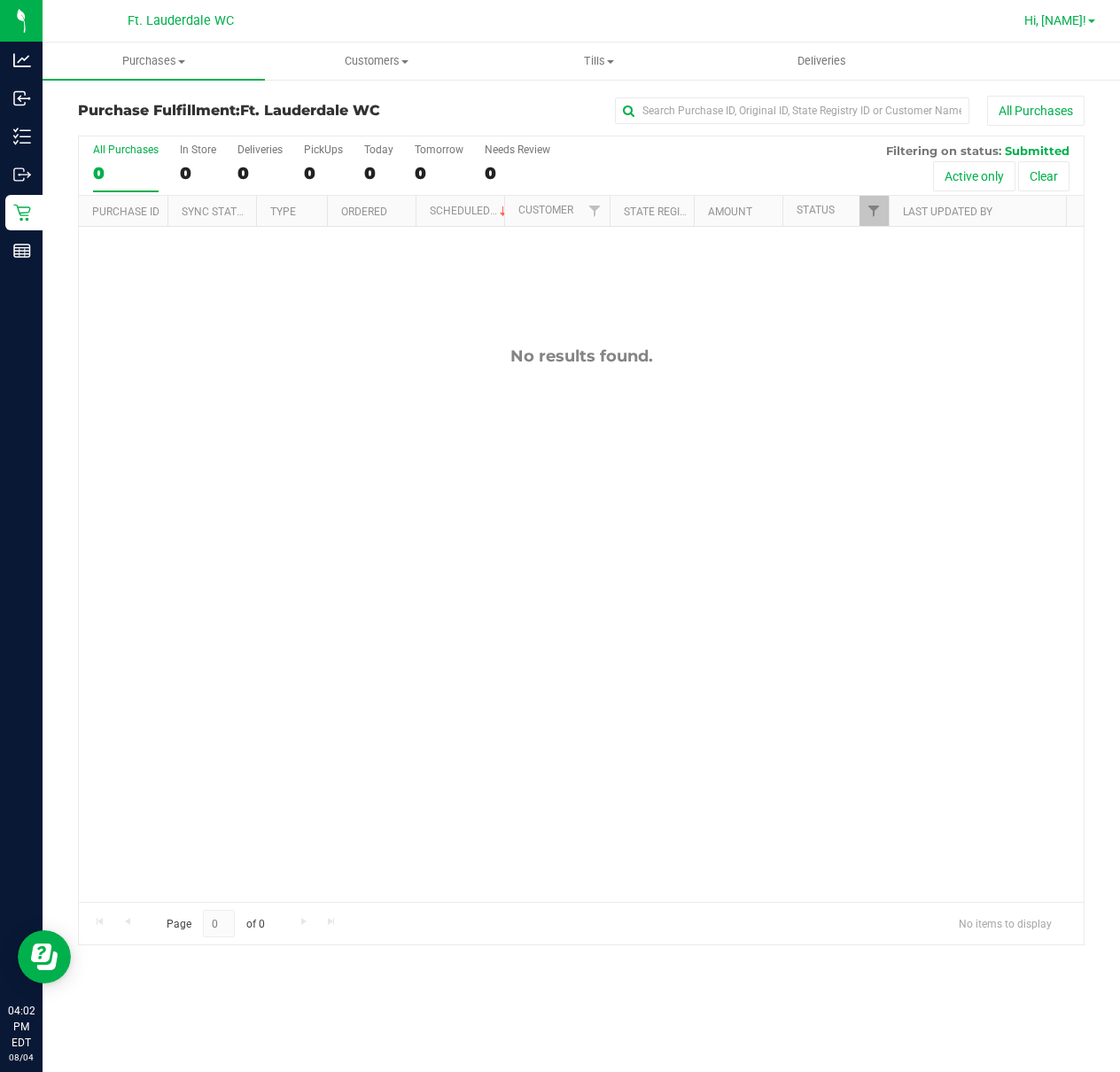 click at bounding box center (1092, 21) 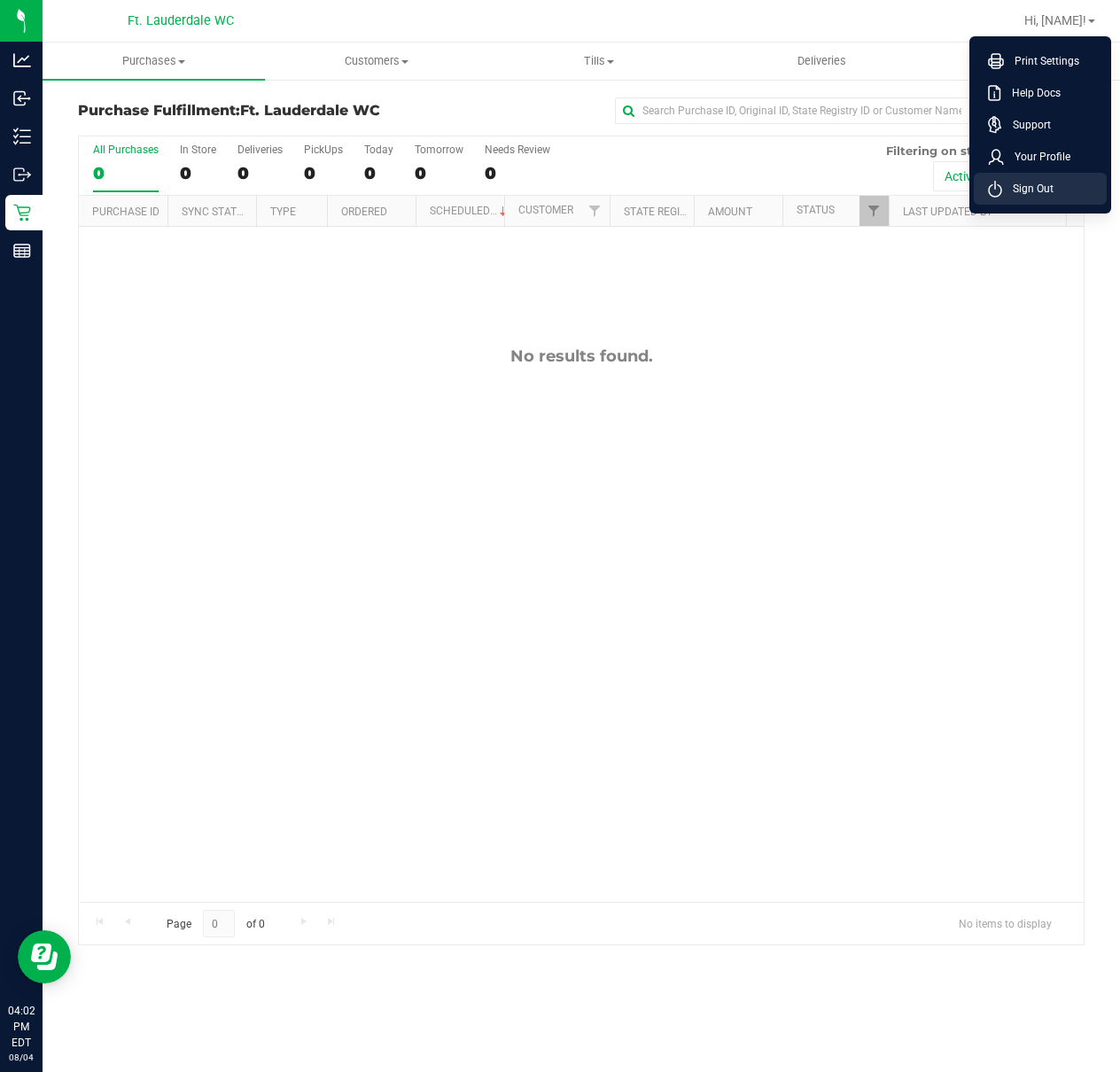 click on "Sign Out" at bounding box center (1040, 189) 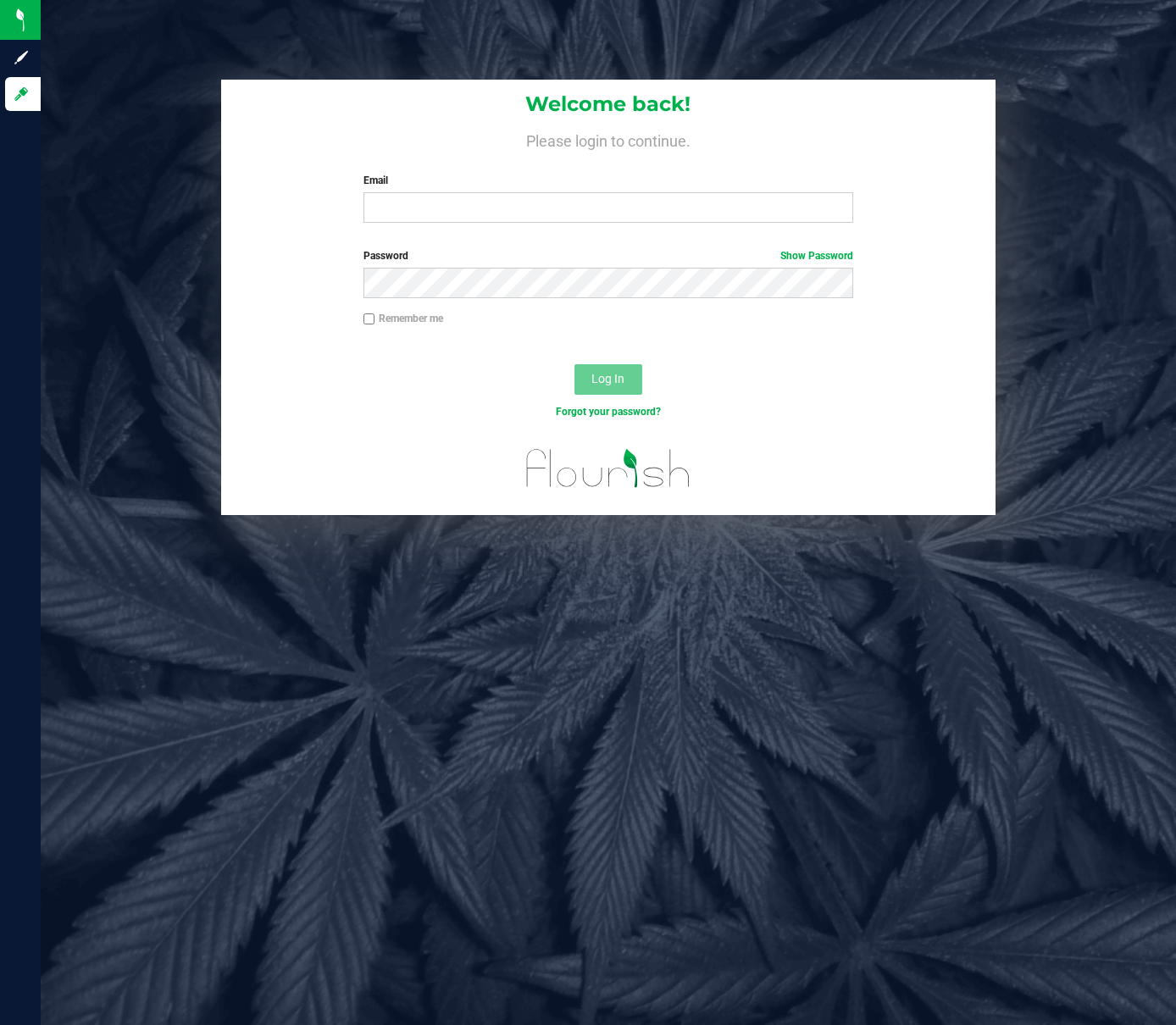 click on "Welcome back!
Please login to continue.
Email
Required
Please format your email correctly.
Password
Show Password
Remember me
Log In
Forgot your password?" at bounding box center [608, 297] 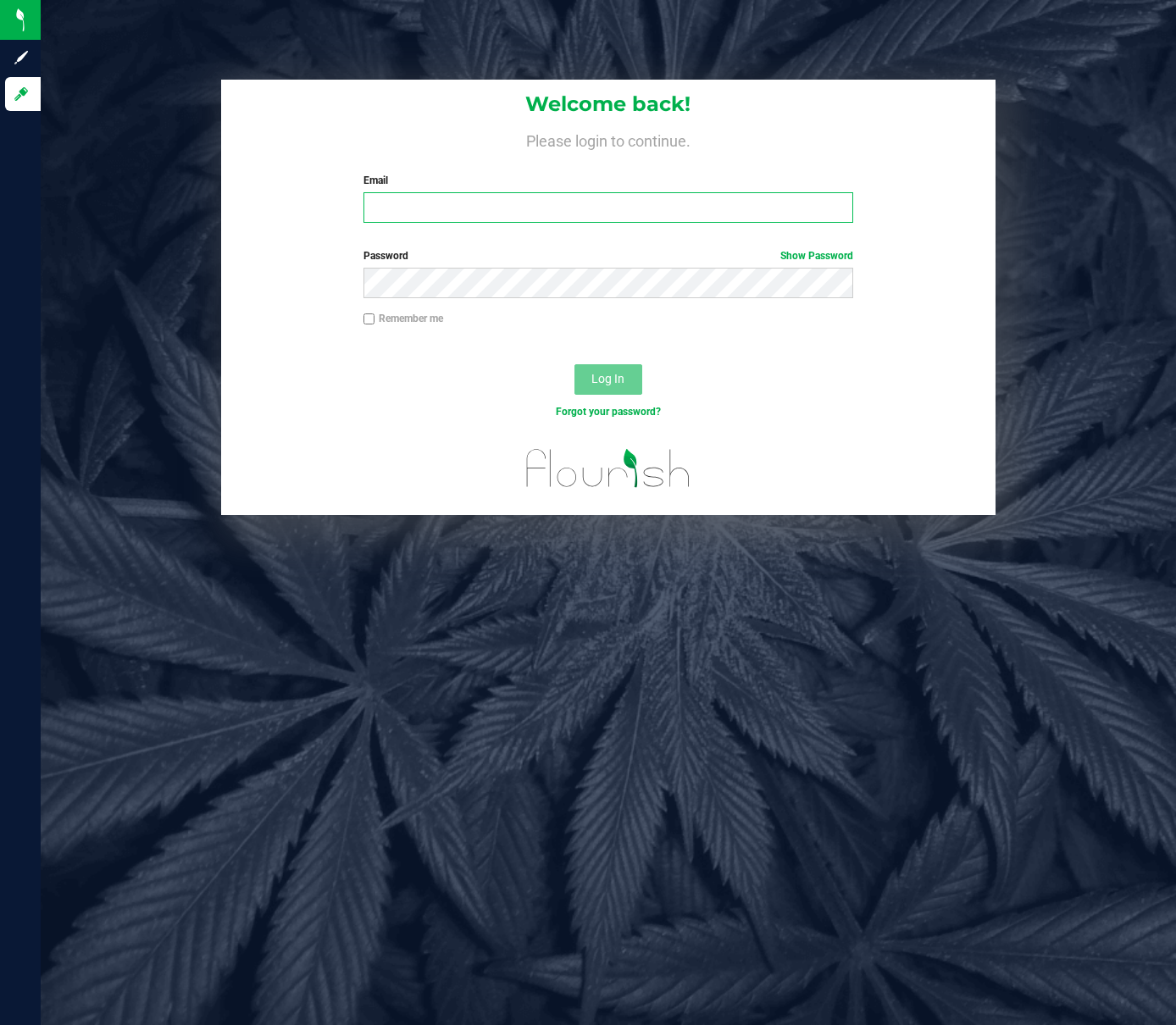 click on "Email" at bounding box center [608, 208] 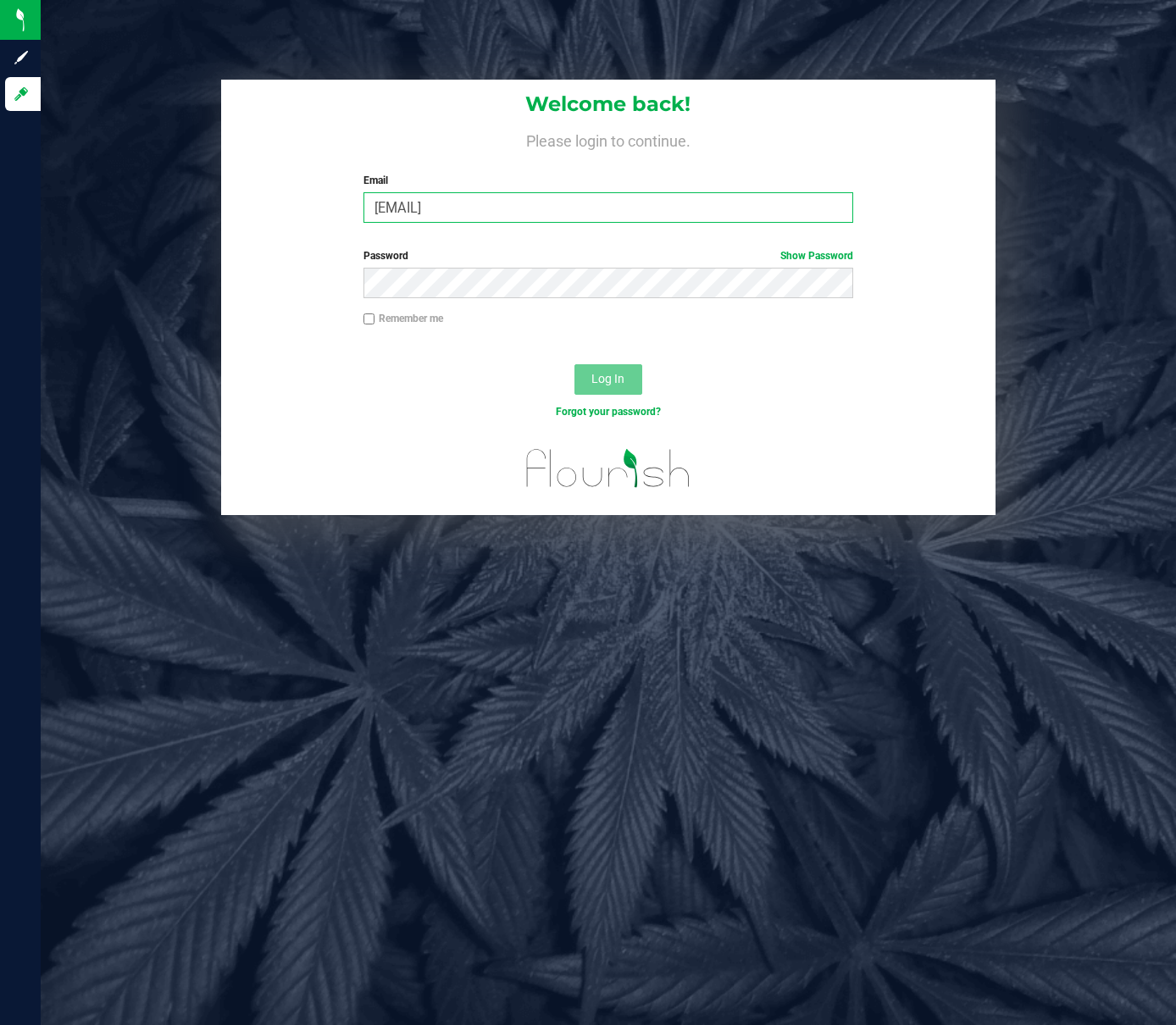 type on "[EMAIL]" 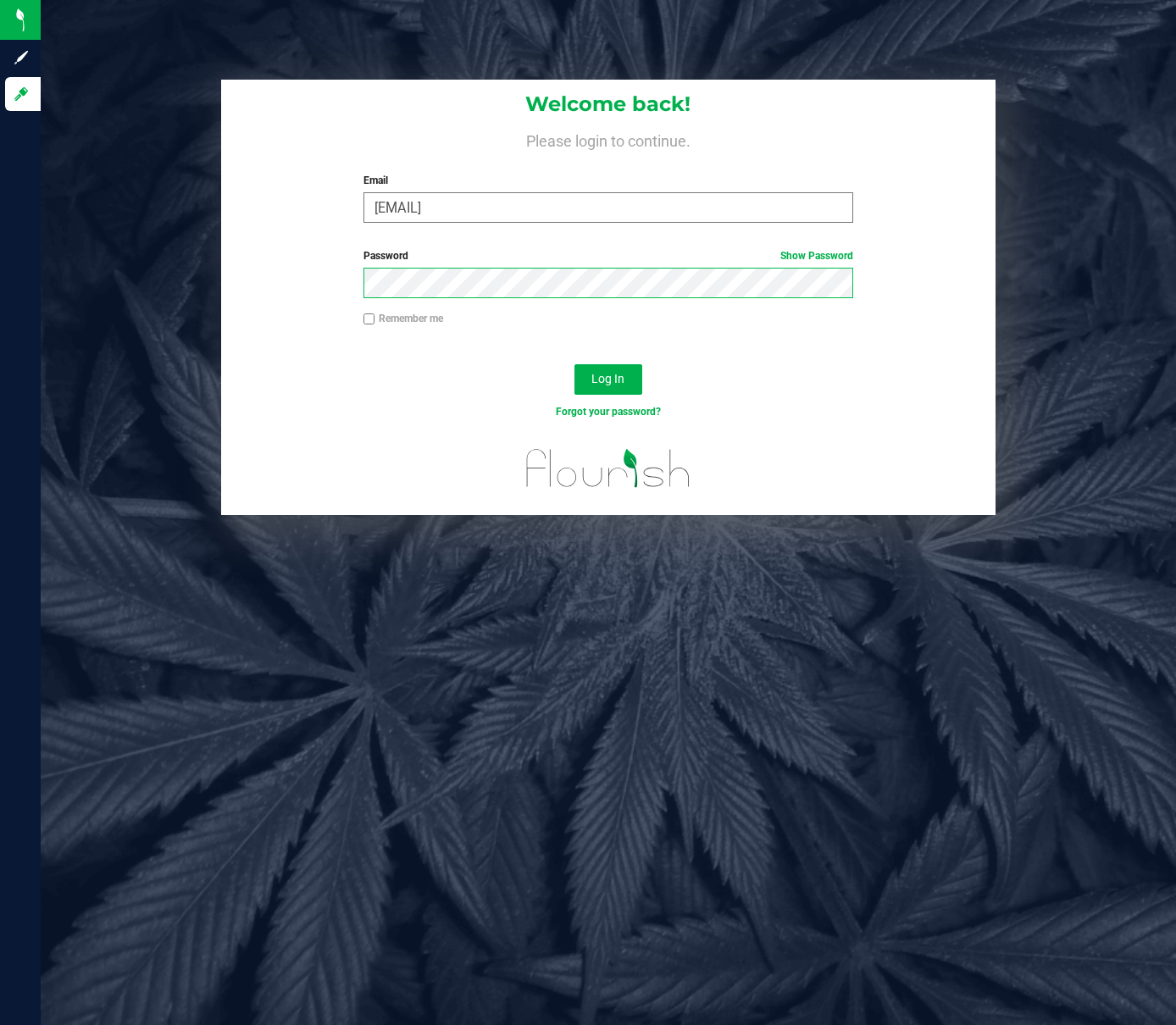 click on "Log In" at bounding box center [608, 380] 